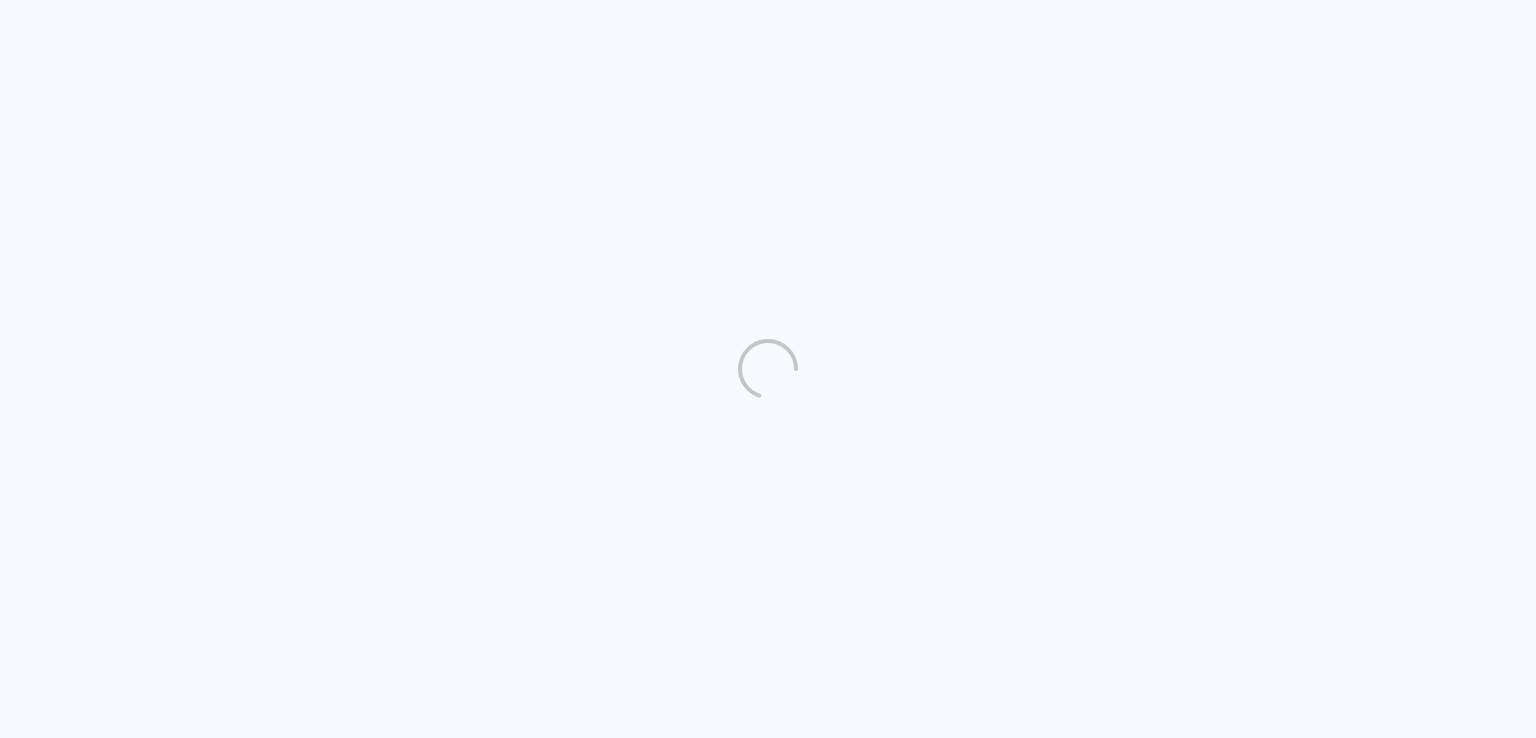 scroll, scrollTop: 0, scrollLeft: 0, axis: both 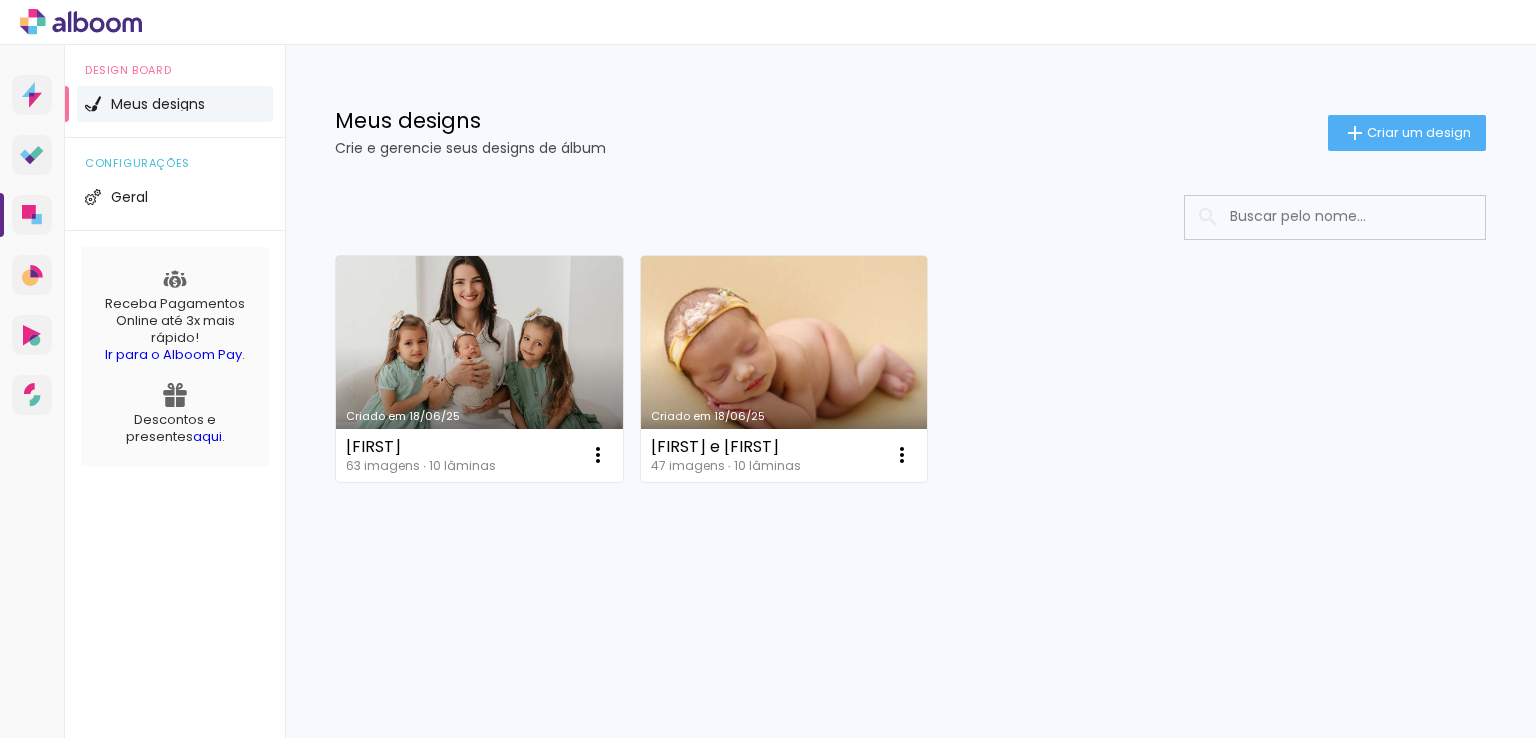 click on "Criado em 18/06/25" at bounding box center [784, 369] 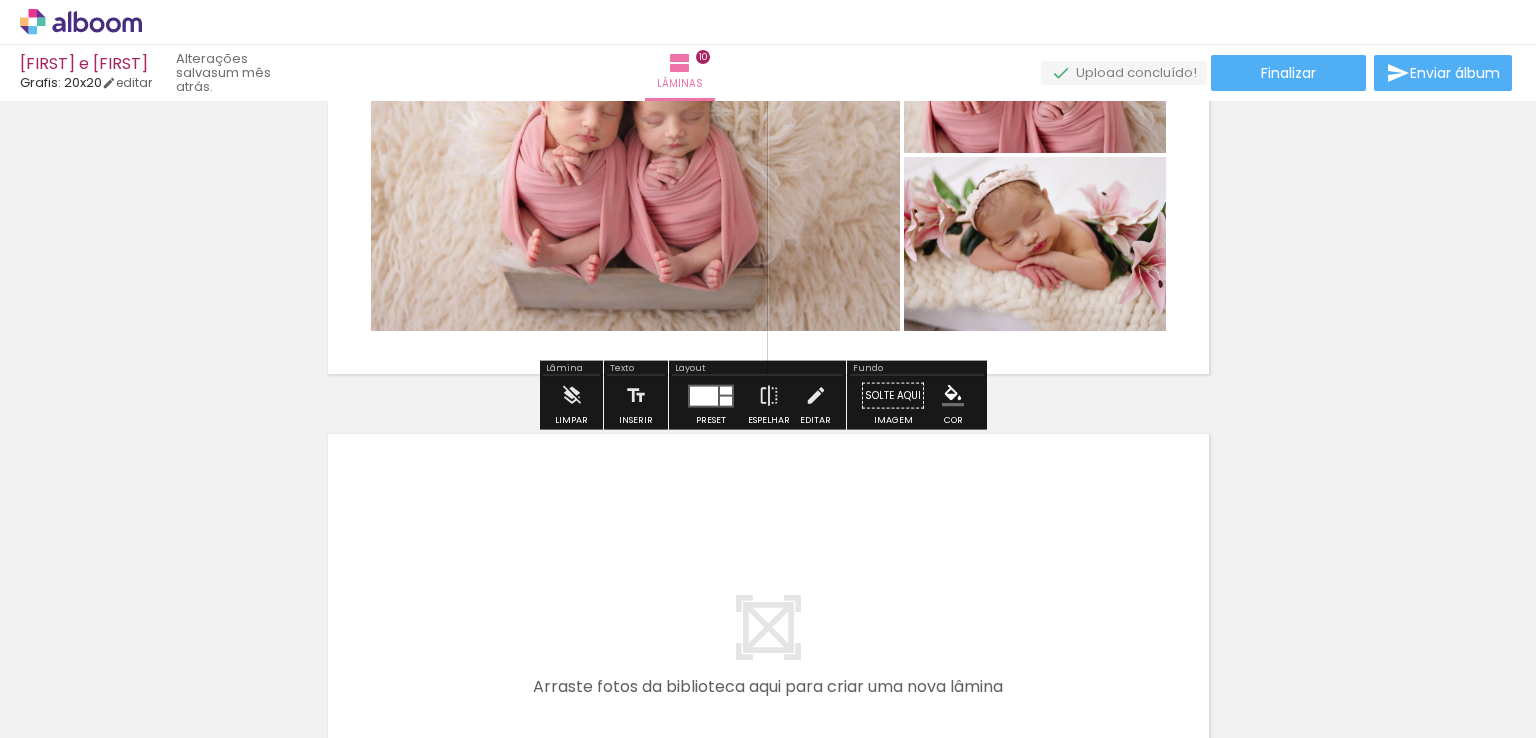 scroll, scrollTop: 4660, scrollLeft: 0, axis: vertical 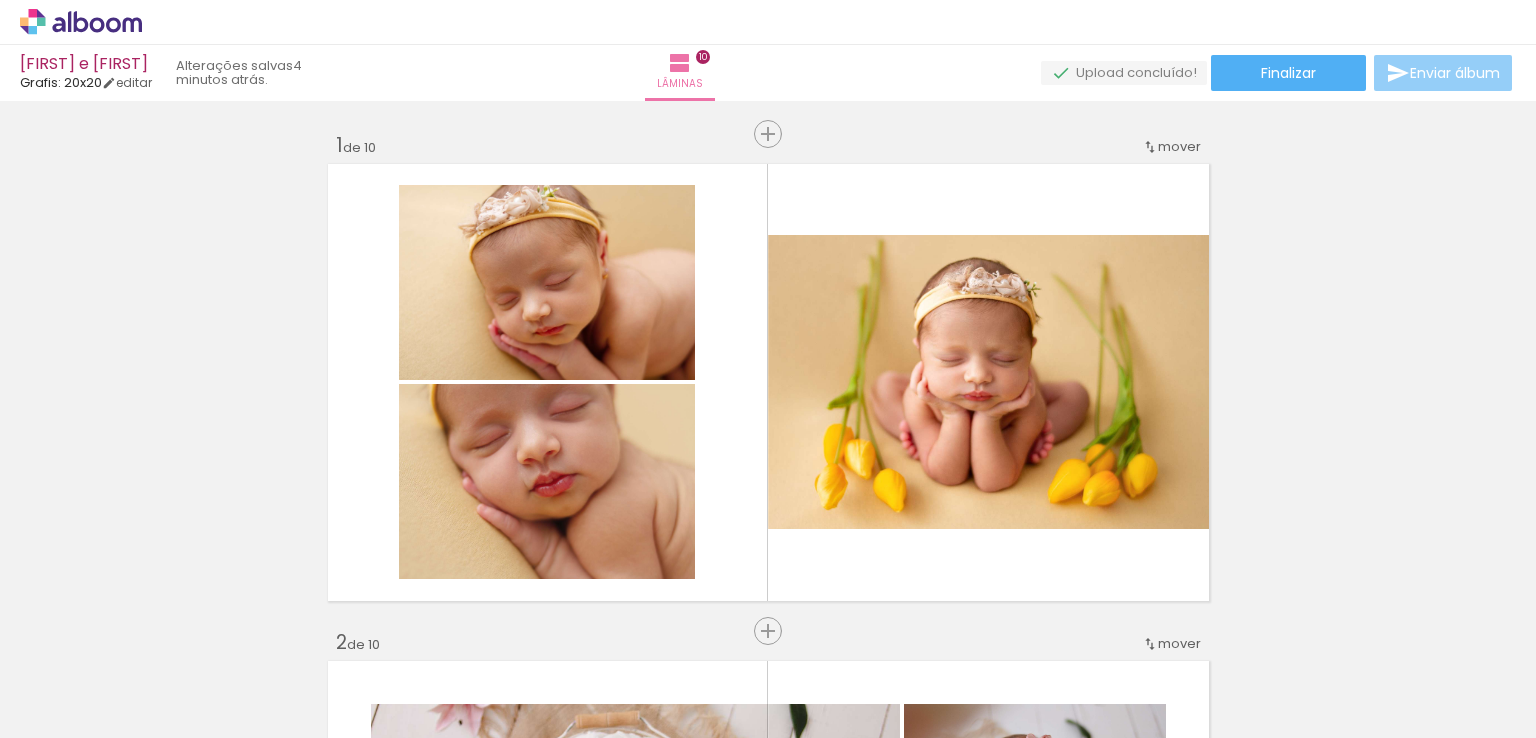 click on "Enviar álbum" at bounding box center [1455, 73] 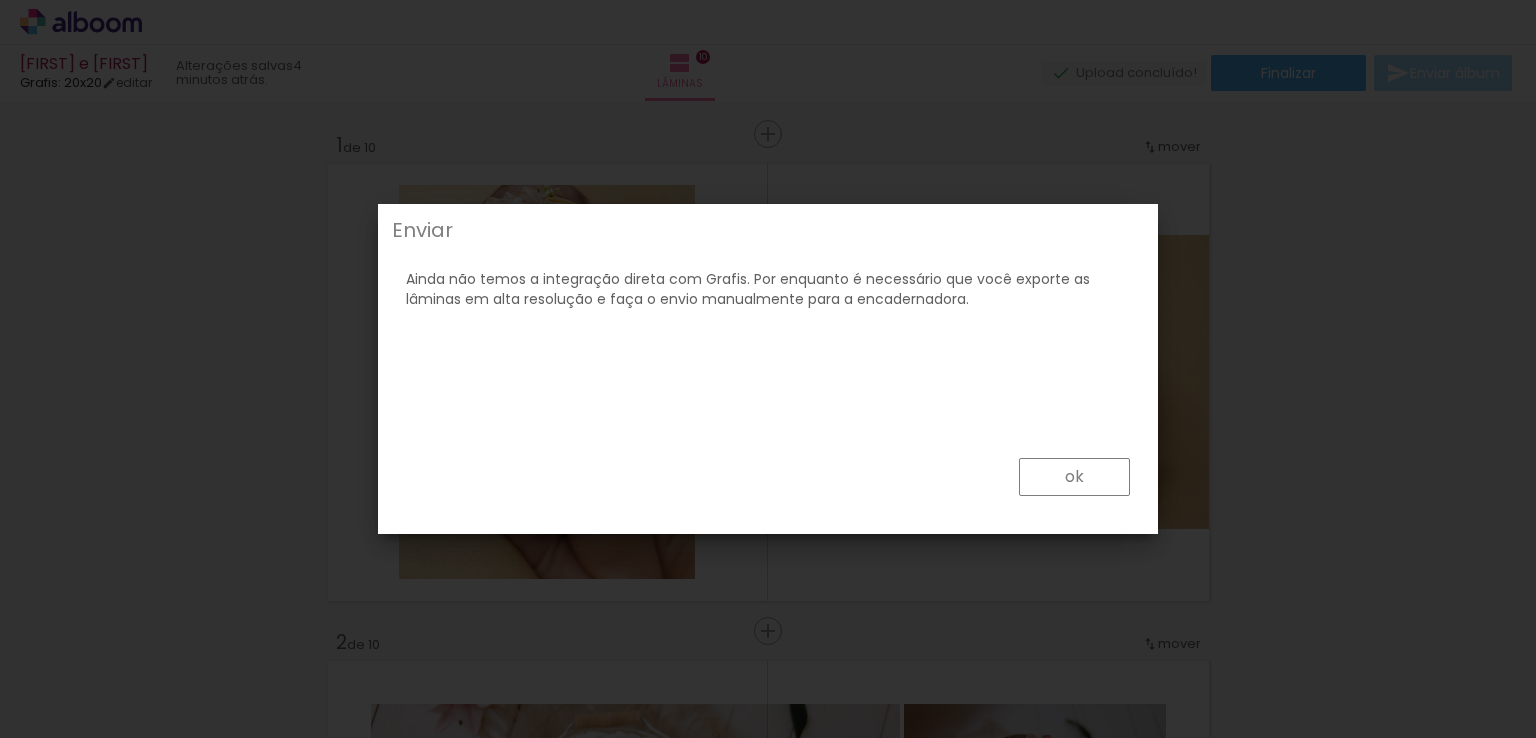 click on "ok" at bounding box center [1074, 477] 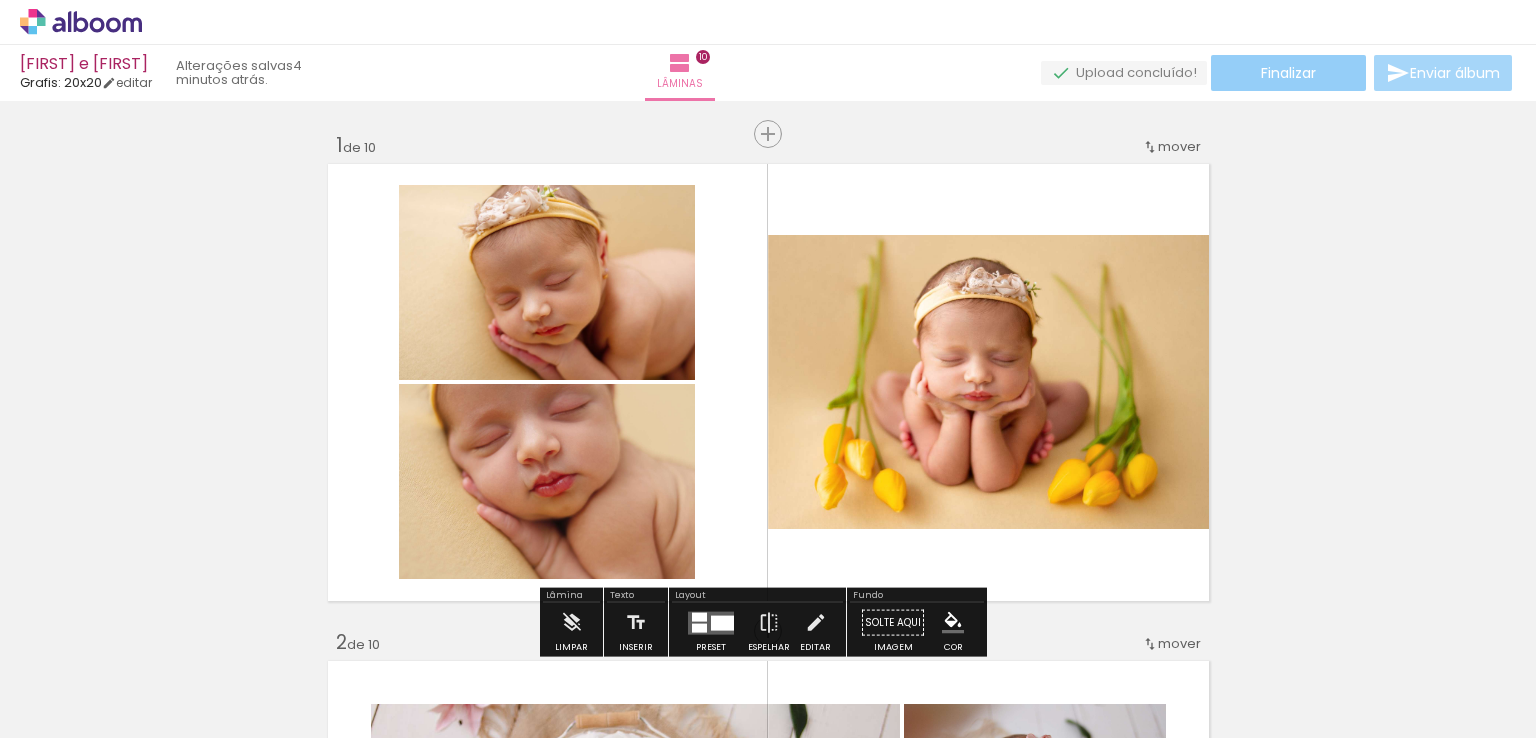 click on "Finalizar" 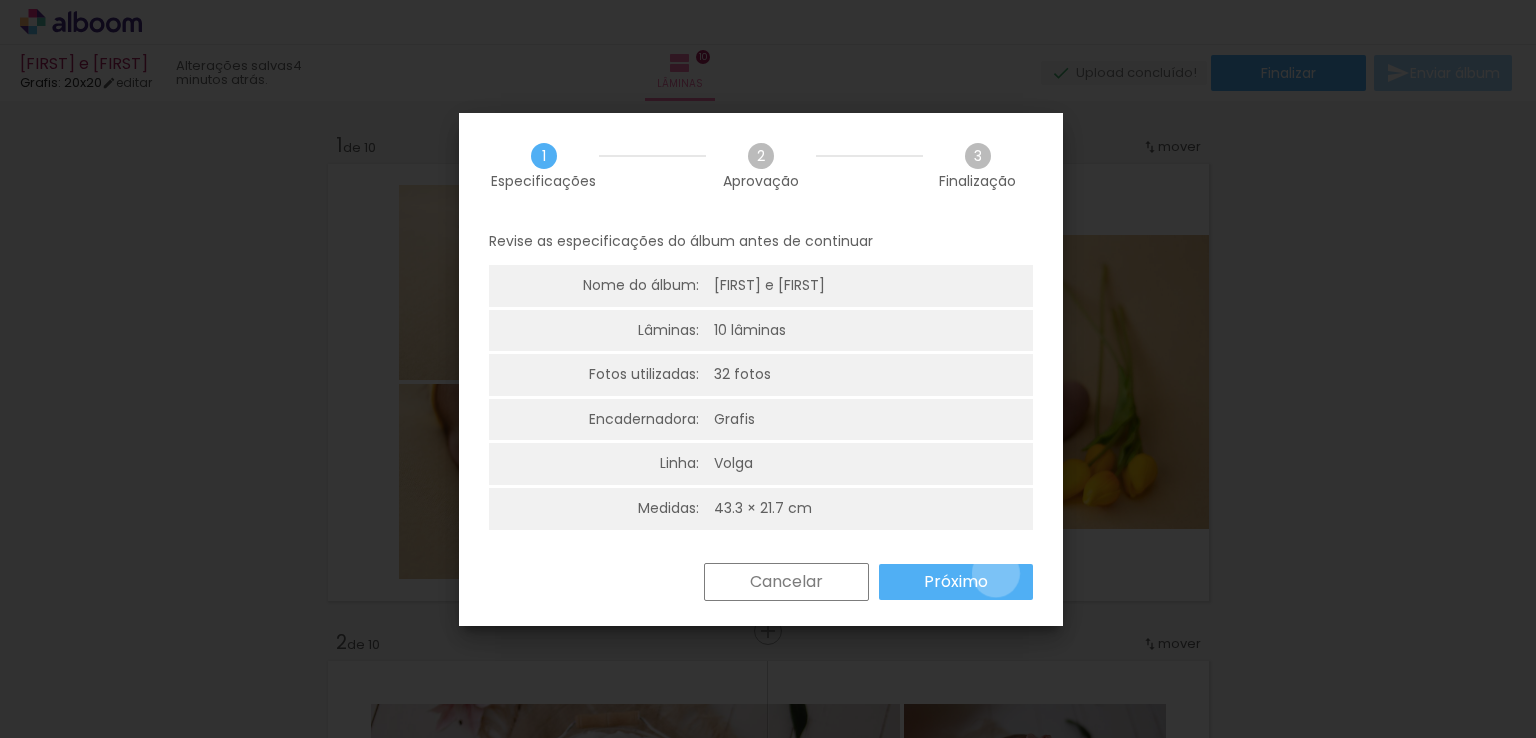 click on "Próximo" at bounding box center (956, 582) 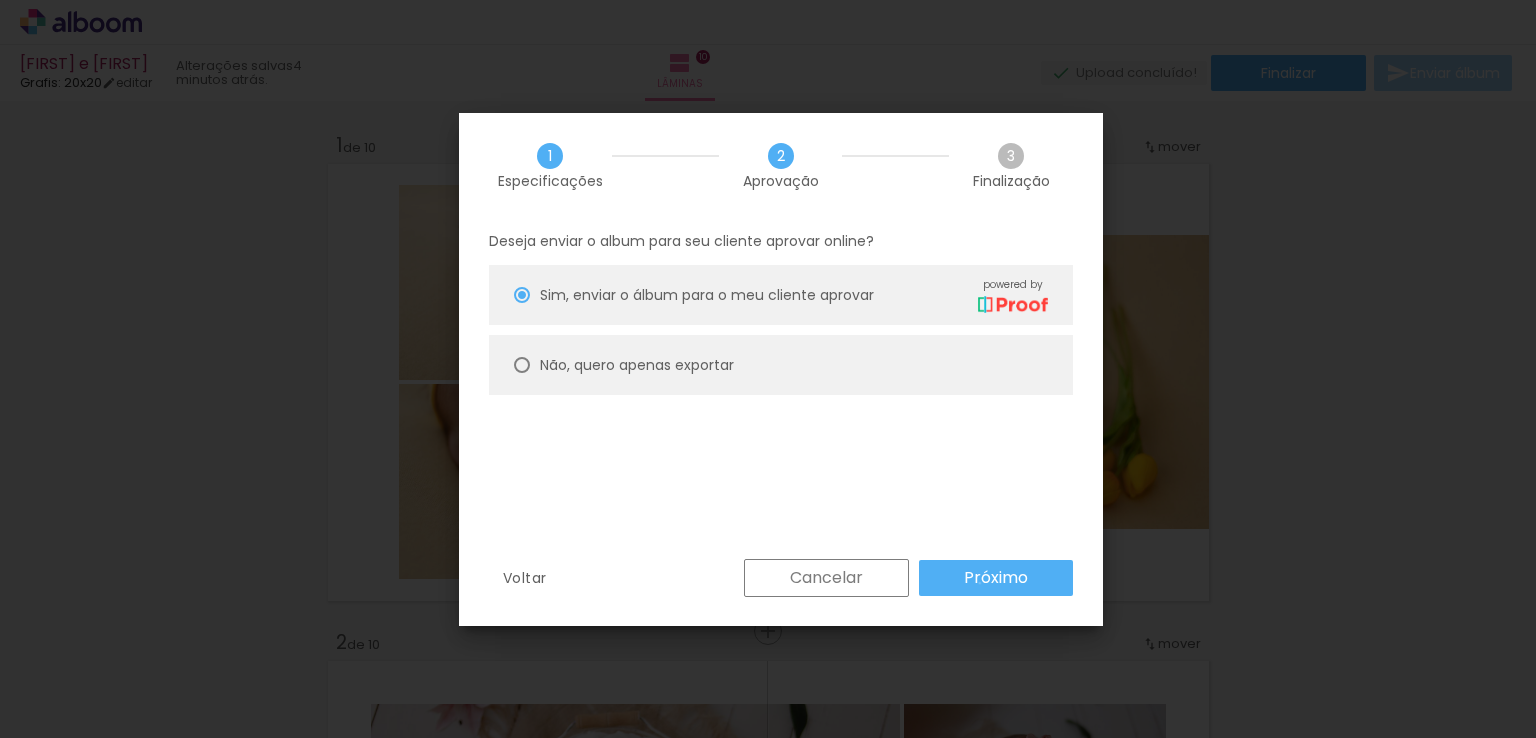 click on "Próximo" at bounding box center (0, 0) 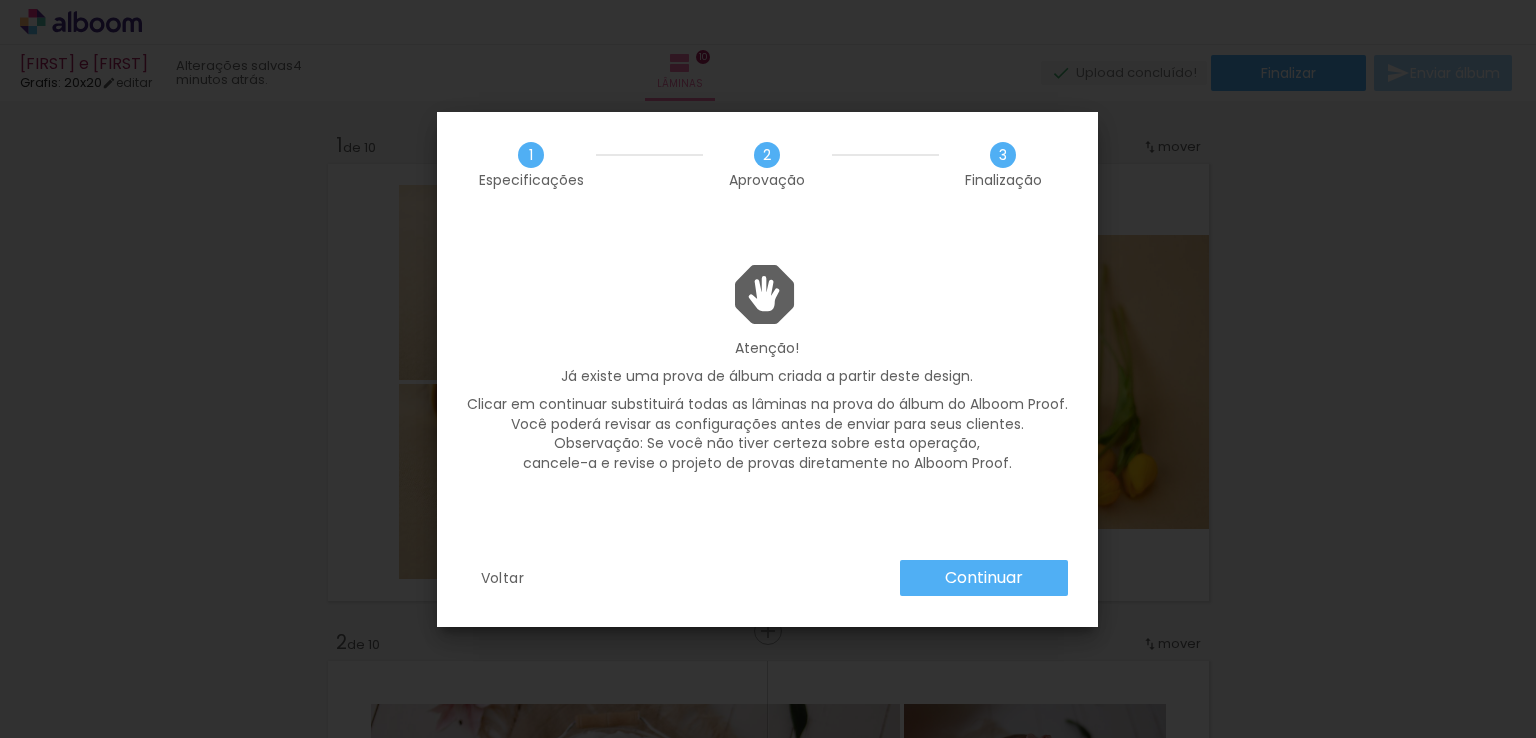 click on "Continuar" at bounding box center (0, 0) 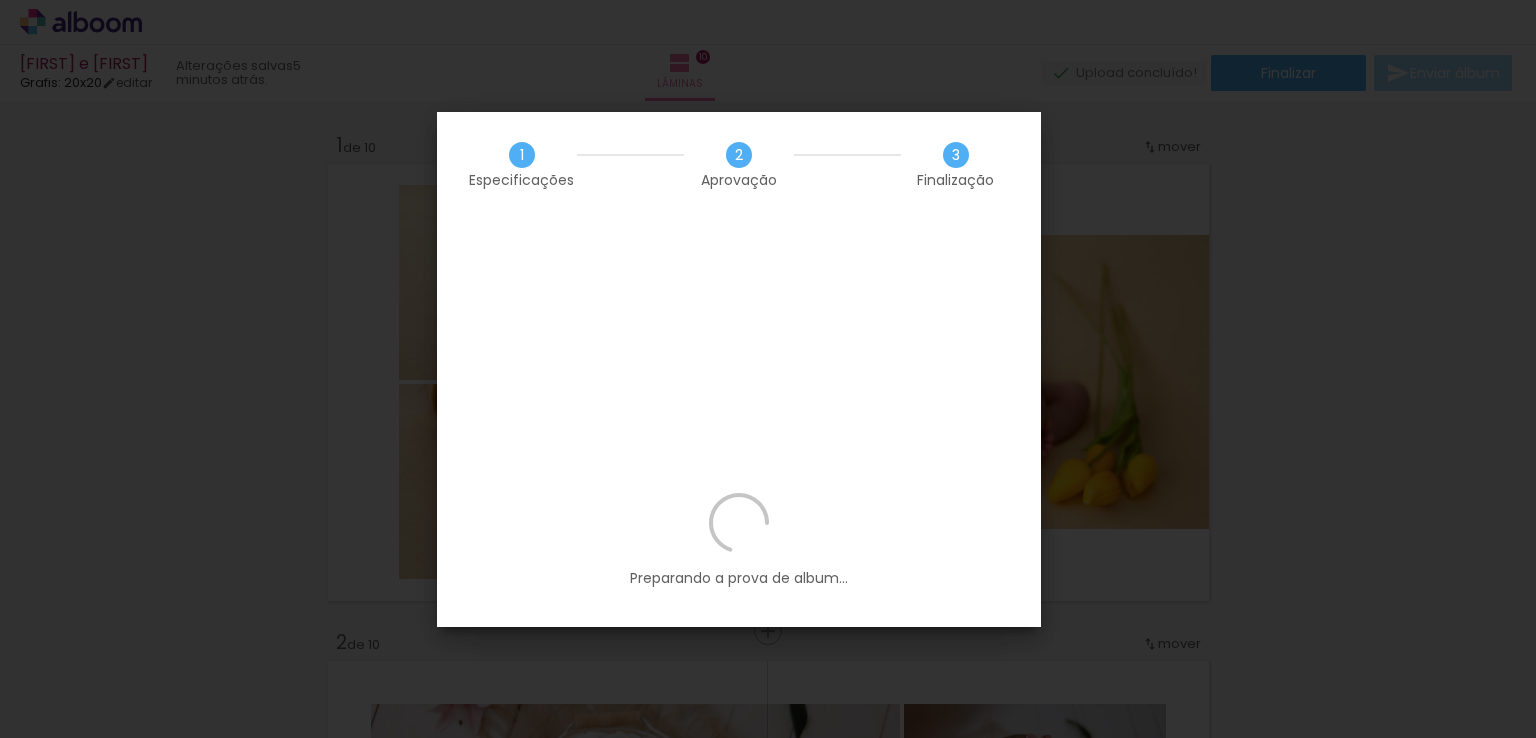 scroll, scrollTop: 0, scrollLeft: 0, axis: both 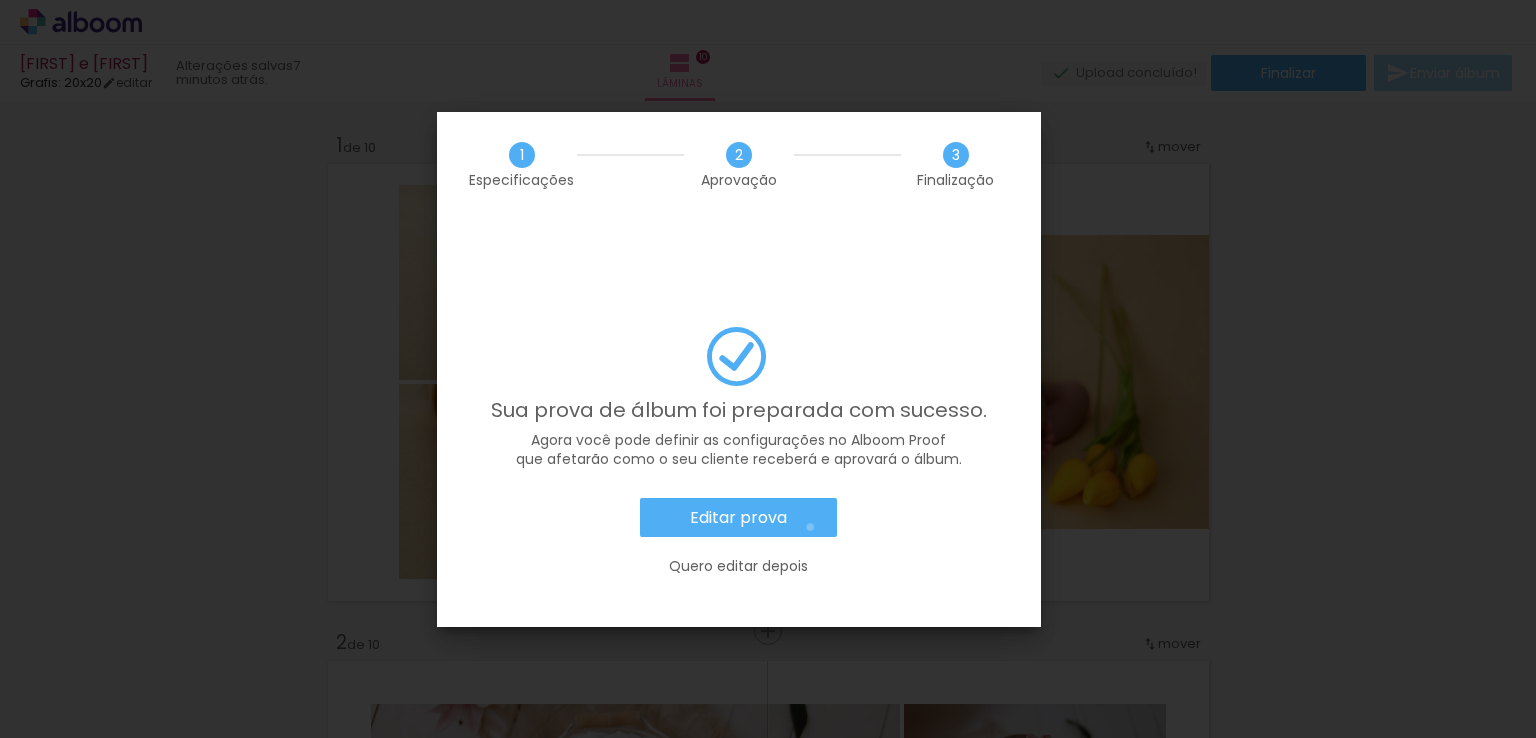 click on "Editar prova" at bounding box center [738, 518] 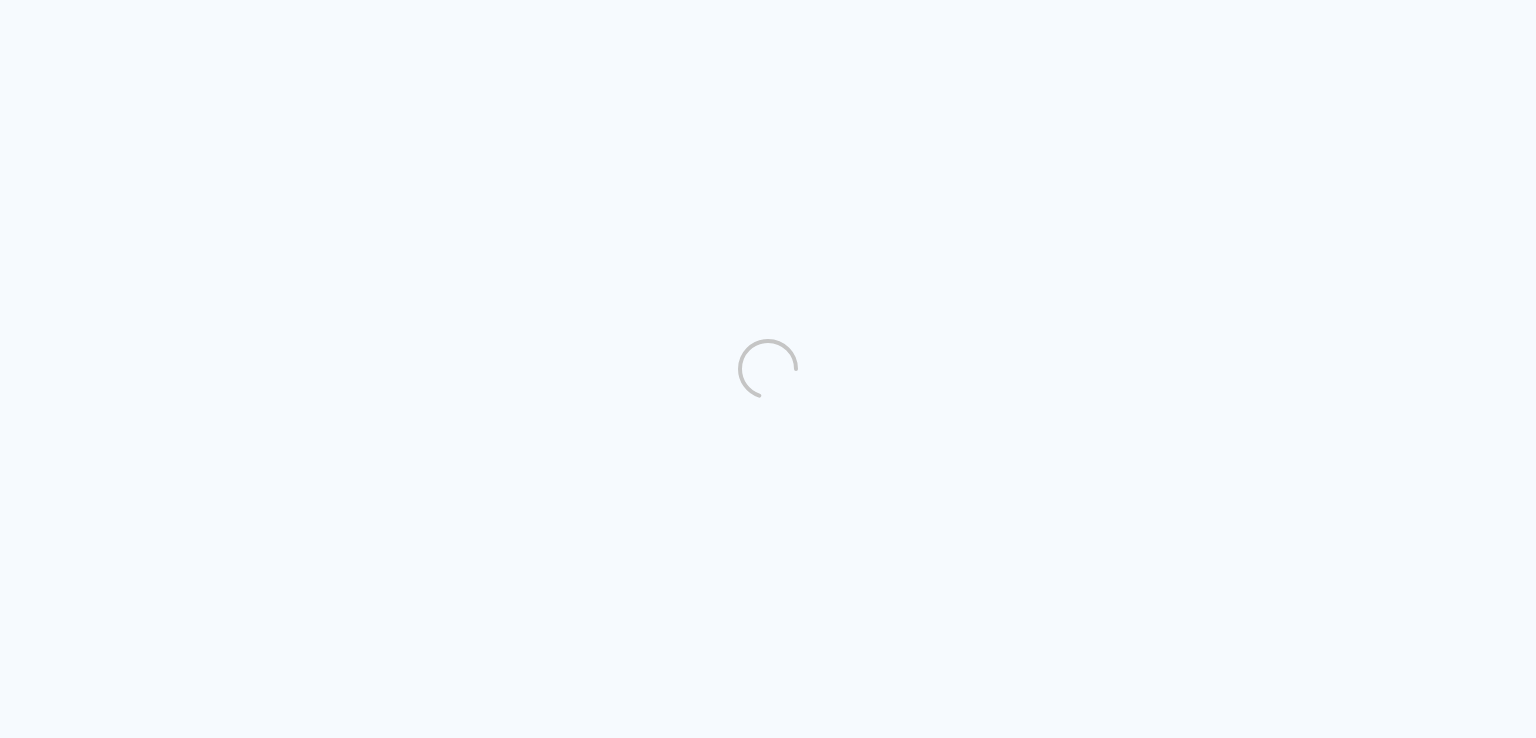 scroll, scrollTop: 0, scrollLeft: 0, axis: both 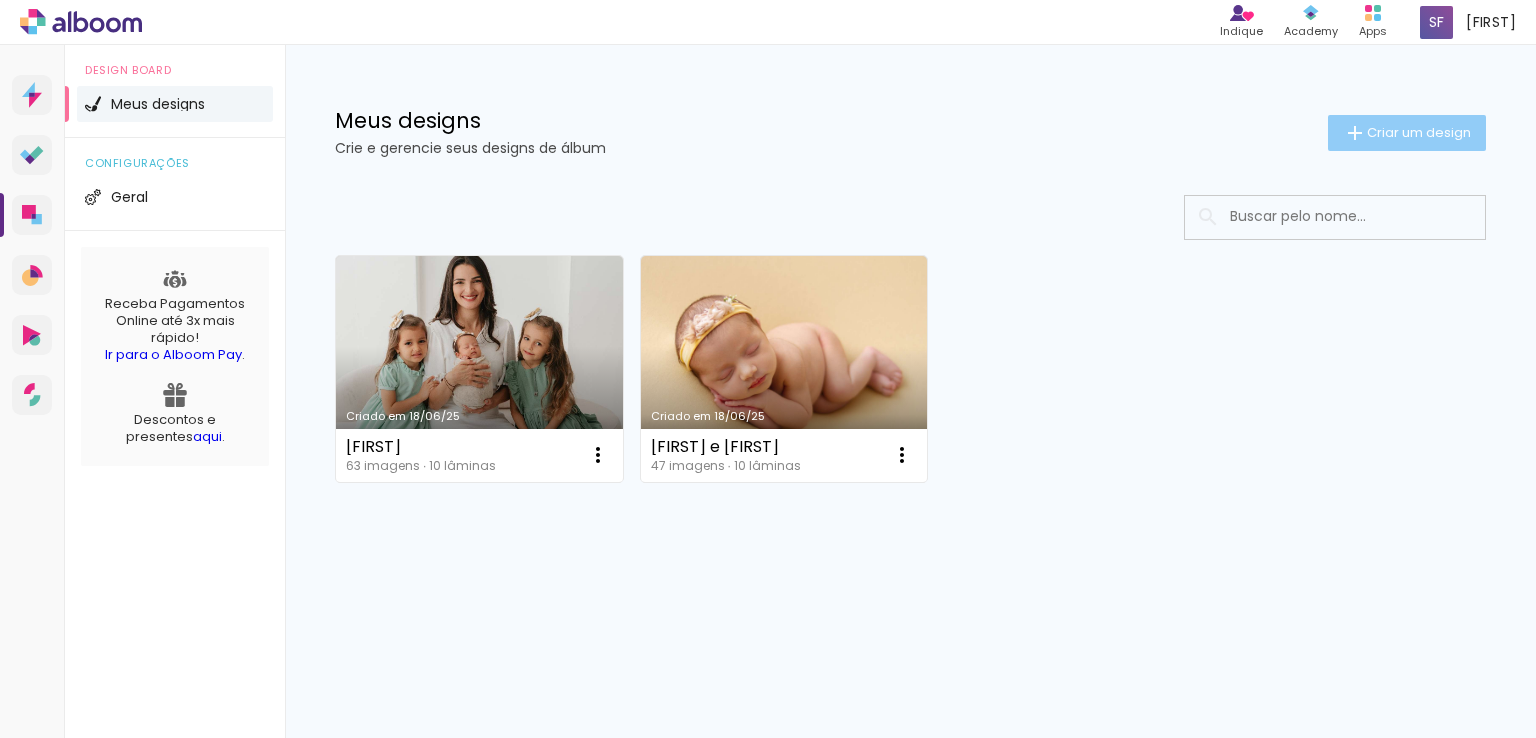 click on "Criar um design" 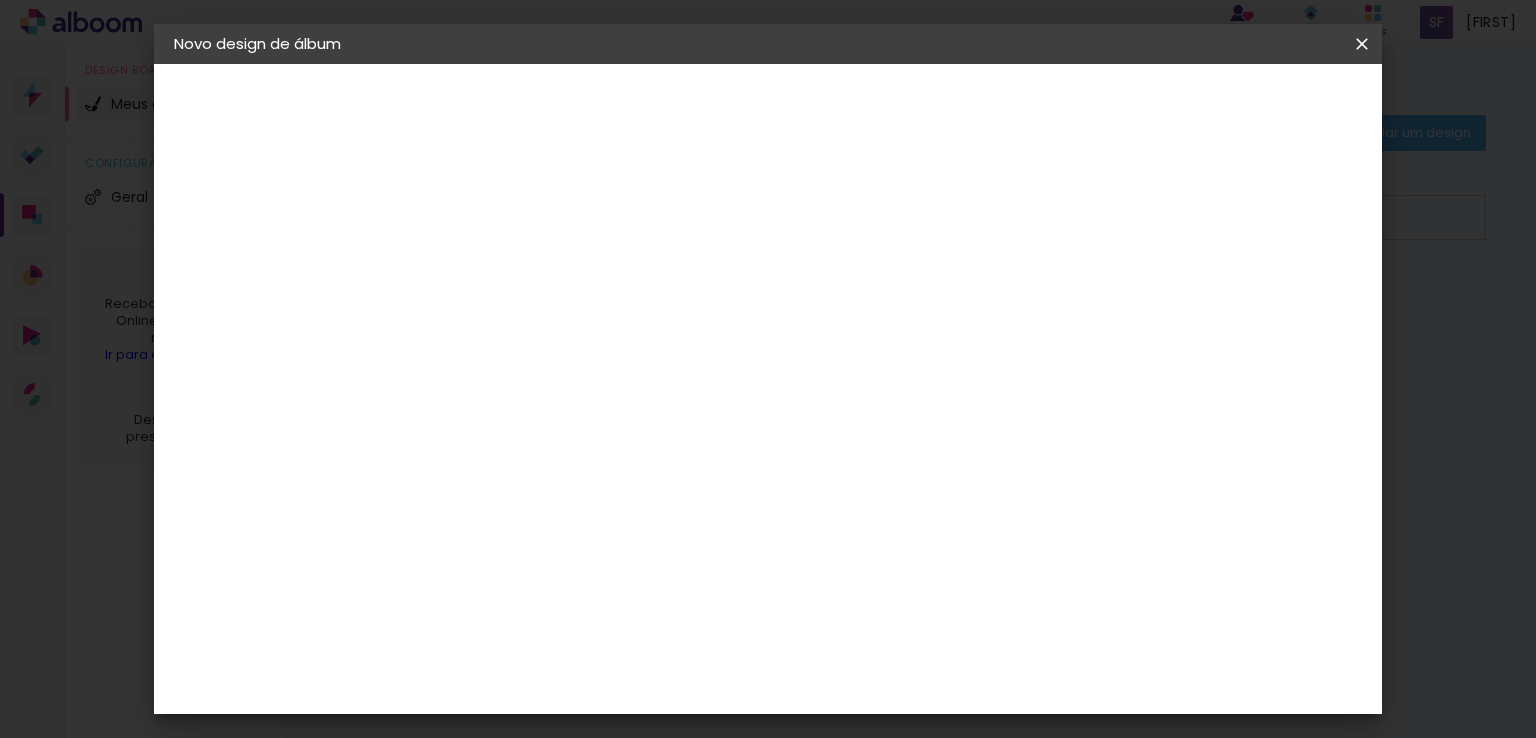 click at bounding box center [501, 268] 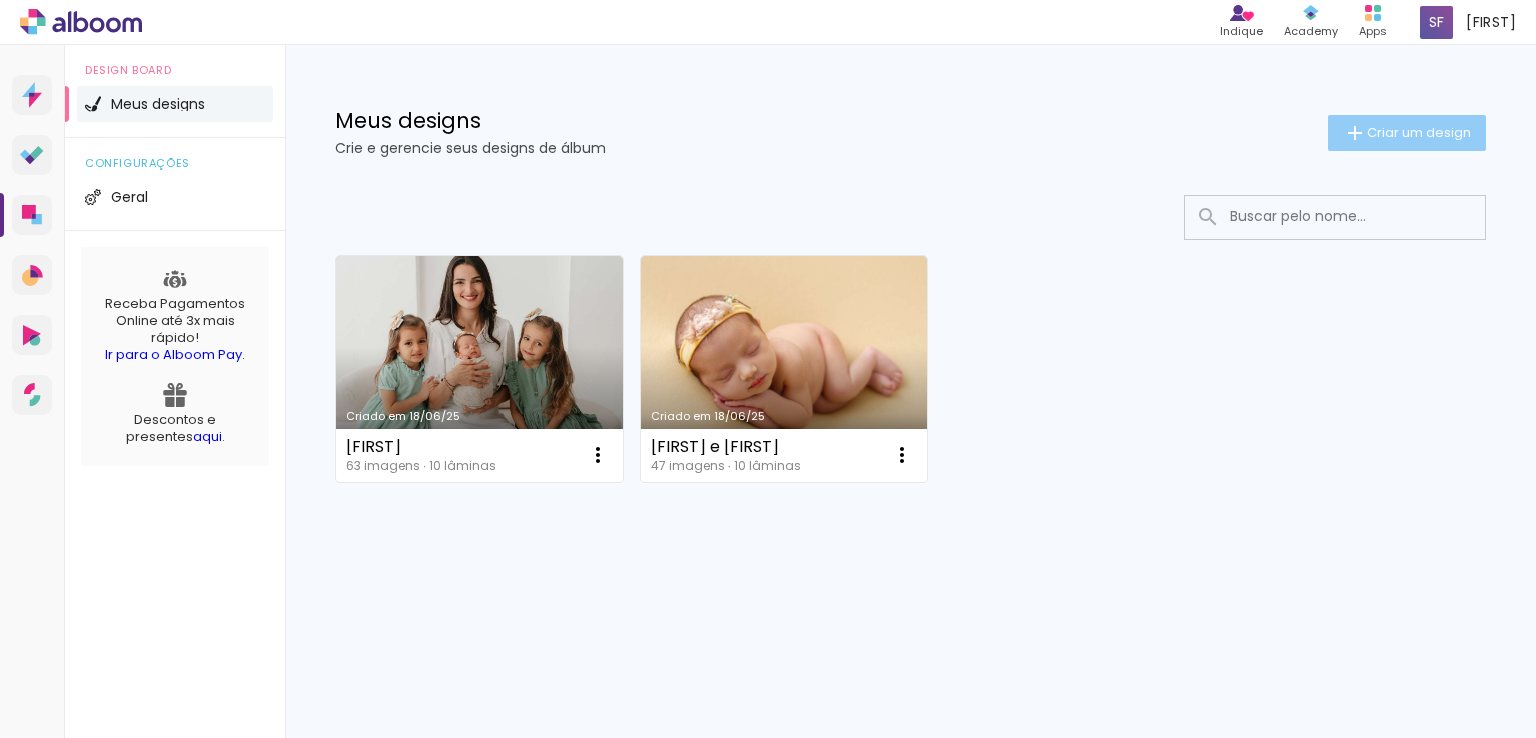 click 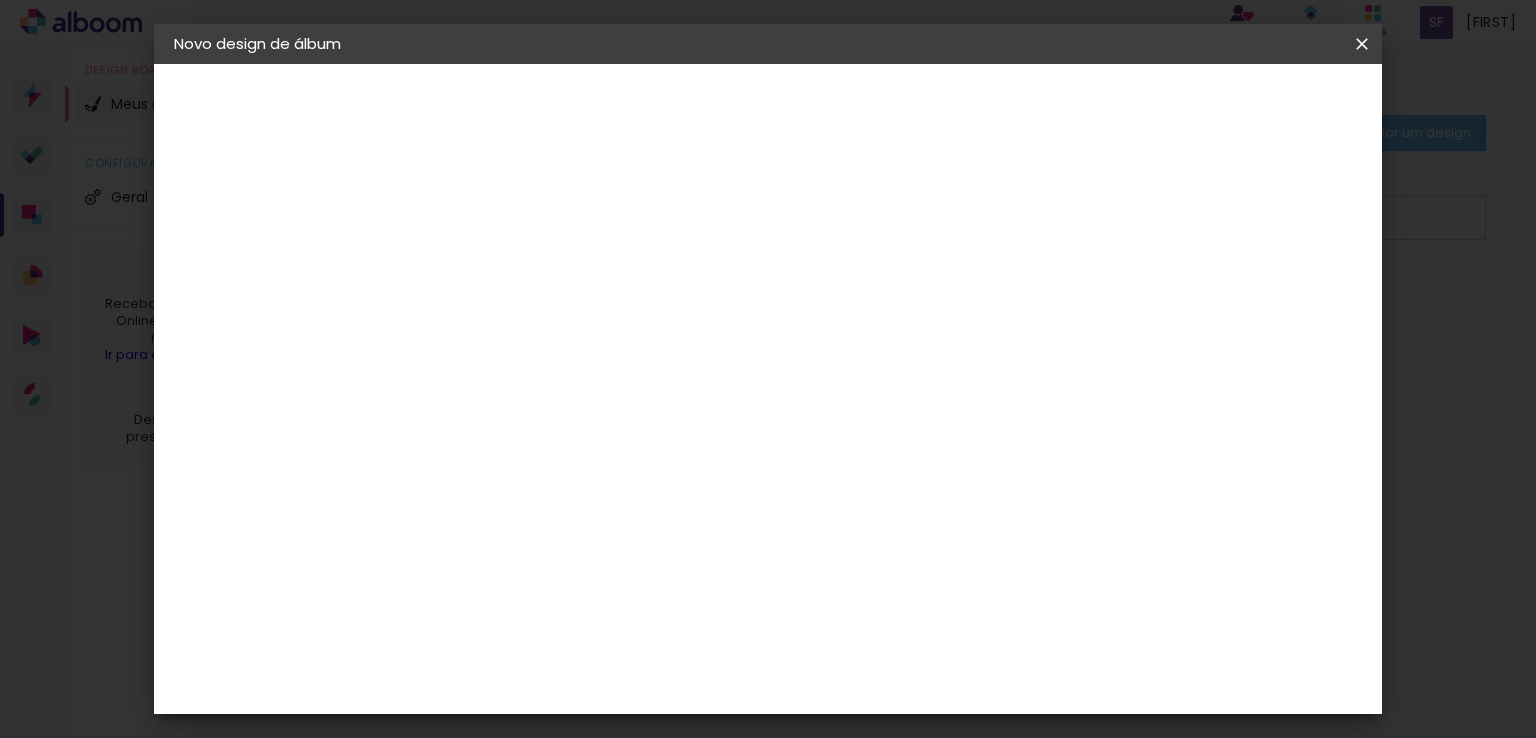 click at bounding box center (501, 268) 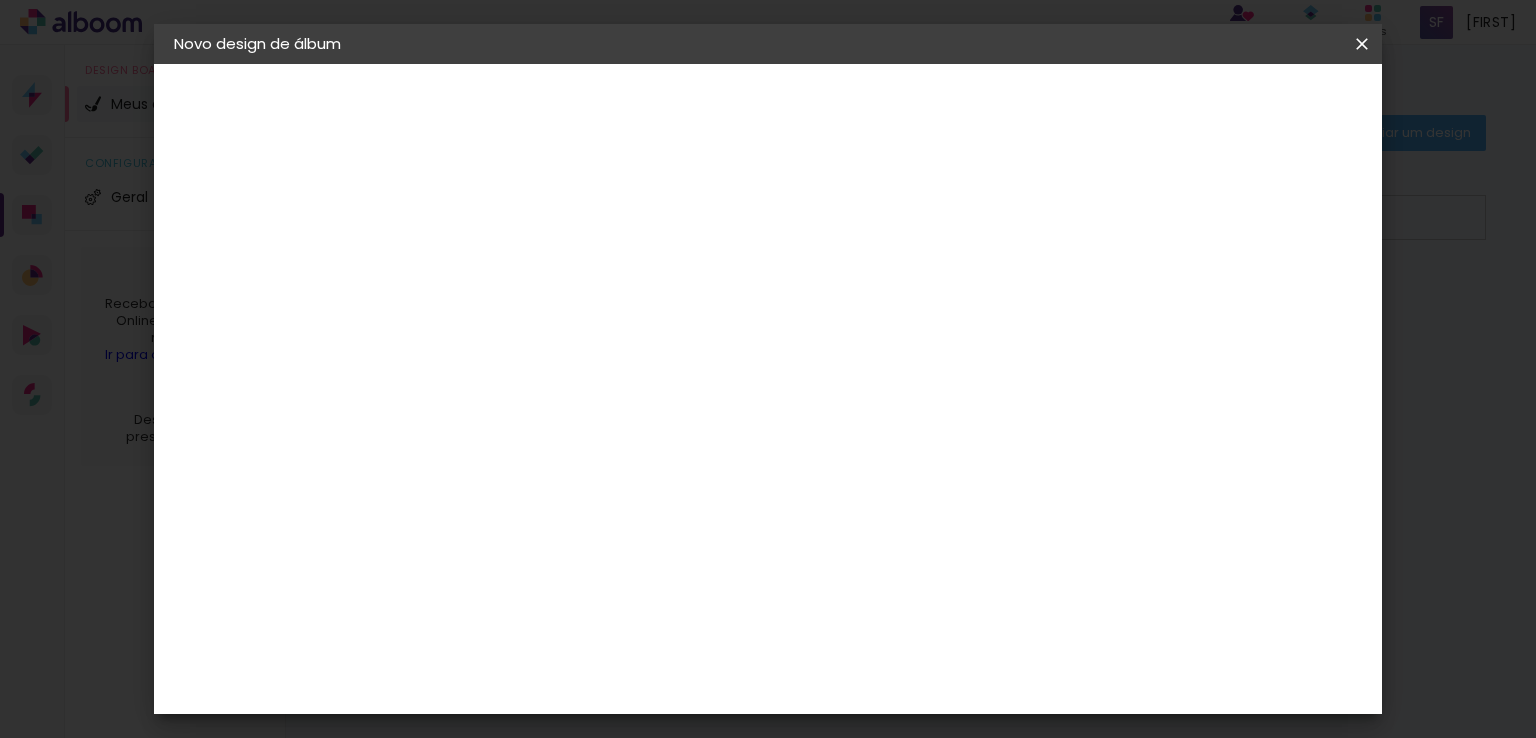 type on "João e Natan" 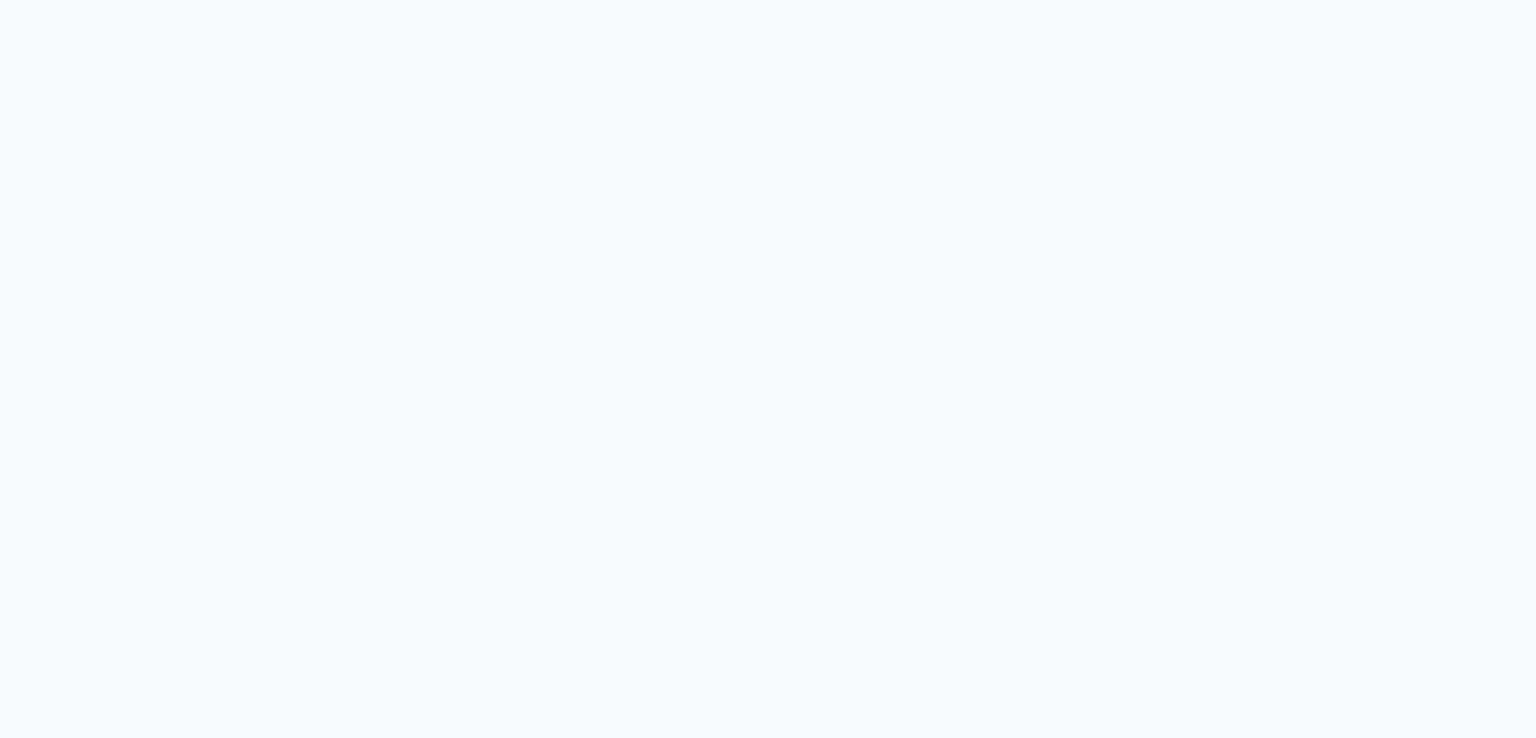 scroll, scrollTop: 0, scrollLeft: 0, axis: both 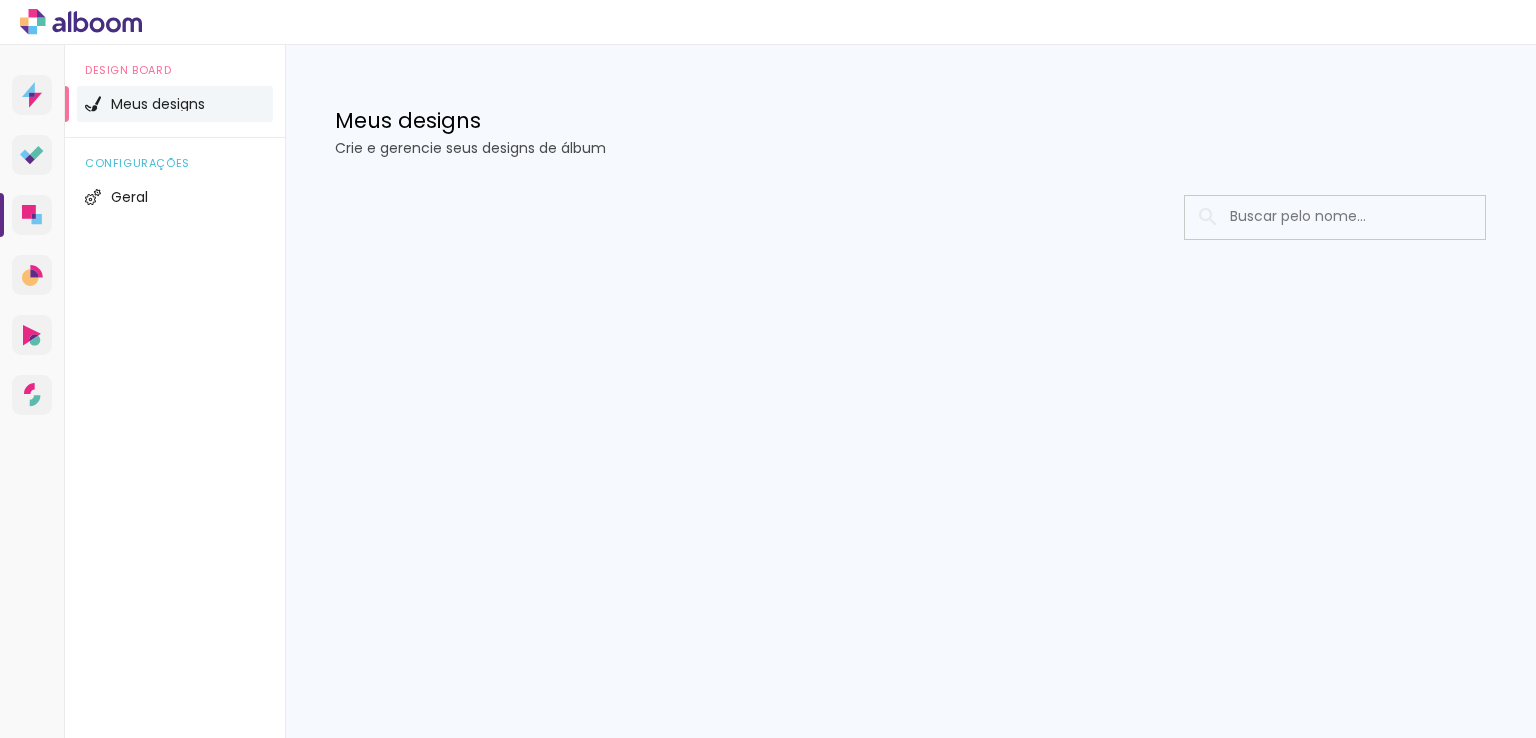 click on "Meus designs" 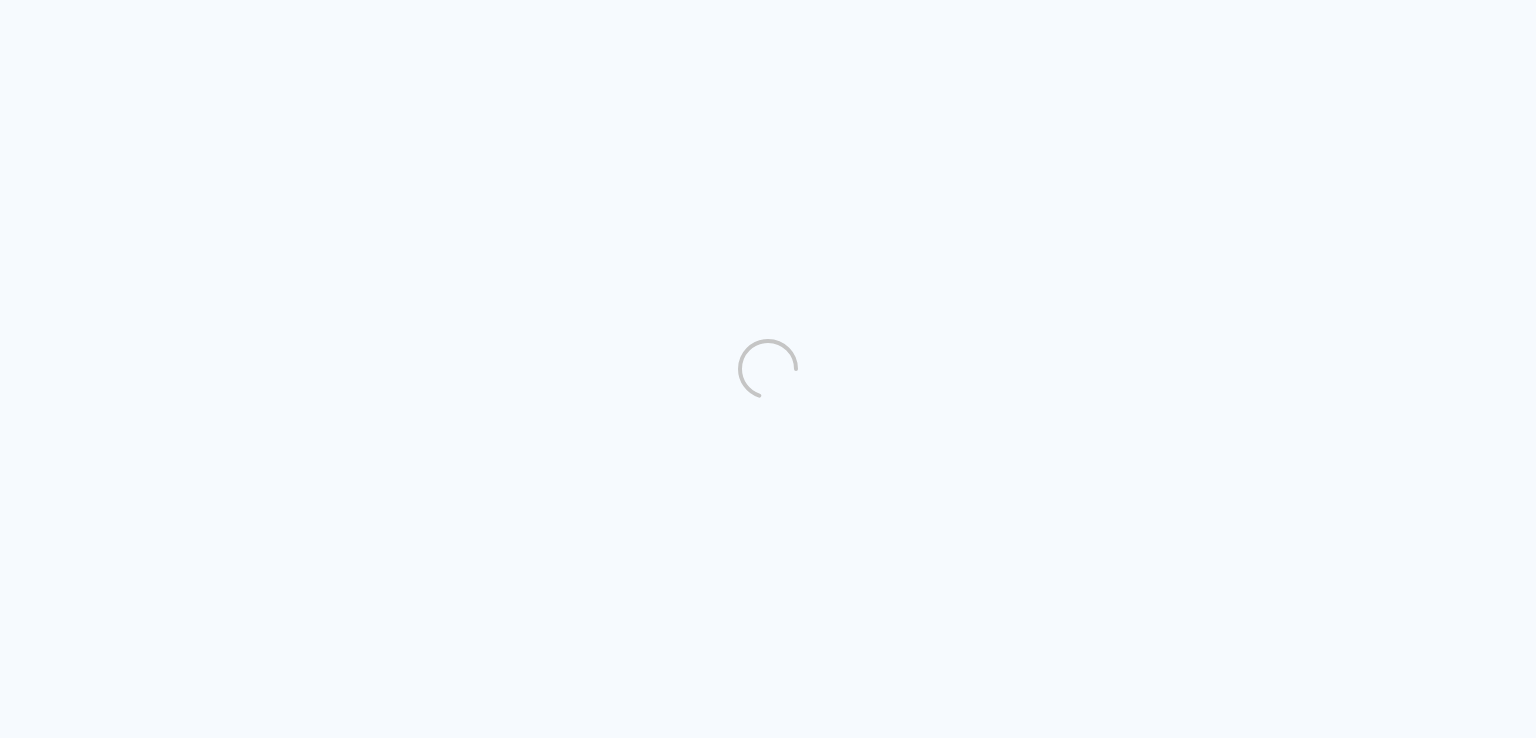 scroll, scrollTop: 0, scrollLeft: 0, axis: both 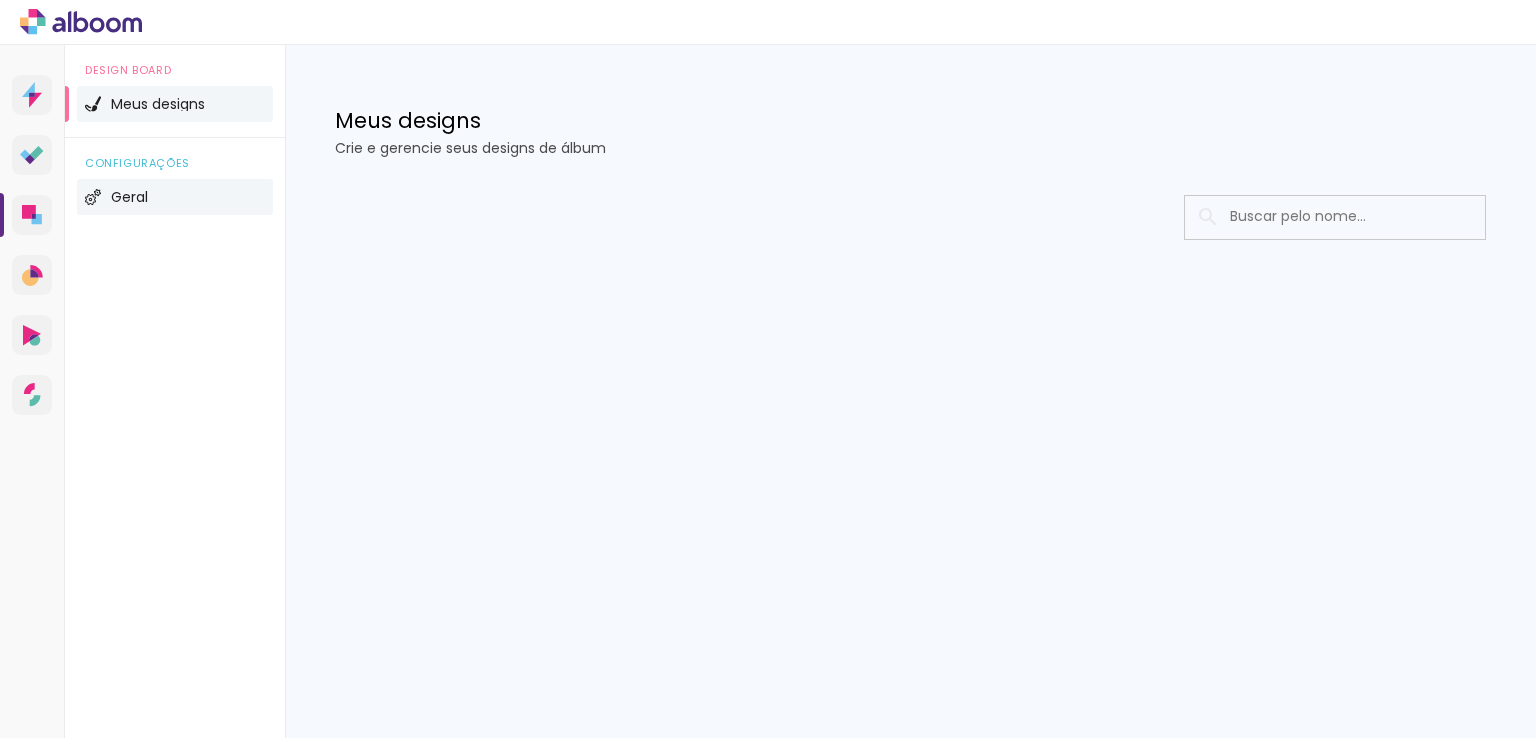 click on "Geral" at bounding box center [175, 197] 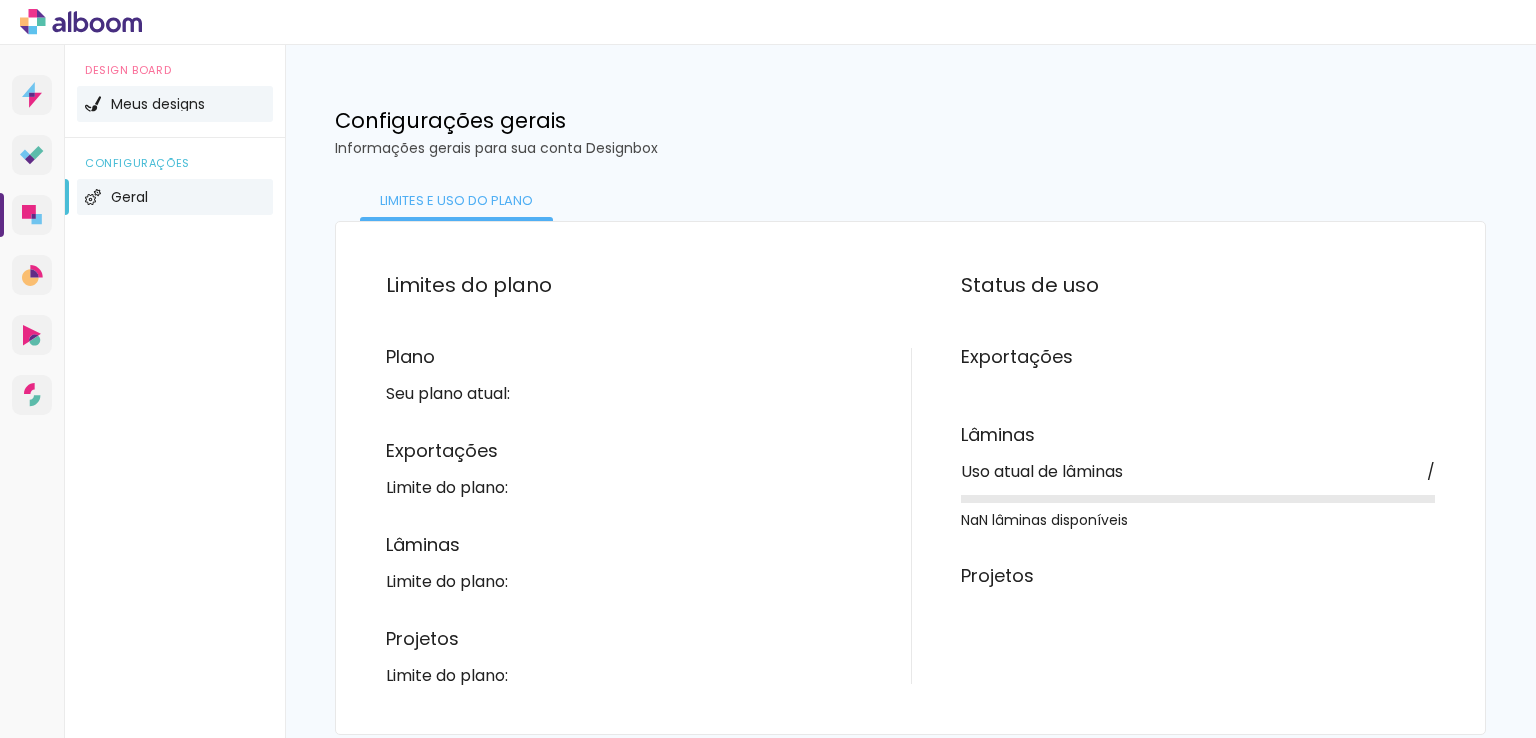click on "Meus designs" at bounding box center [158, 104] 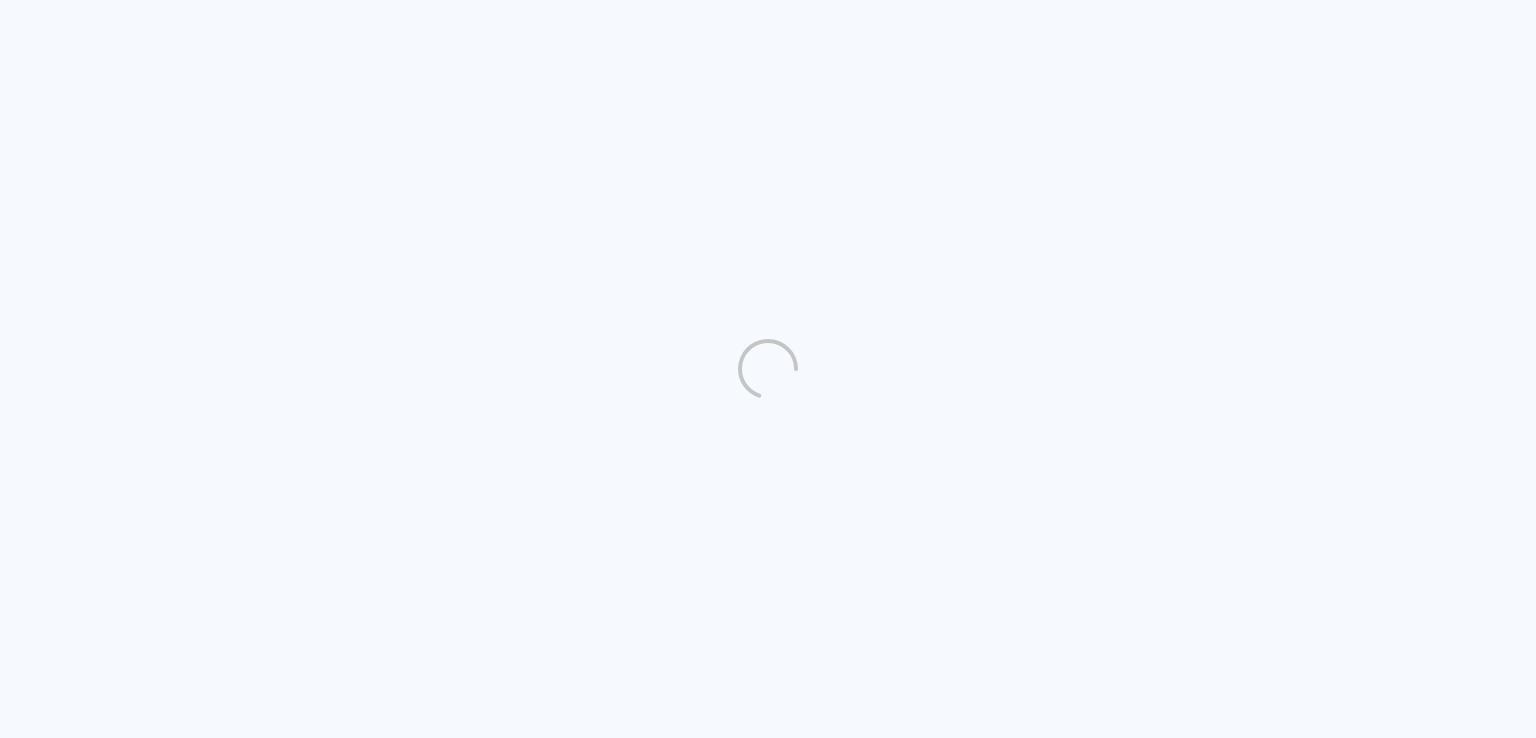 scroll, scrollTop: 0, scrollLeft: 0, axis: both 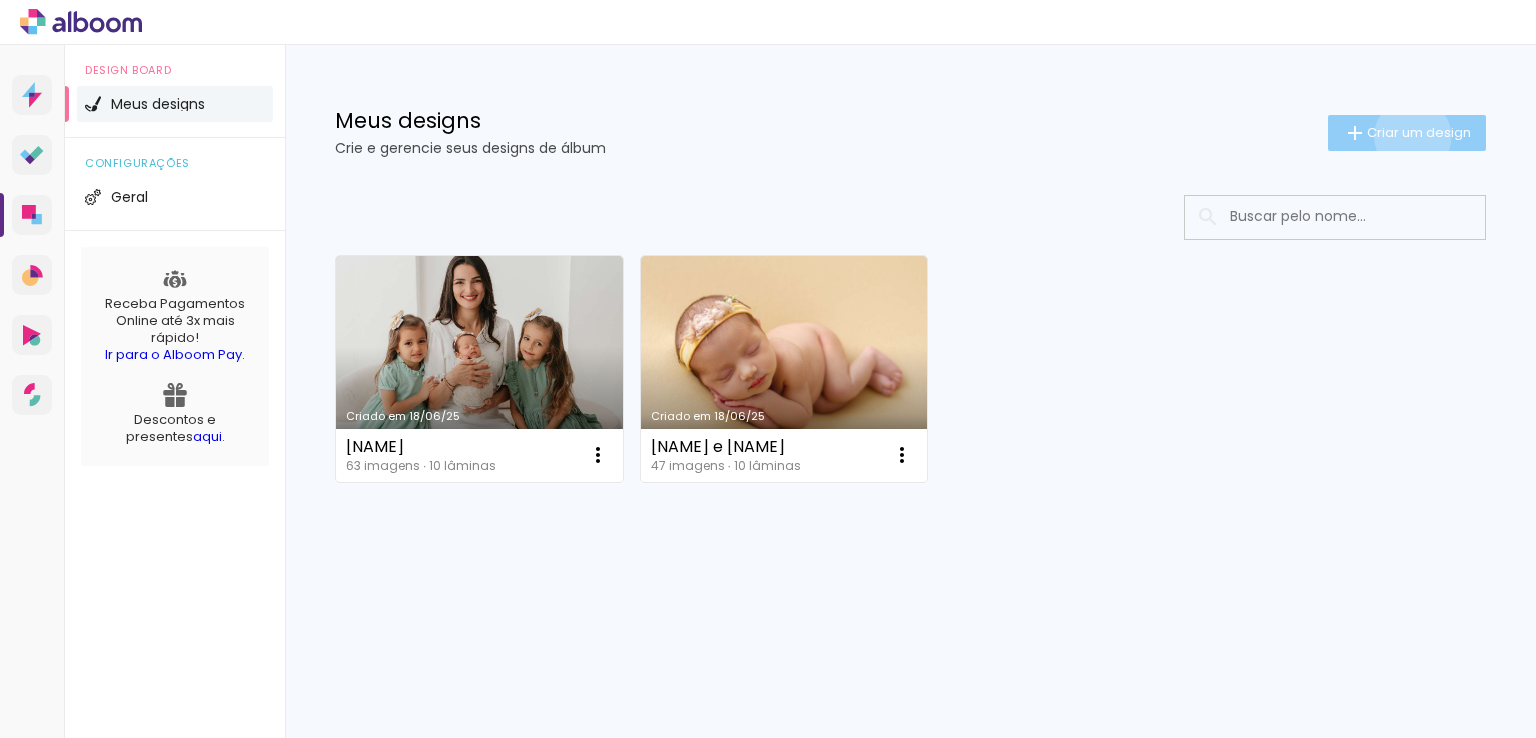 click on "Criar um design" 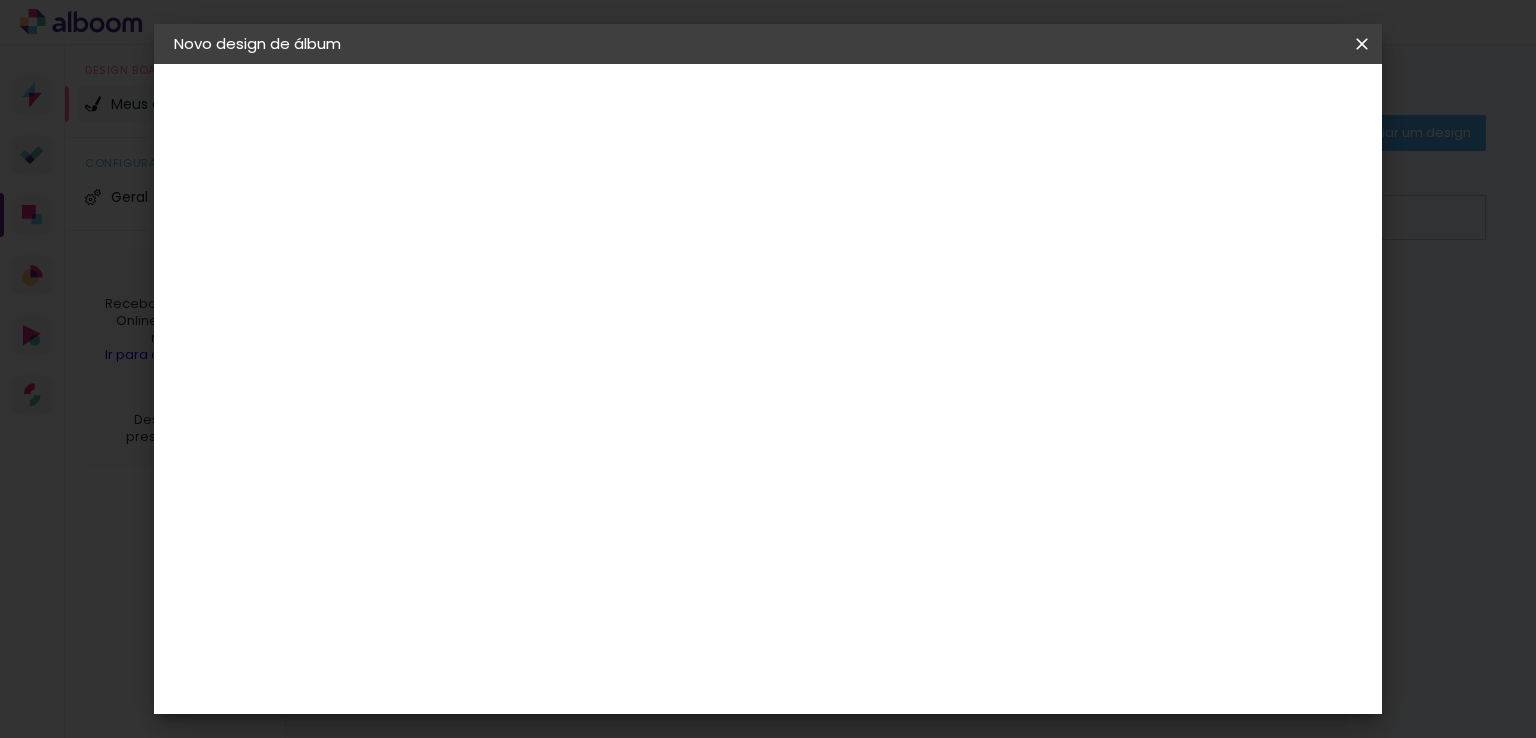 click on "Título do álbum" at bounding box center [0, 0] 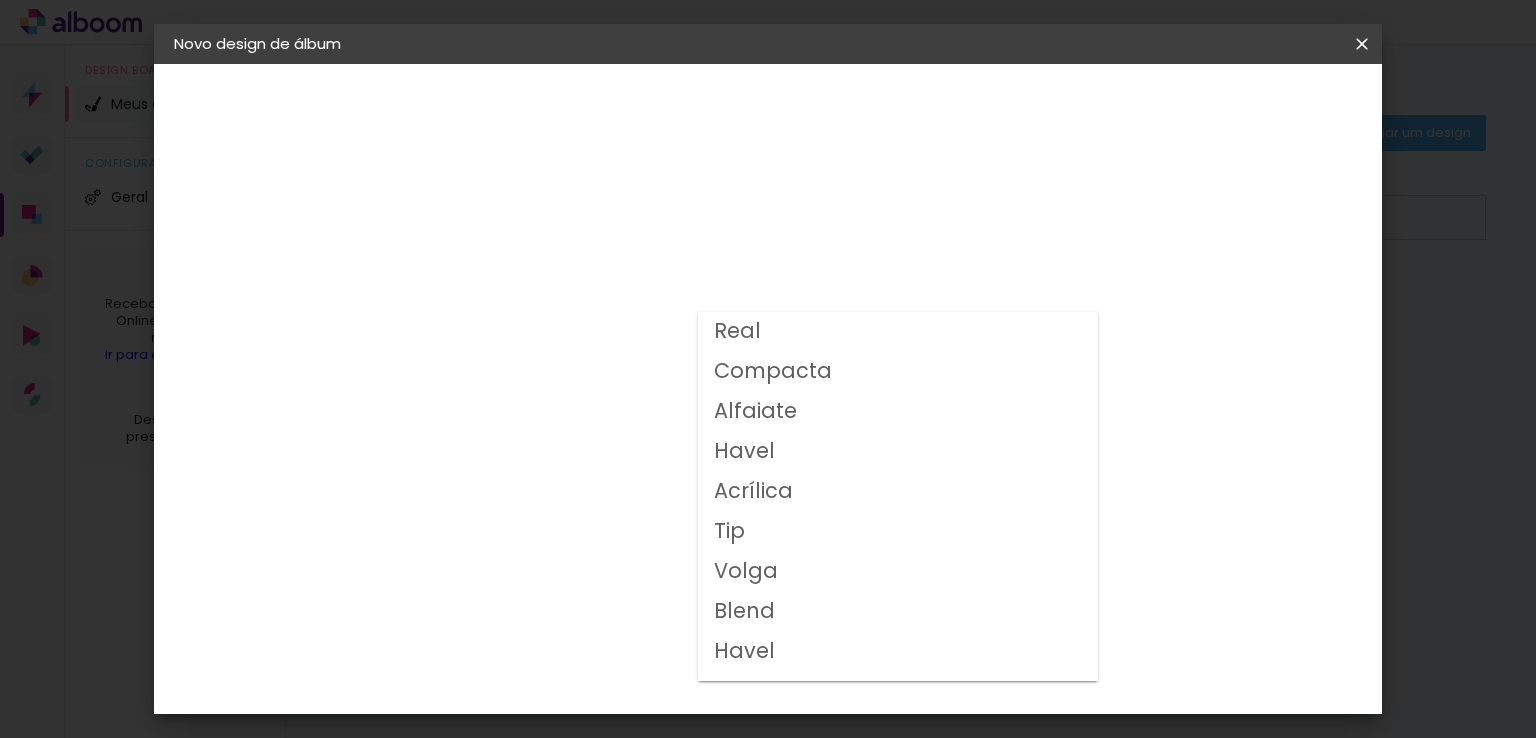 click on "Volga" at bounding box center (0, 0) 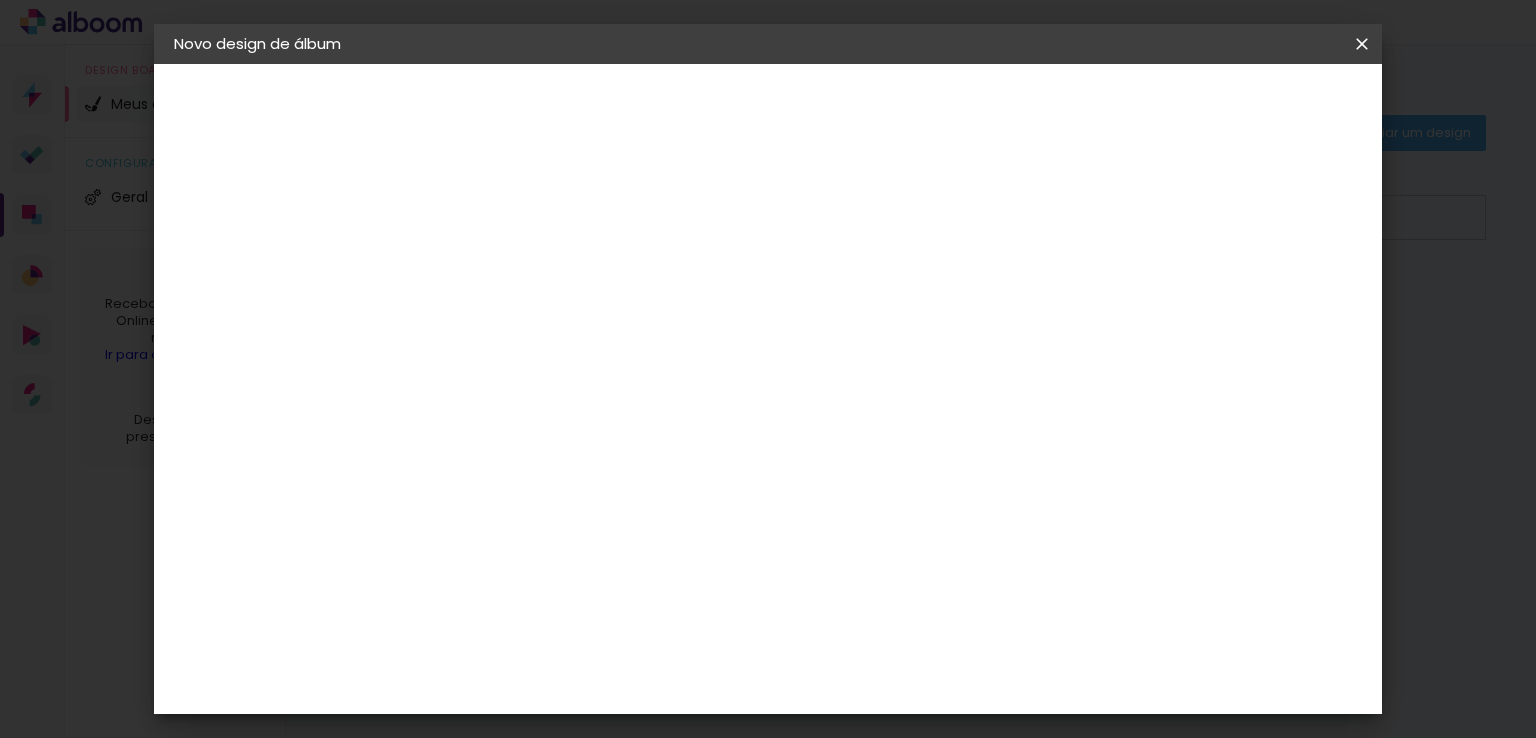 scroll, scrollTop: 300, scrollLeft: 0, axis: vertical 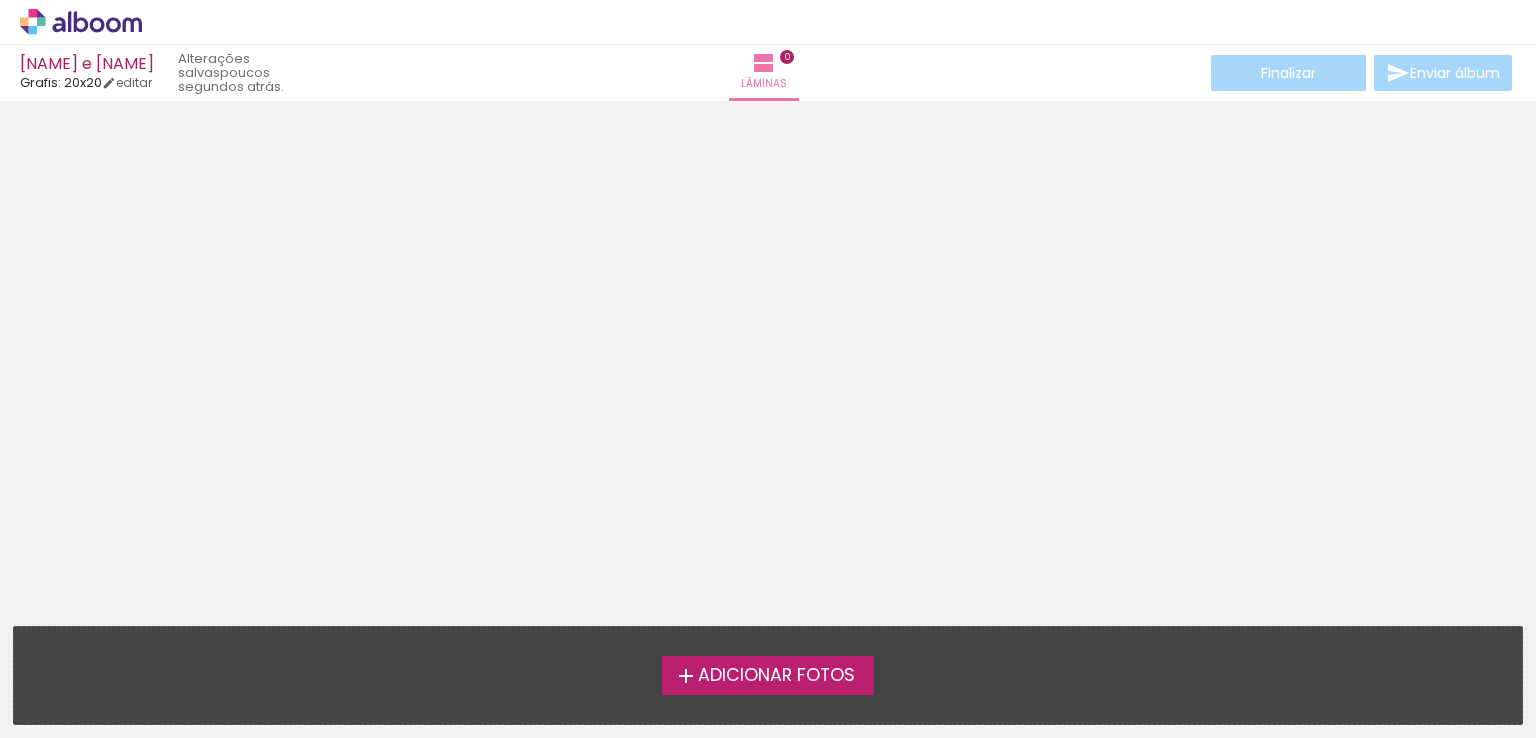 click on "Adicionar Fotos" at bounding box center [776, 676] 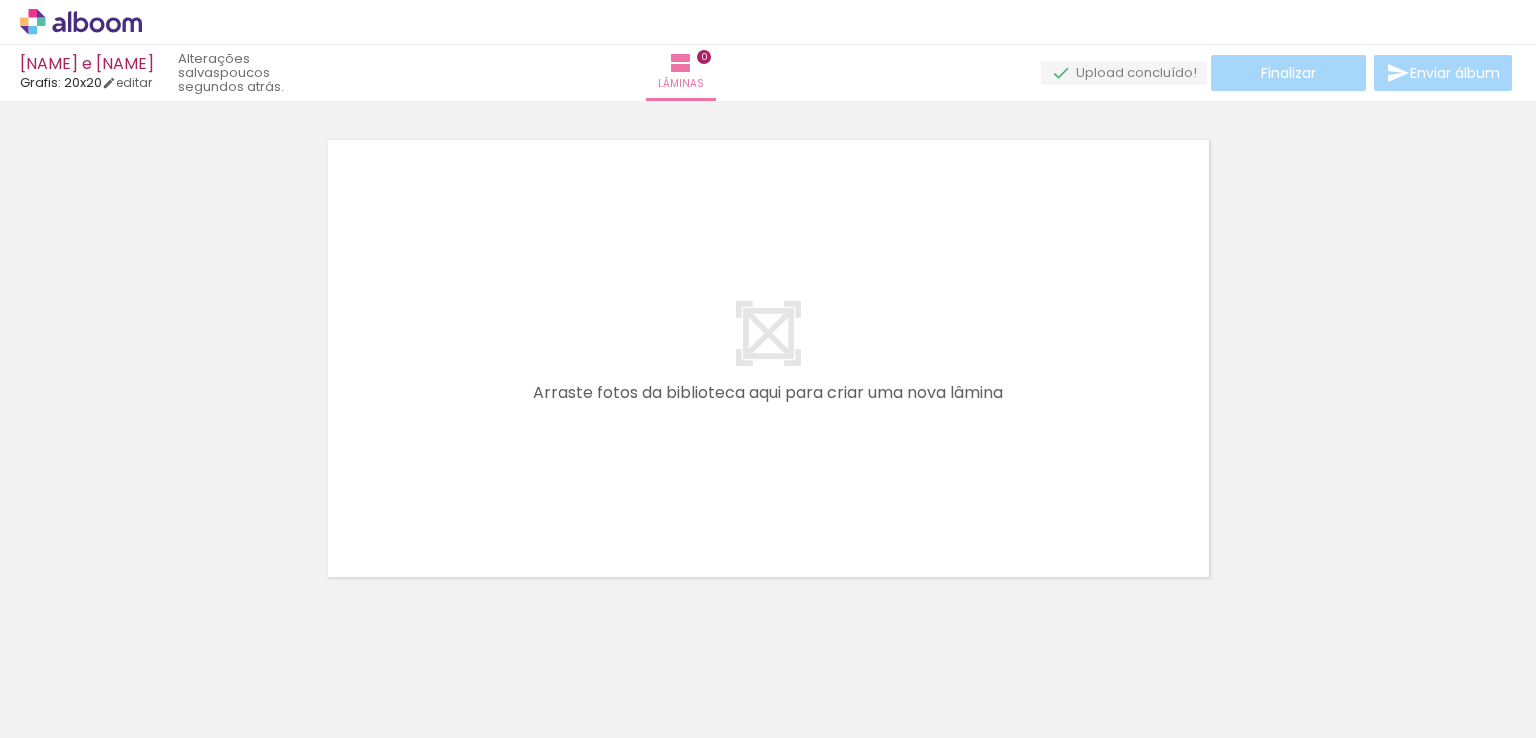 scroll, scrollTop: 25, scrollLeft: 0, axis: vertical 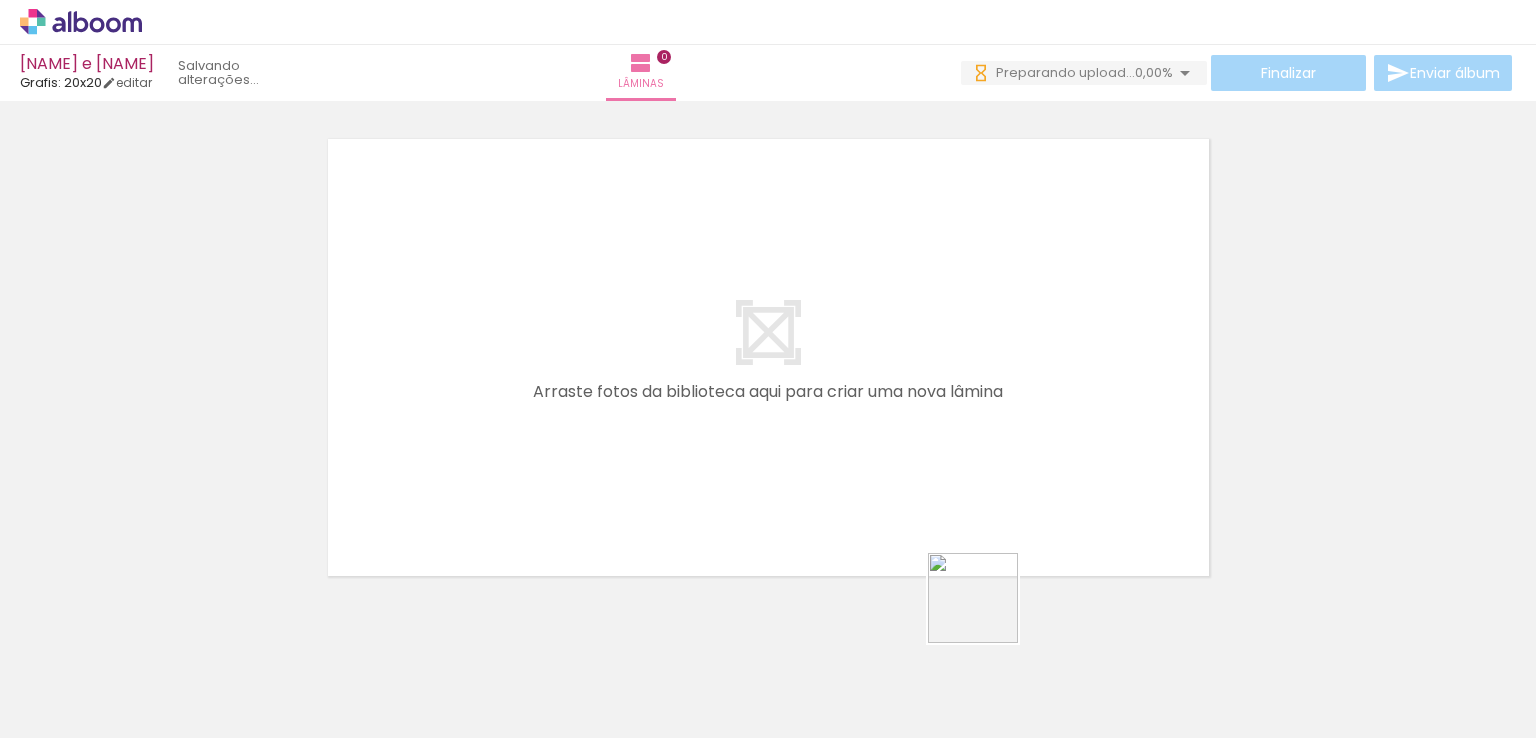 drag, startPoint x: 1031, startPoint y: 695, endPoint x: 902, endPoint y: 437, distance: 288.45276 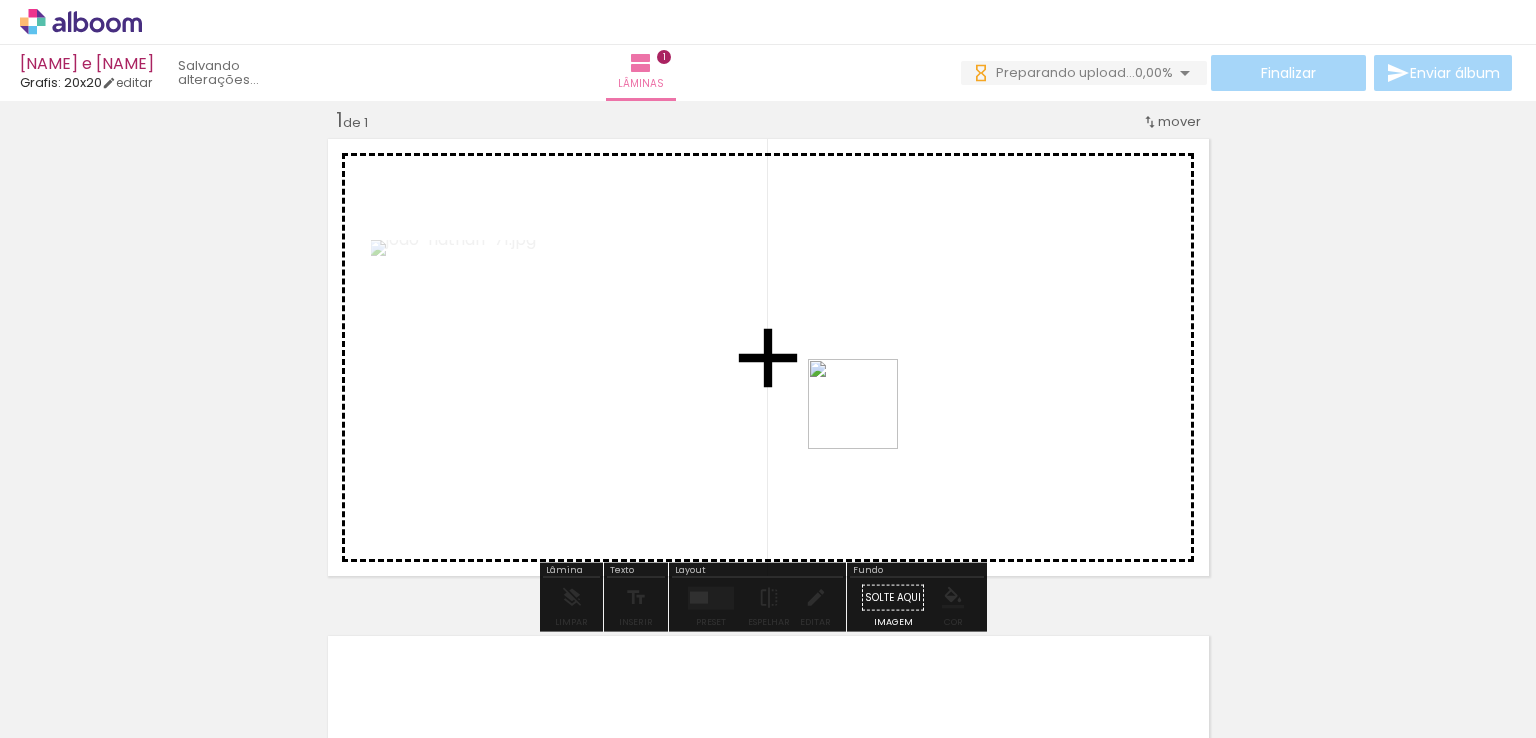 drag, startPoint x: 876, startPoint y: 656, endPoint x: 867, endPoint y: 393, distance: 263.15396 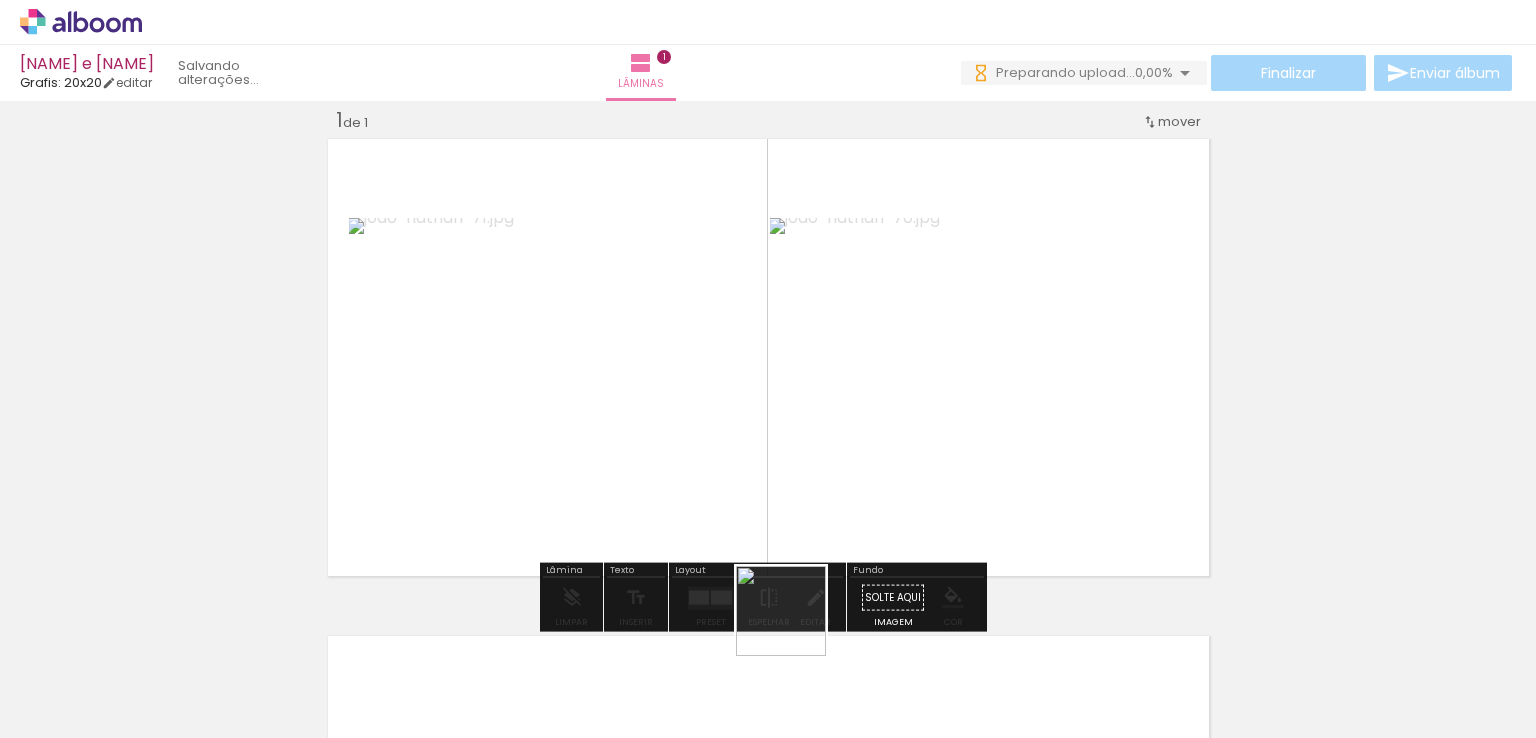 drag, startPoint x: 796, startPoint y: 676, endPoint x: 811, endPoint y: 345, distance: 331.3397 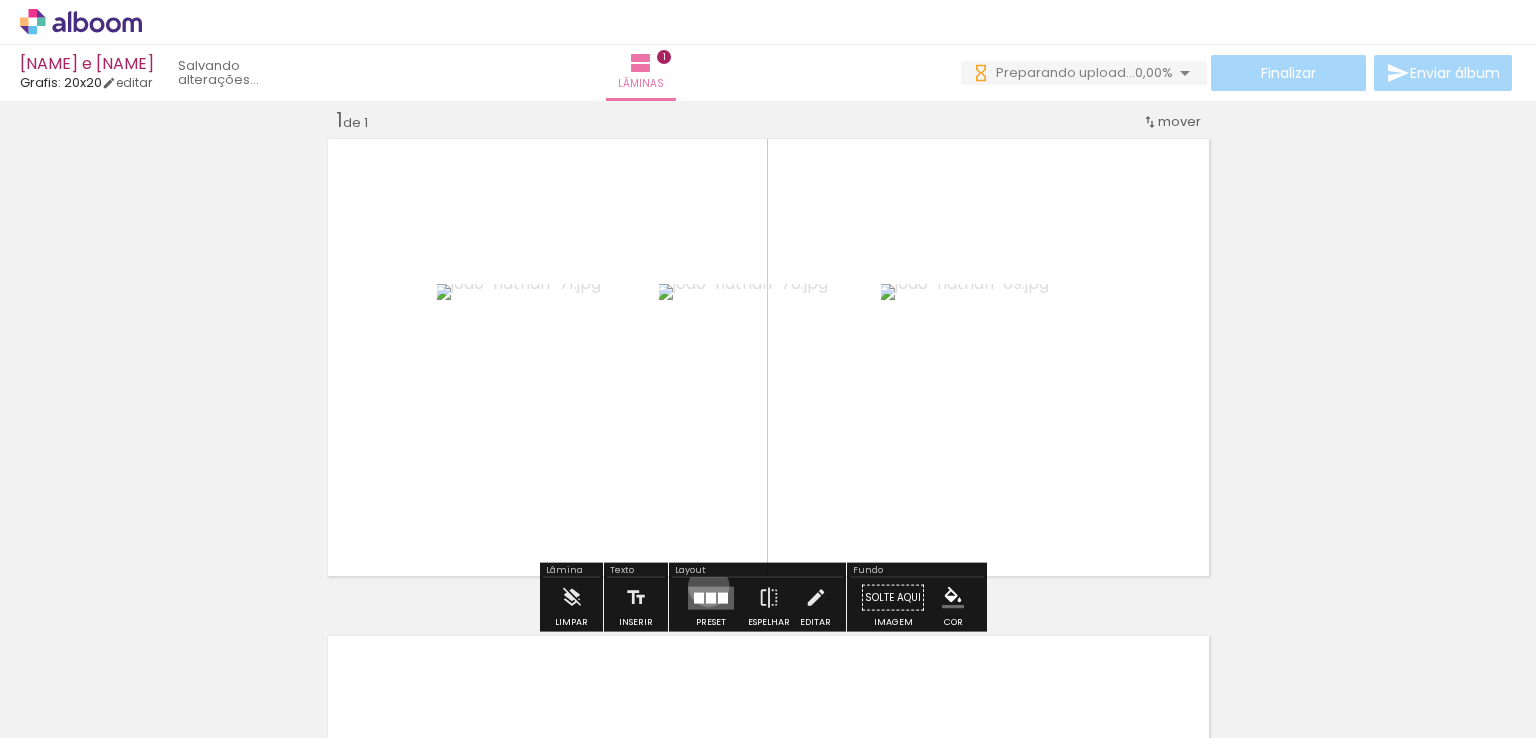 click at bounding box center [711, 597] 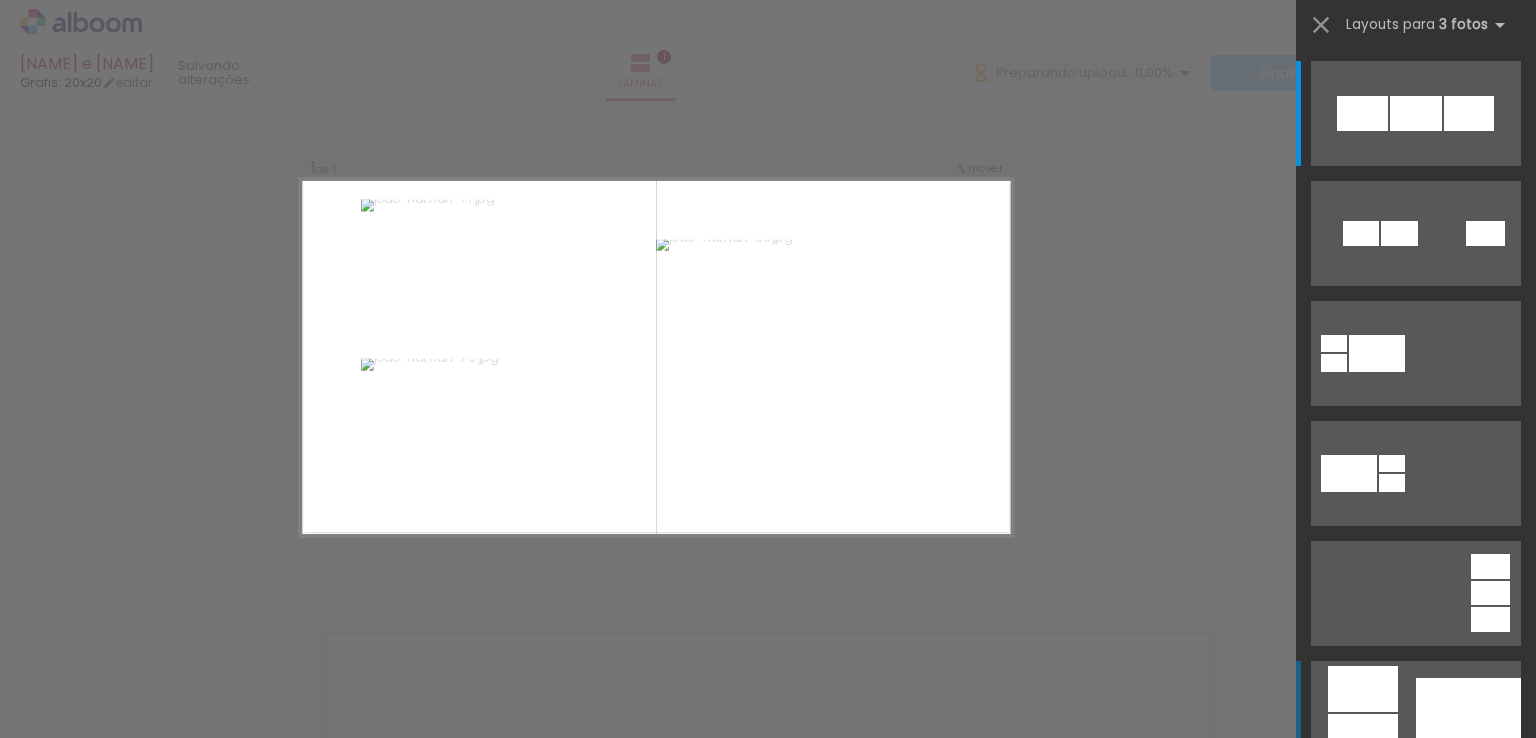 click at bounding box center [1469, 113] 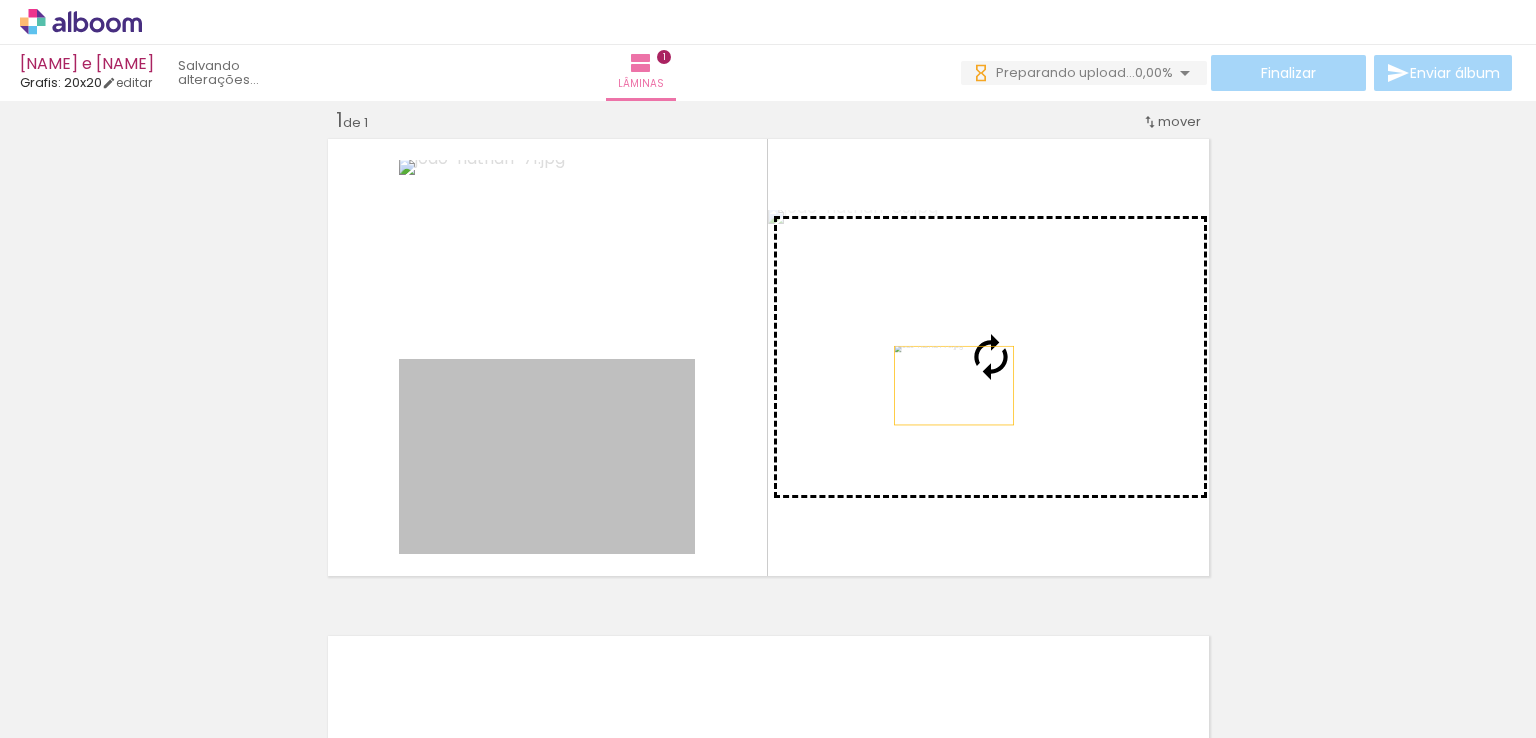 drag, startPoint x: 589, startPoint y: 497, endPoint x: 946, endPoint y: 385, distance: 374.15637 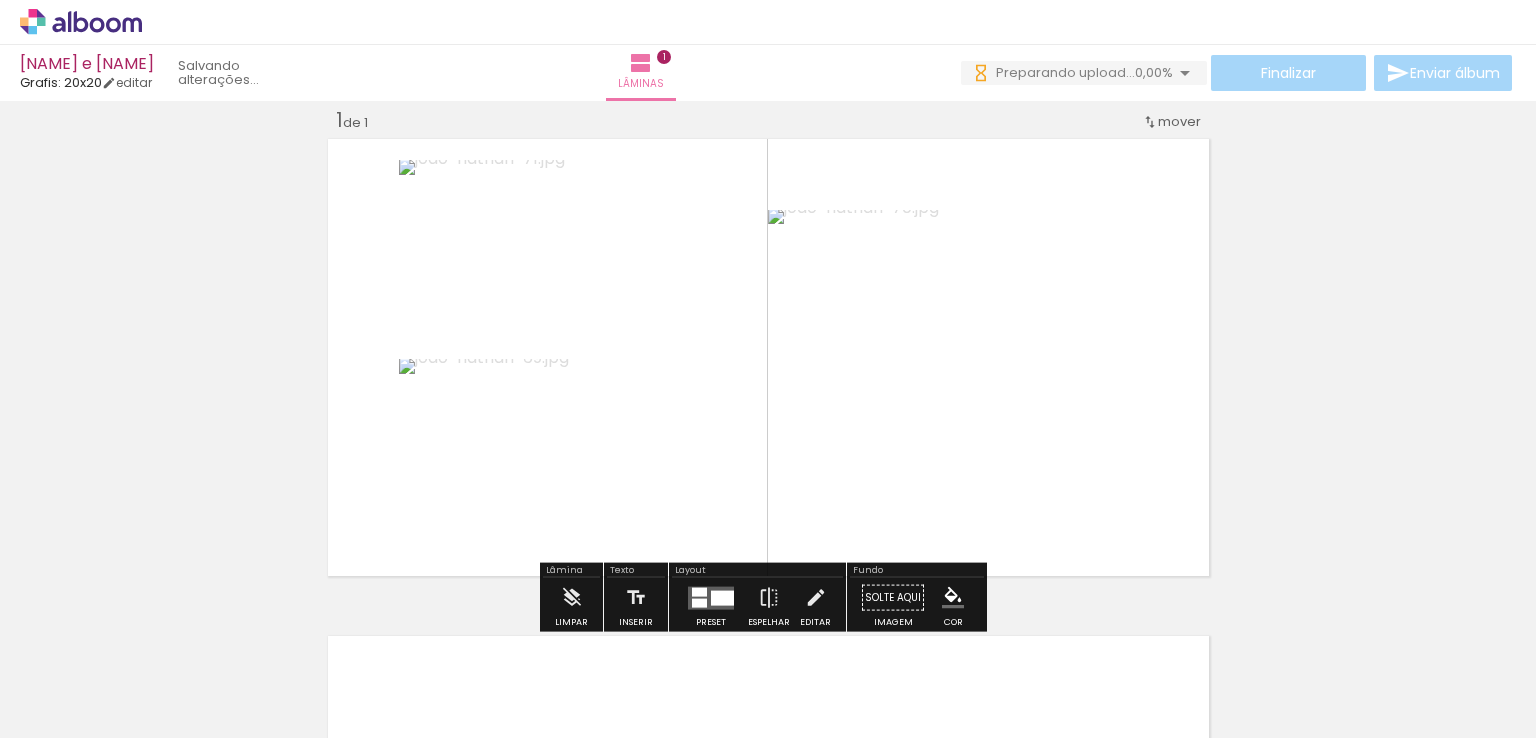 click at bounding box center (722, 597) 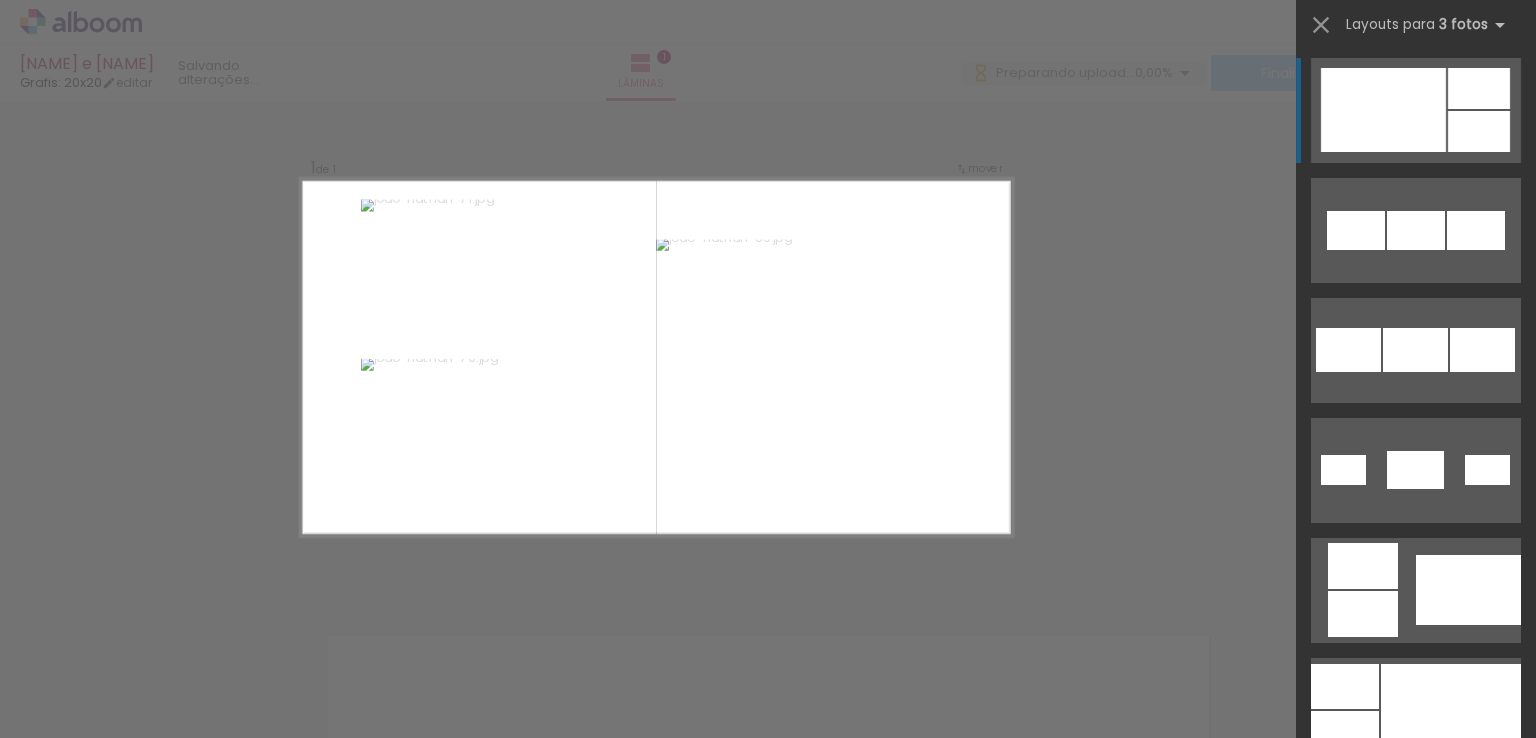 scroll, scrollTop: 1000, scrollLeft: 0, axis: vertical 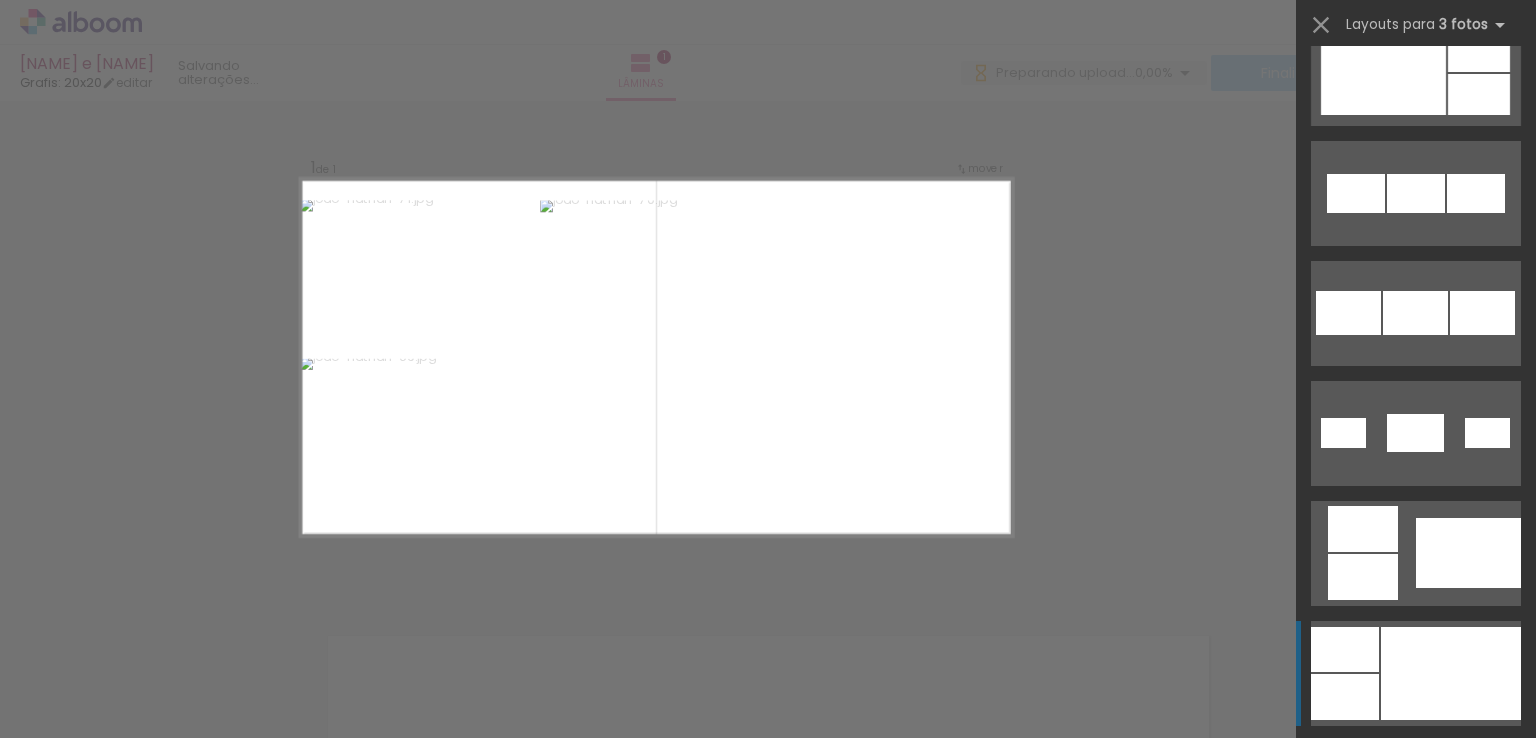 click at bounding box center (1451, 673) 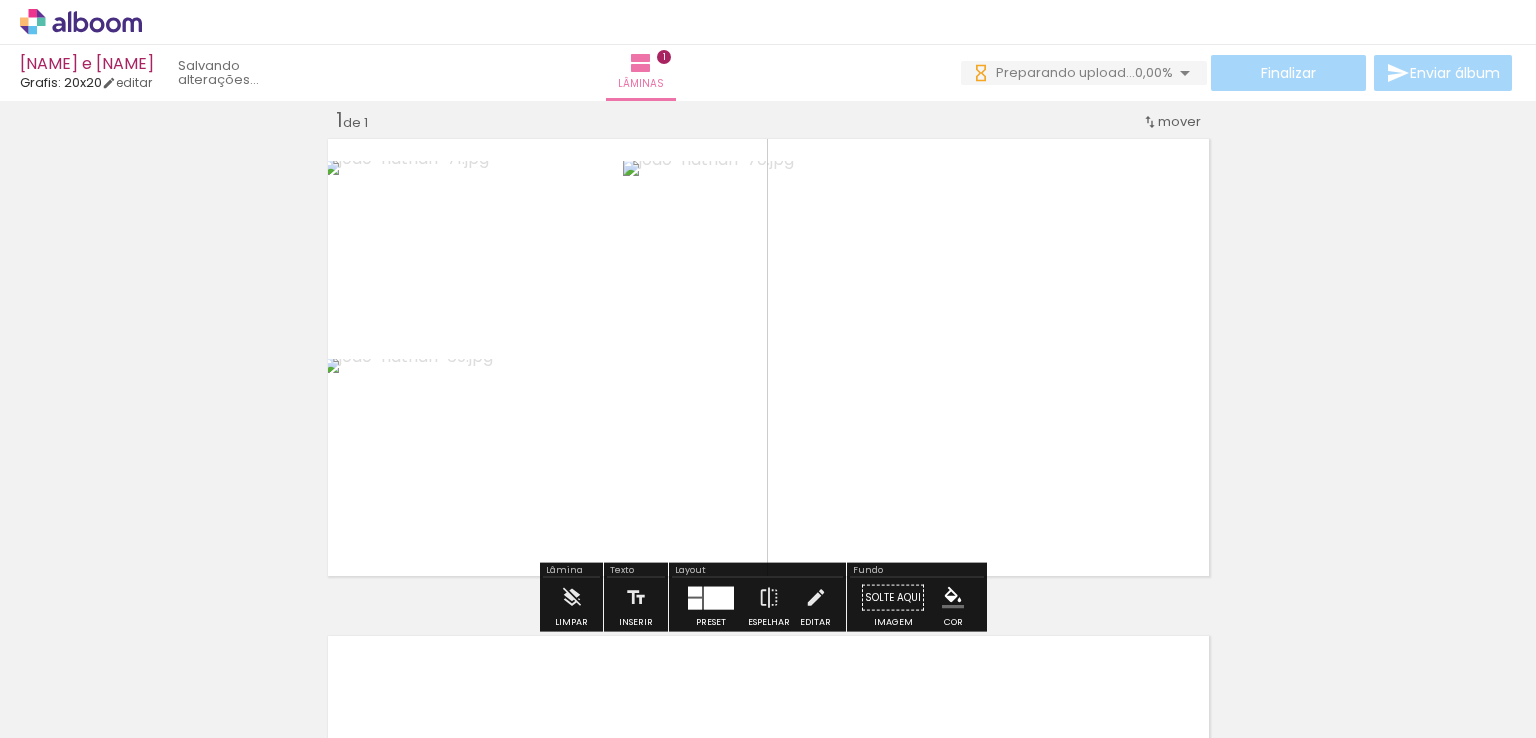 click at bounding box center (719, 597) 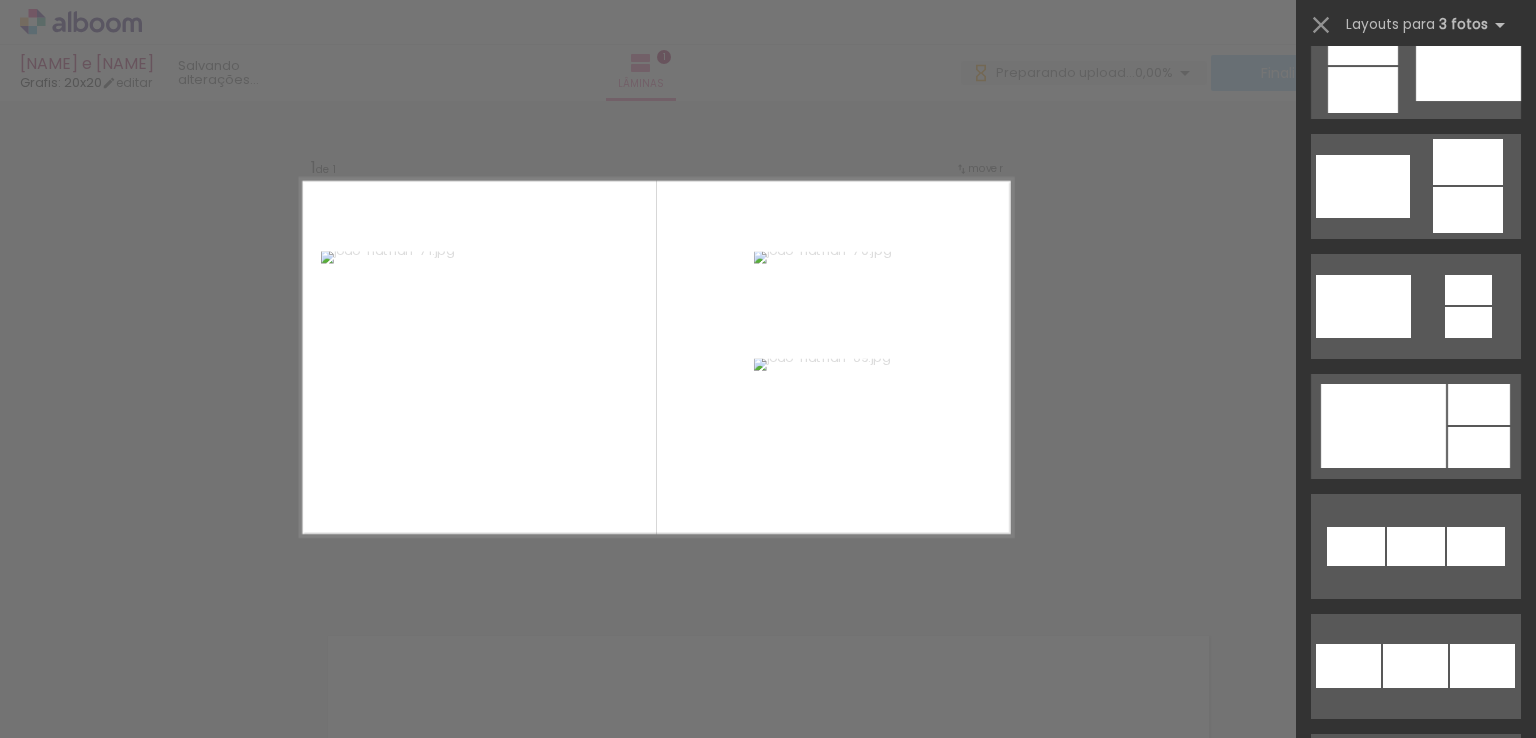 scroll, scrollTop: 640, scrollLeft: 0, axis: vertical 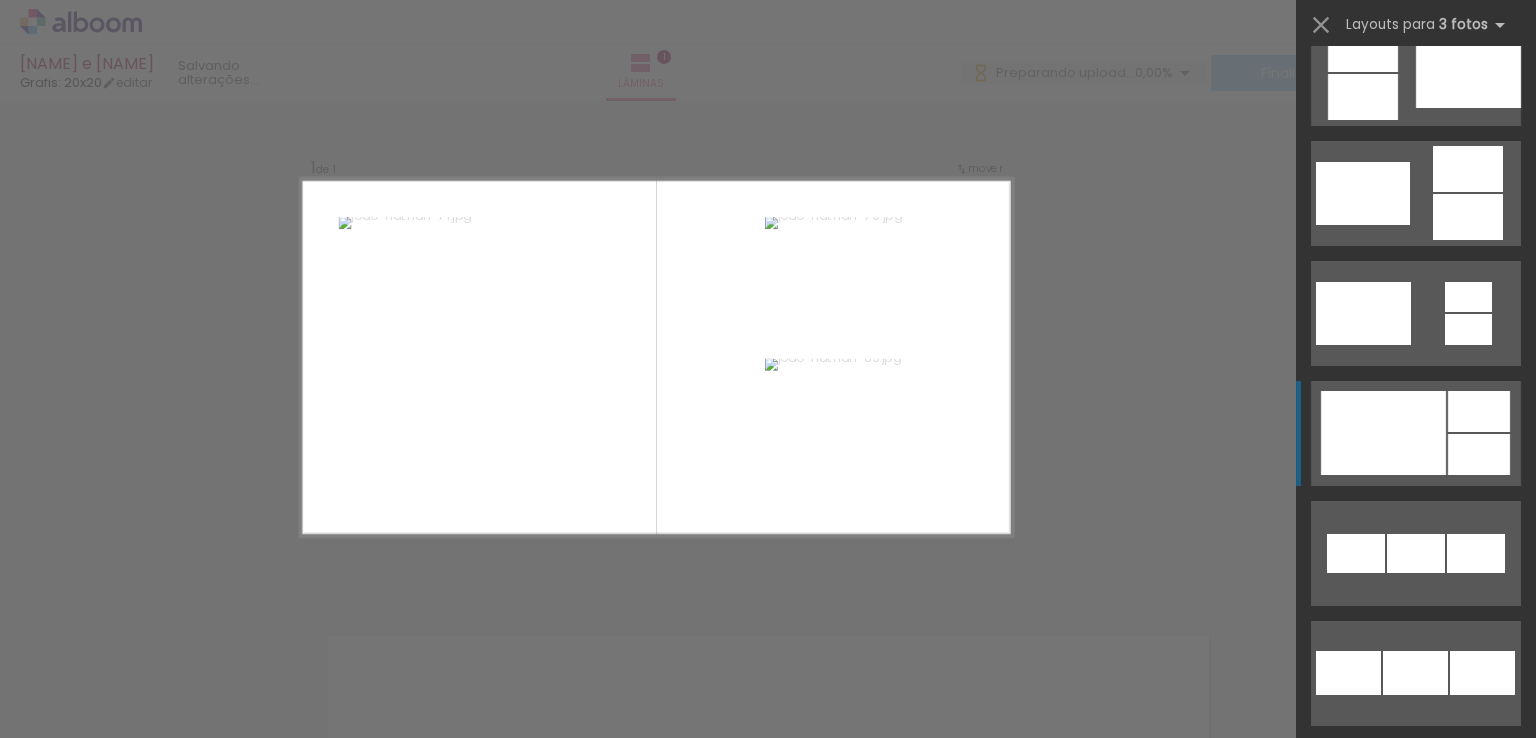 click at bounding box center [1399, -407] 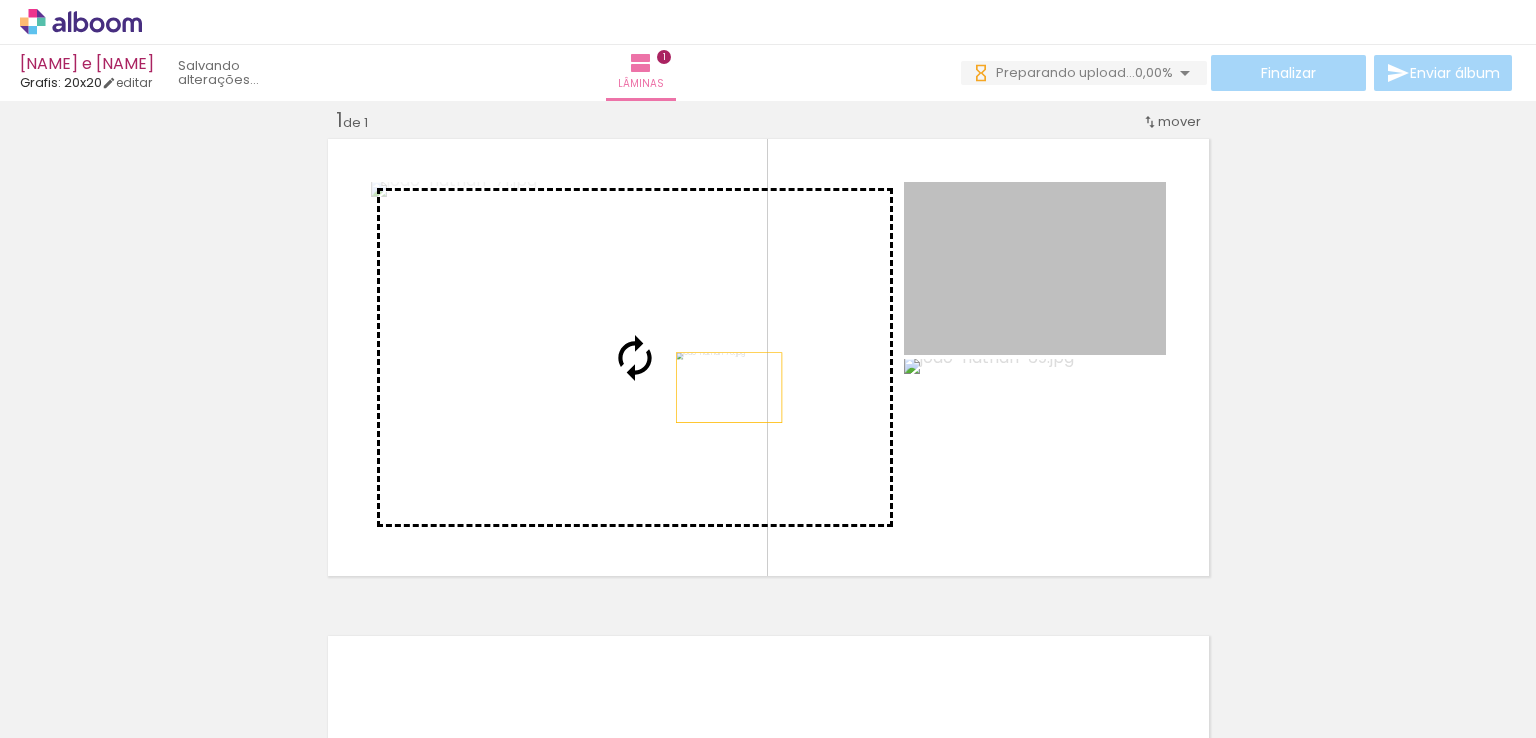 drag, startPoint x: 1019, startPoint y: 270, endPoint x: 620, endPoint y: 422, distance: 426.9719 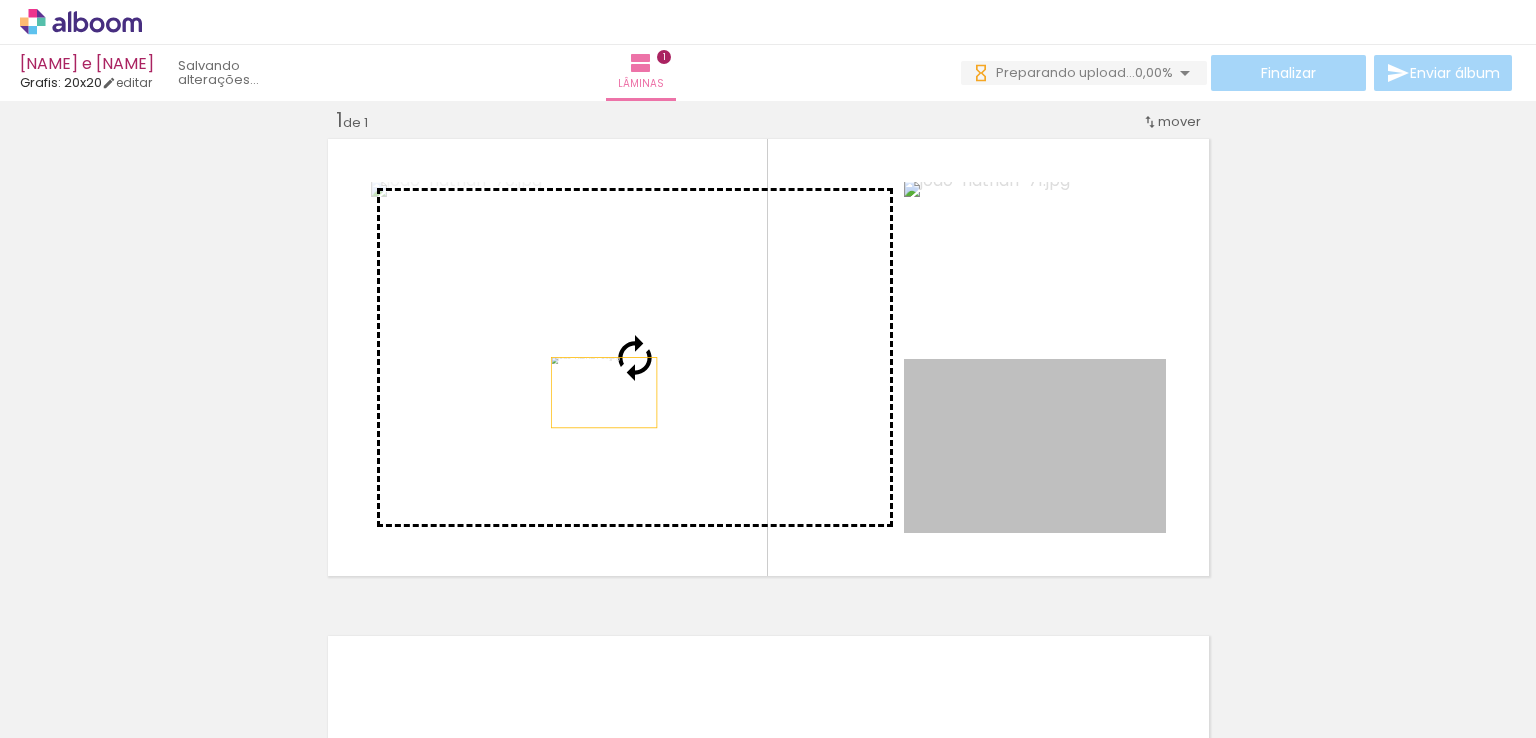 drag, startPoint x: 1082, startPoint y: 466, endPoint x: 483, endPoint y: 365, distance: 607.4553 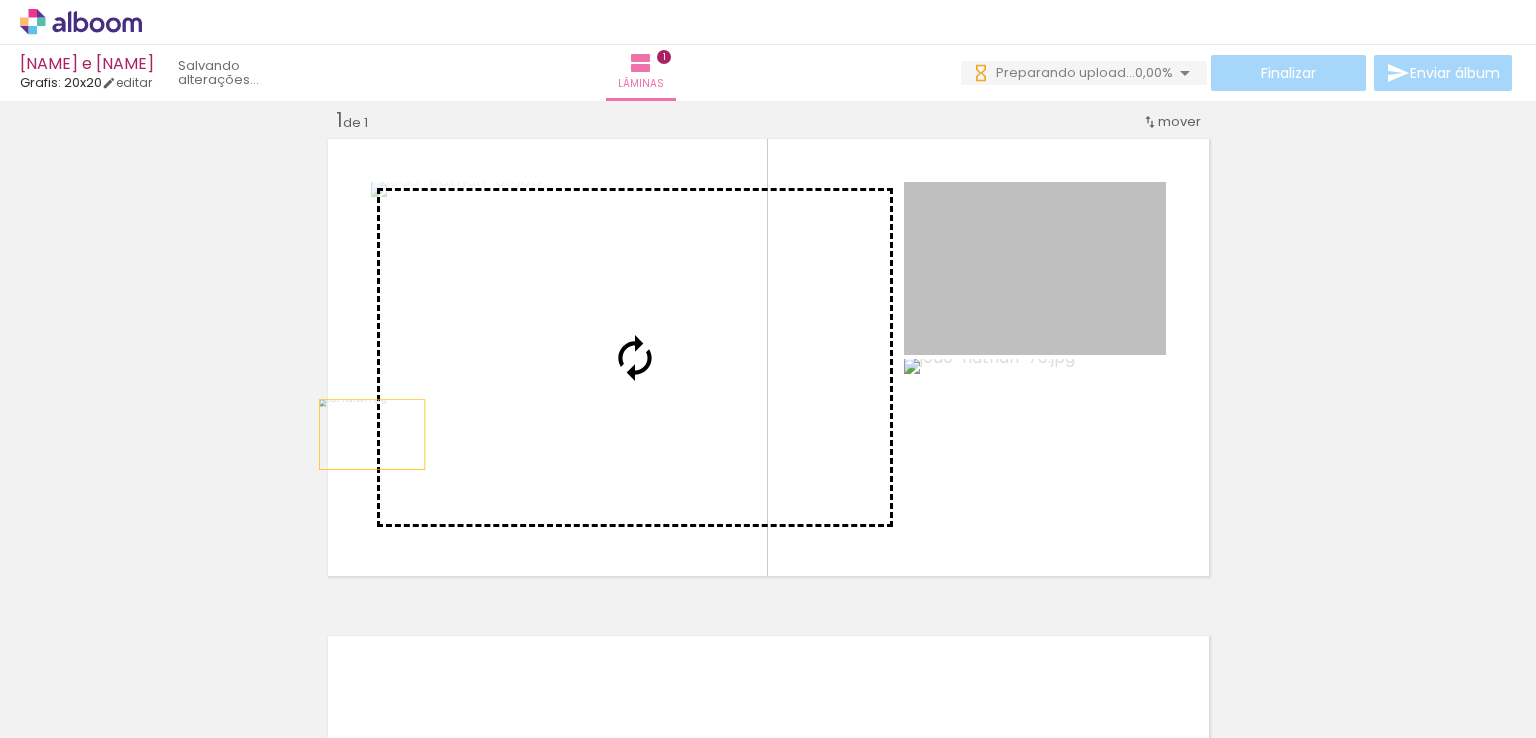 drag, startPoint x: 1029, startPoint y: 259, endPoint x: 364, endPoint y: 434, distance: 687.64087 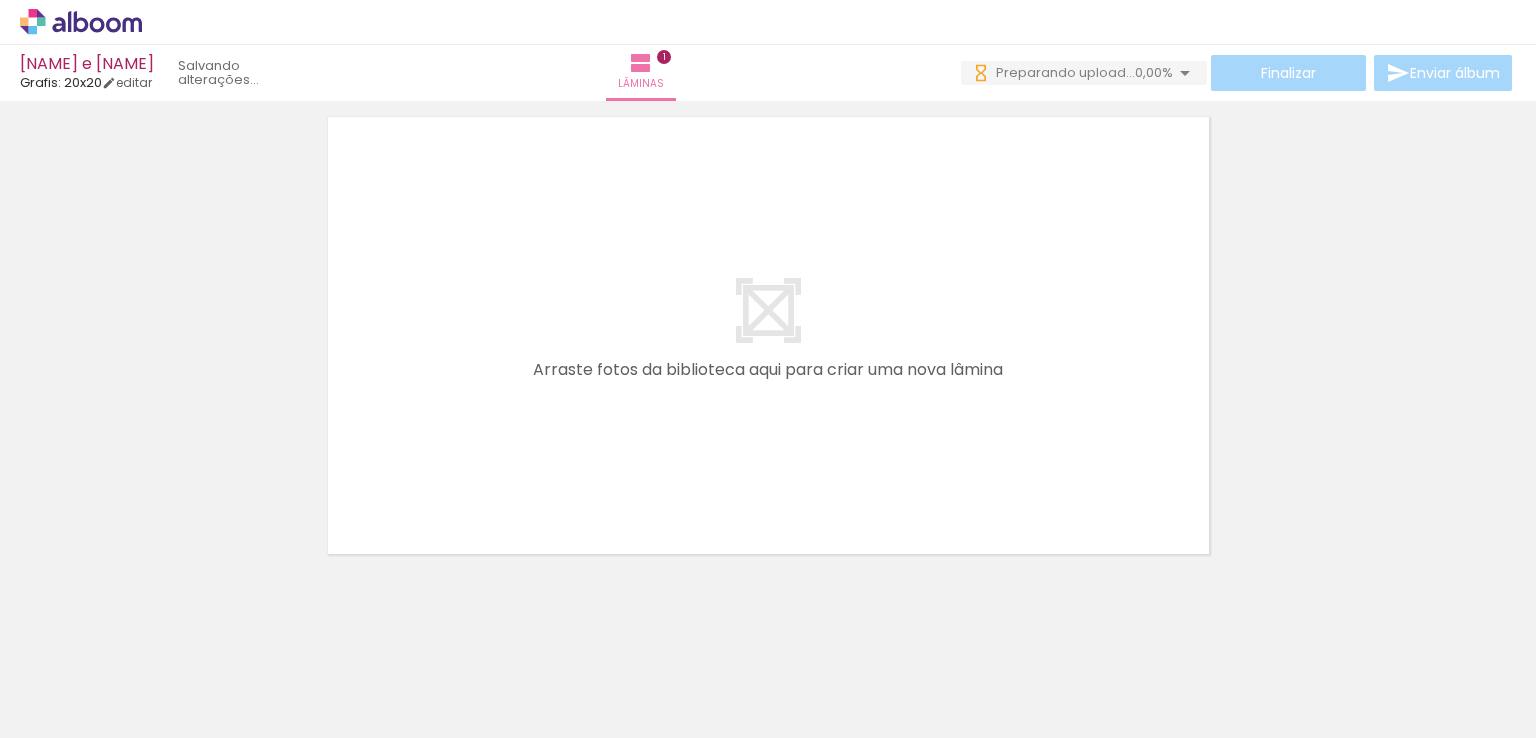 scroll, scrollTop: 560, scrollLeft: 0, axis: vertical 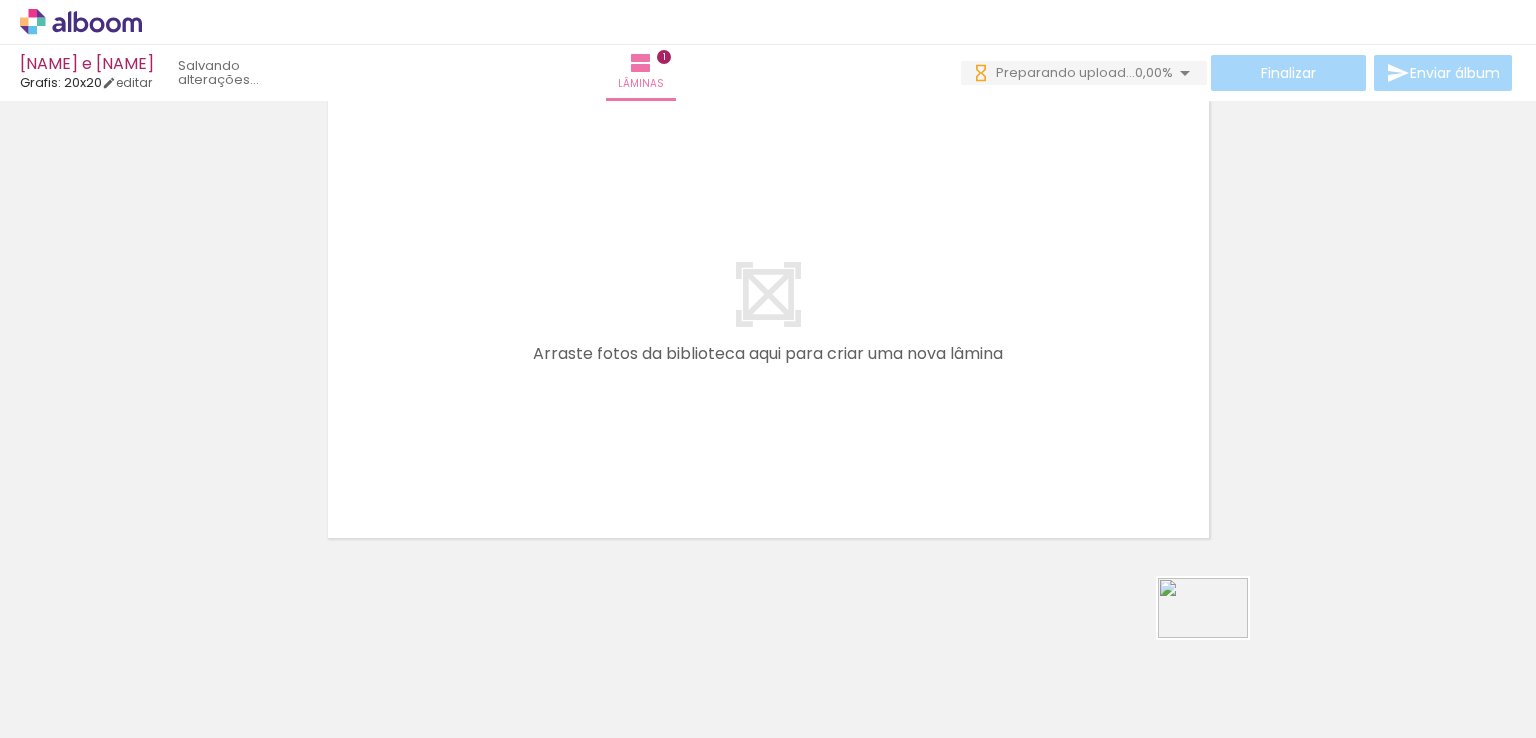 drag, startPoint x: 1255, startPoint y: 680, endPoint x: 772, endPoint y: 326, distance: 598.83636 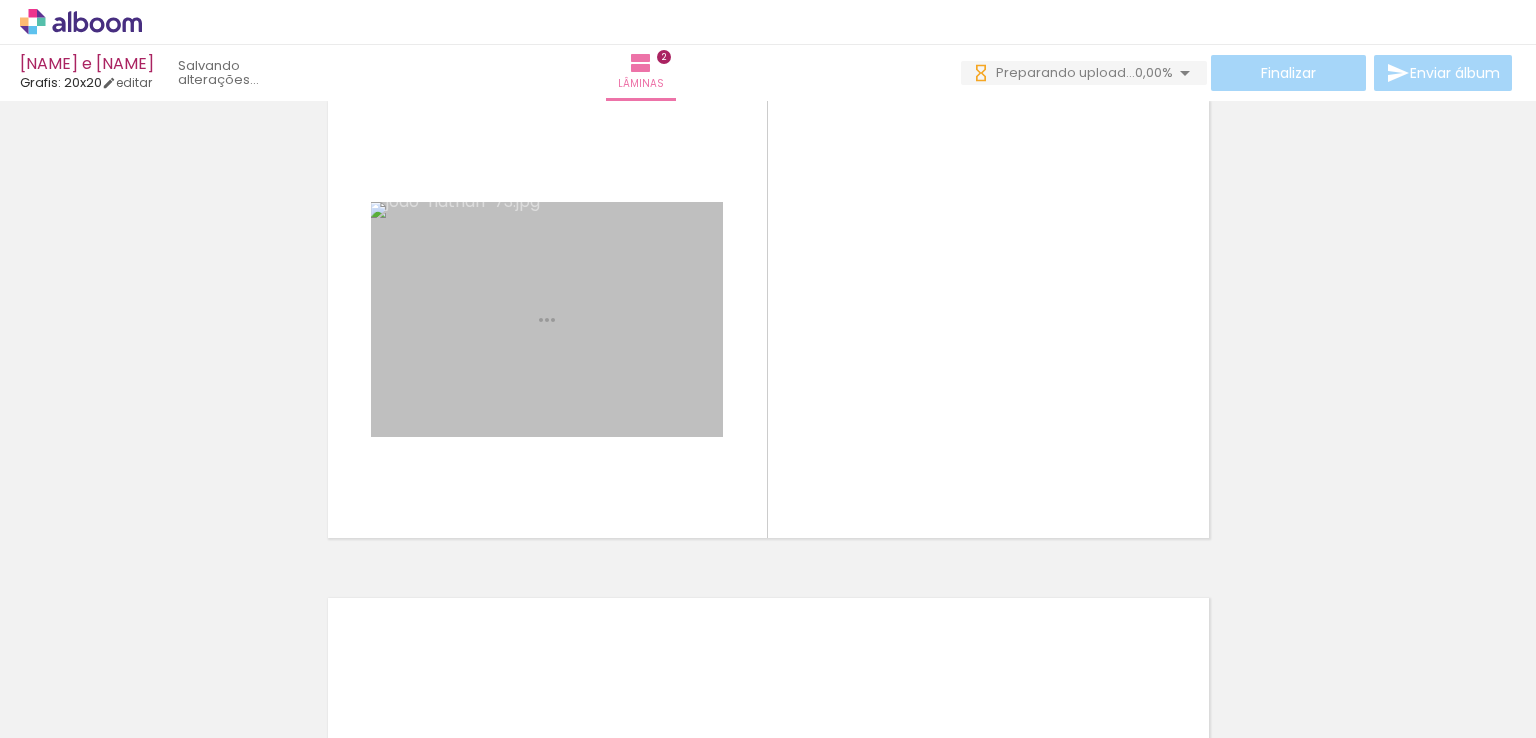 drag, startPoint x: 772, startPoint y: 326, endPoint x: 781, endPoint y: 333, distance: 11.401754 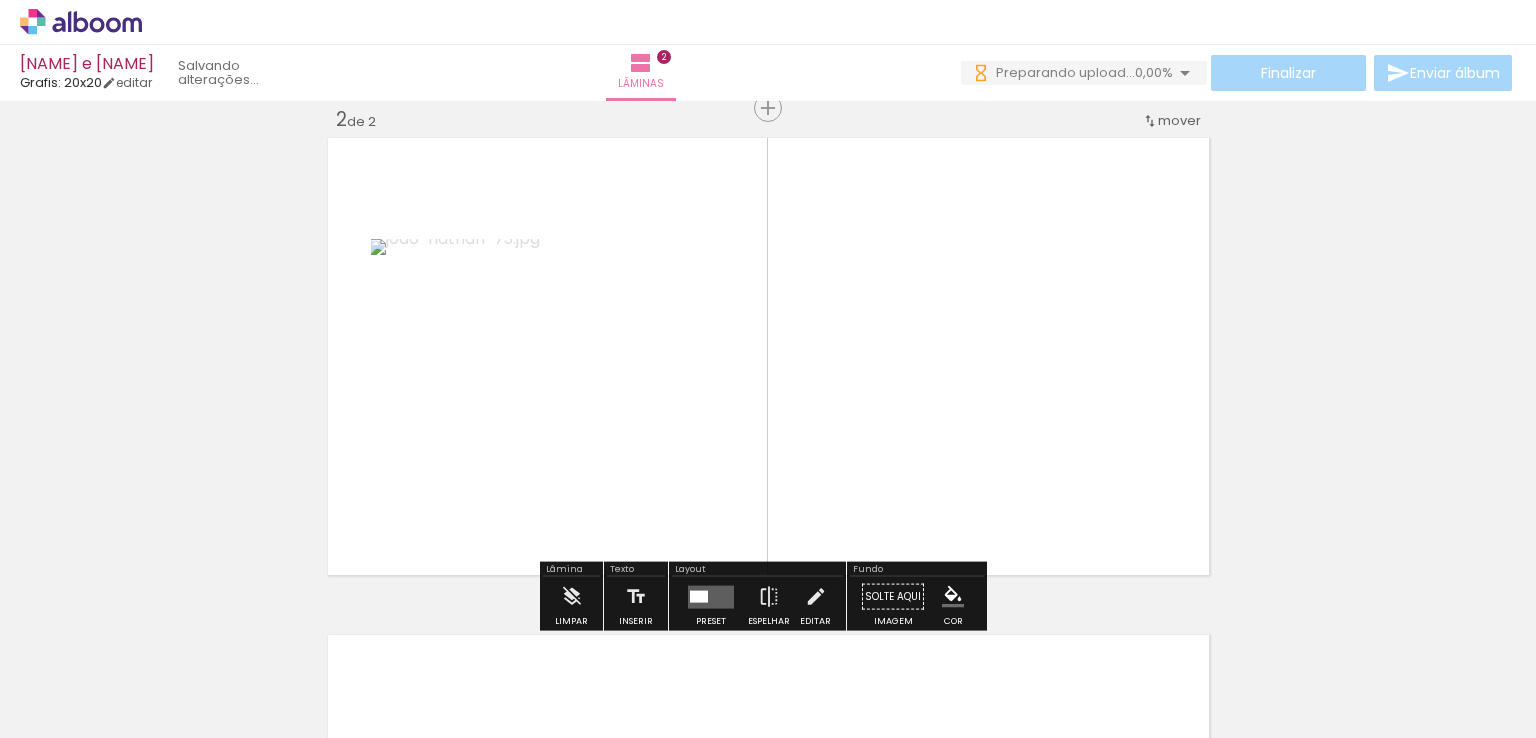 scroll, scrollTop: 522, scrollLeft: 0, axis: vertical 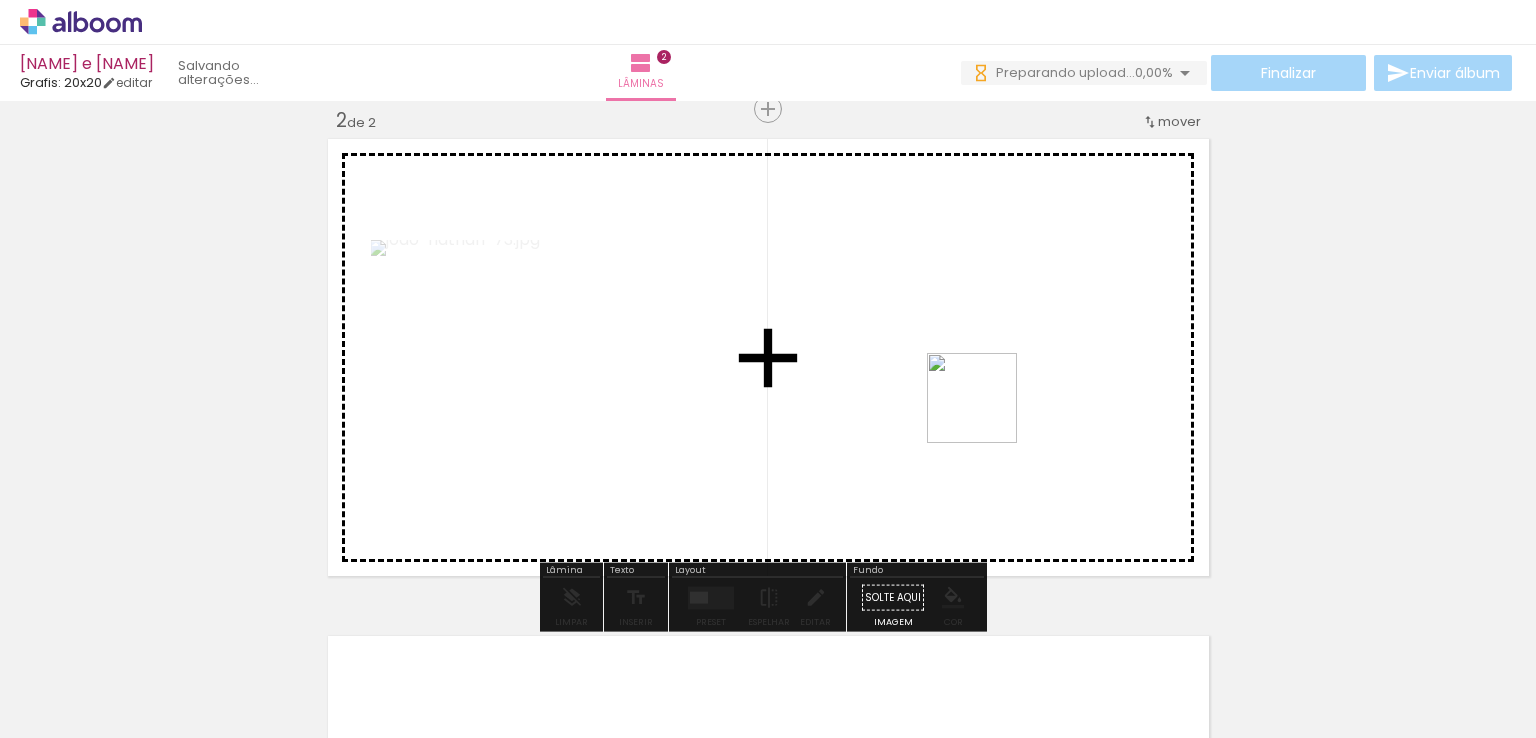 drag, startPoint x: 1111, startPoint y: 661, endPoint x: 981, endPoint y: 395, distance: 296.06757 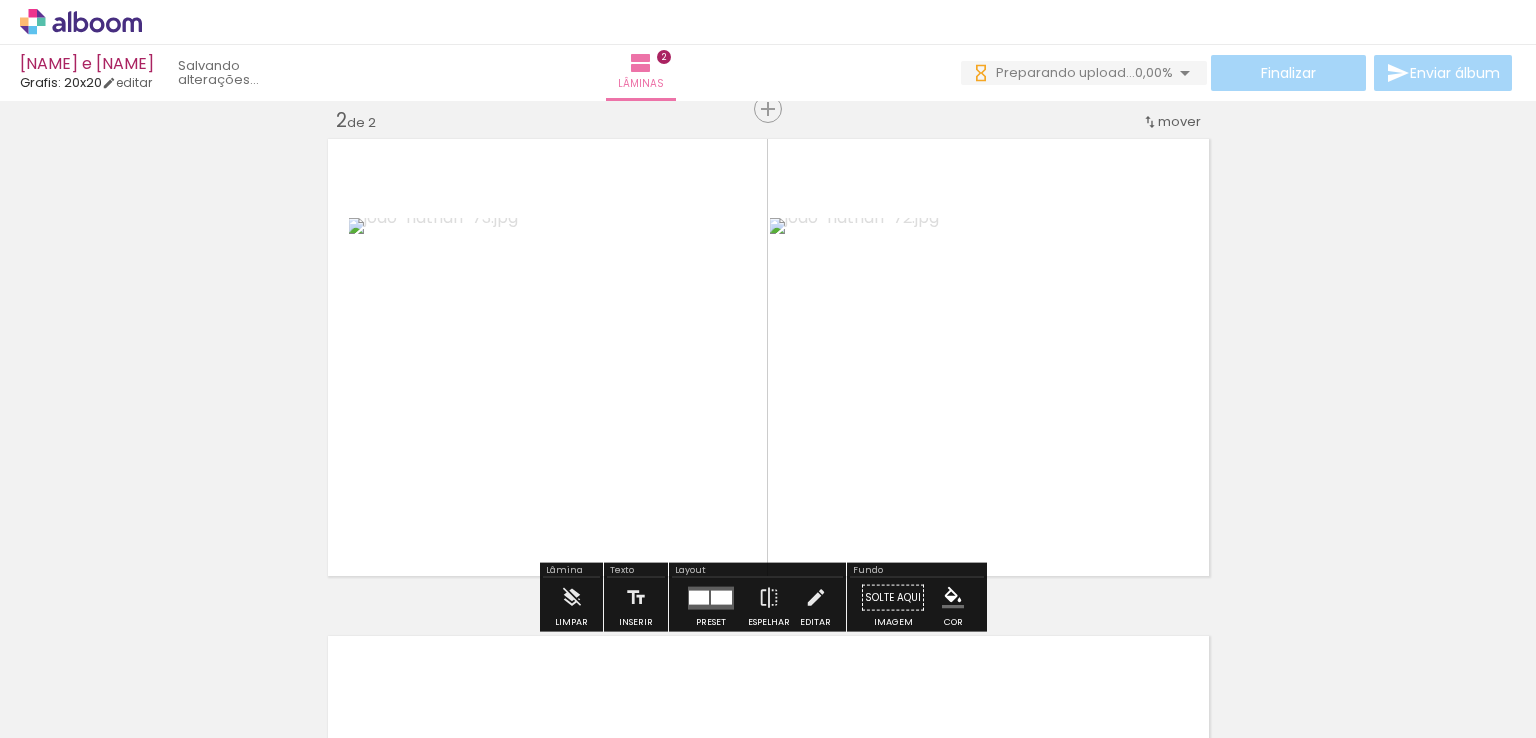 click at bounding box center [699, 597] 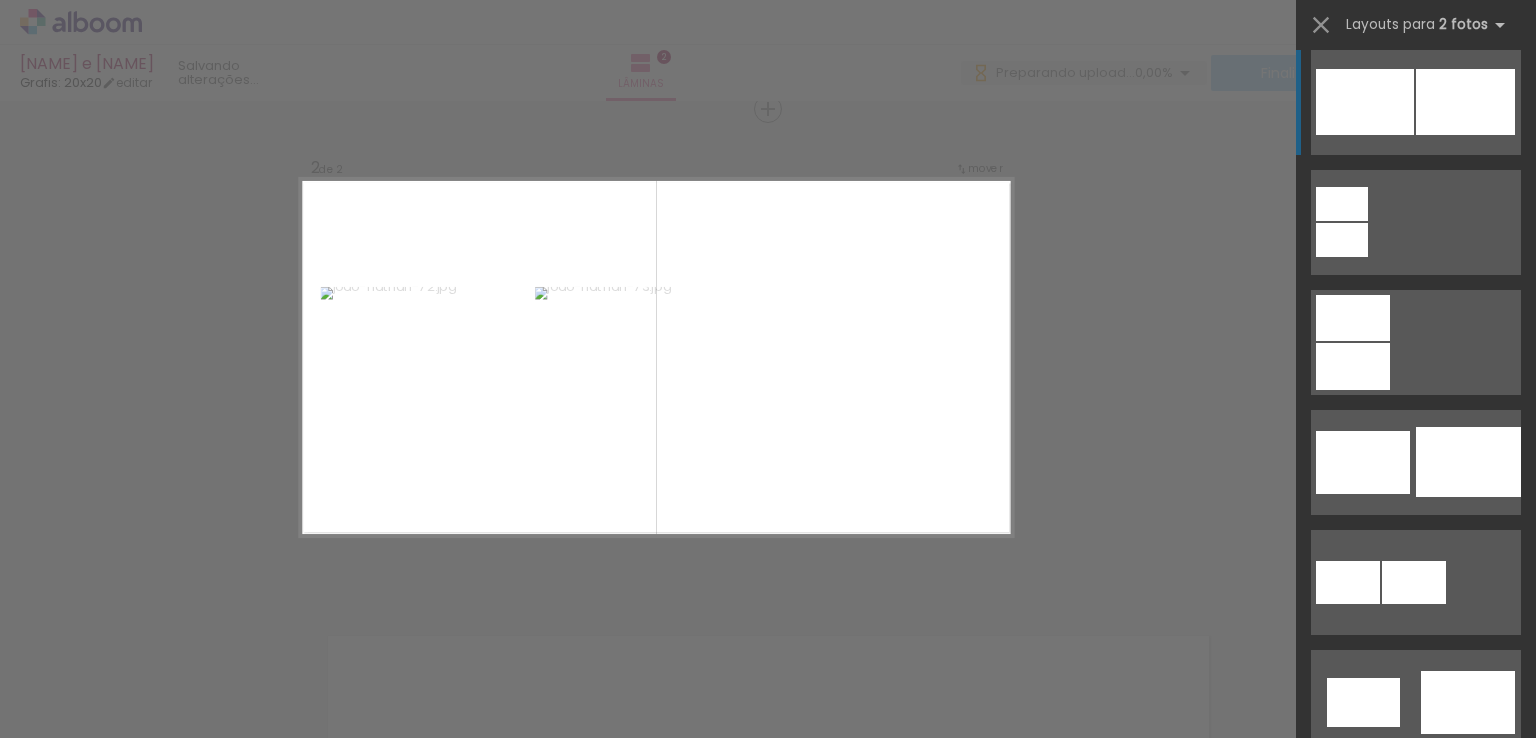 scroll, scrollTop: 0, scrollLeft: 0, axis: both 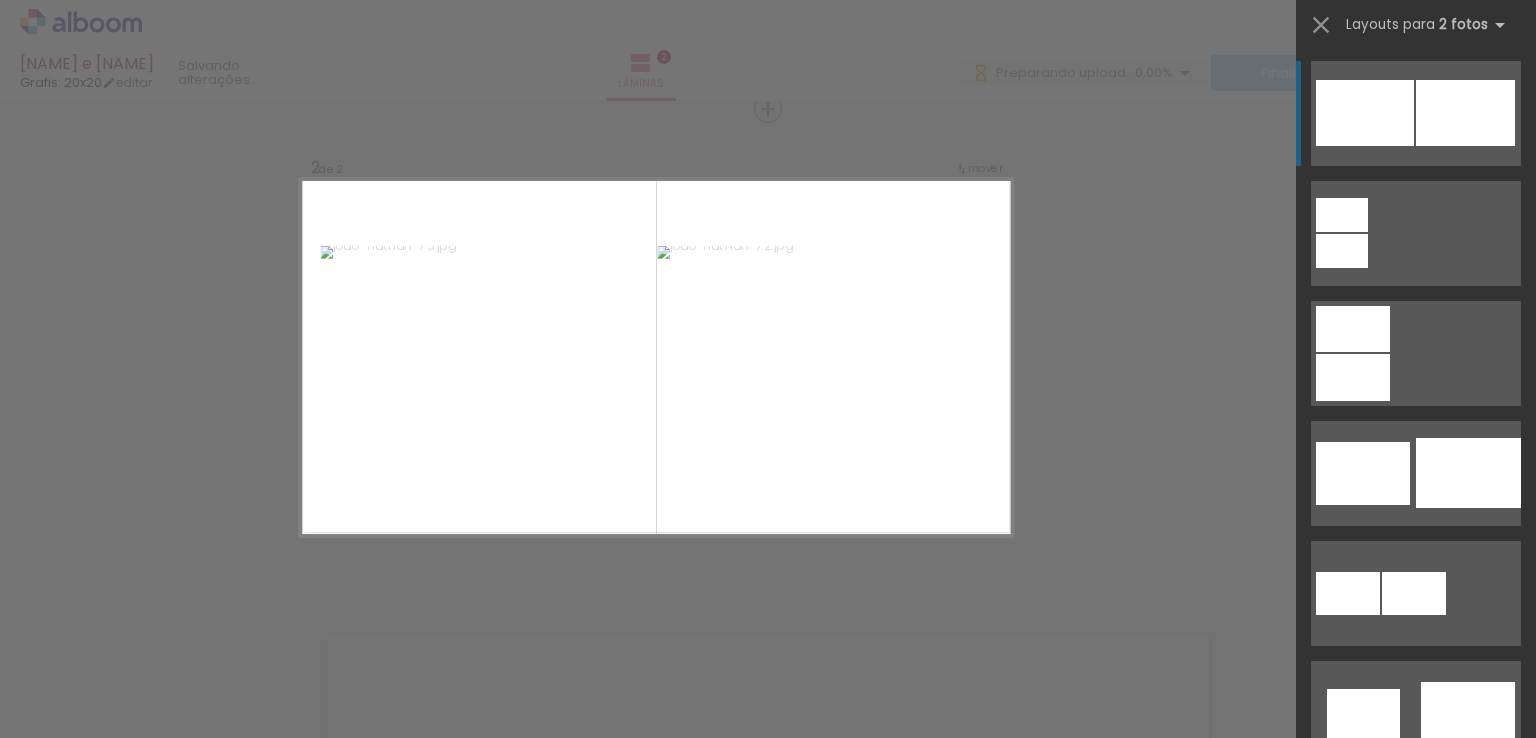 click at bounding box center (1365, 113) 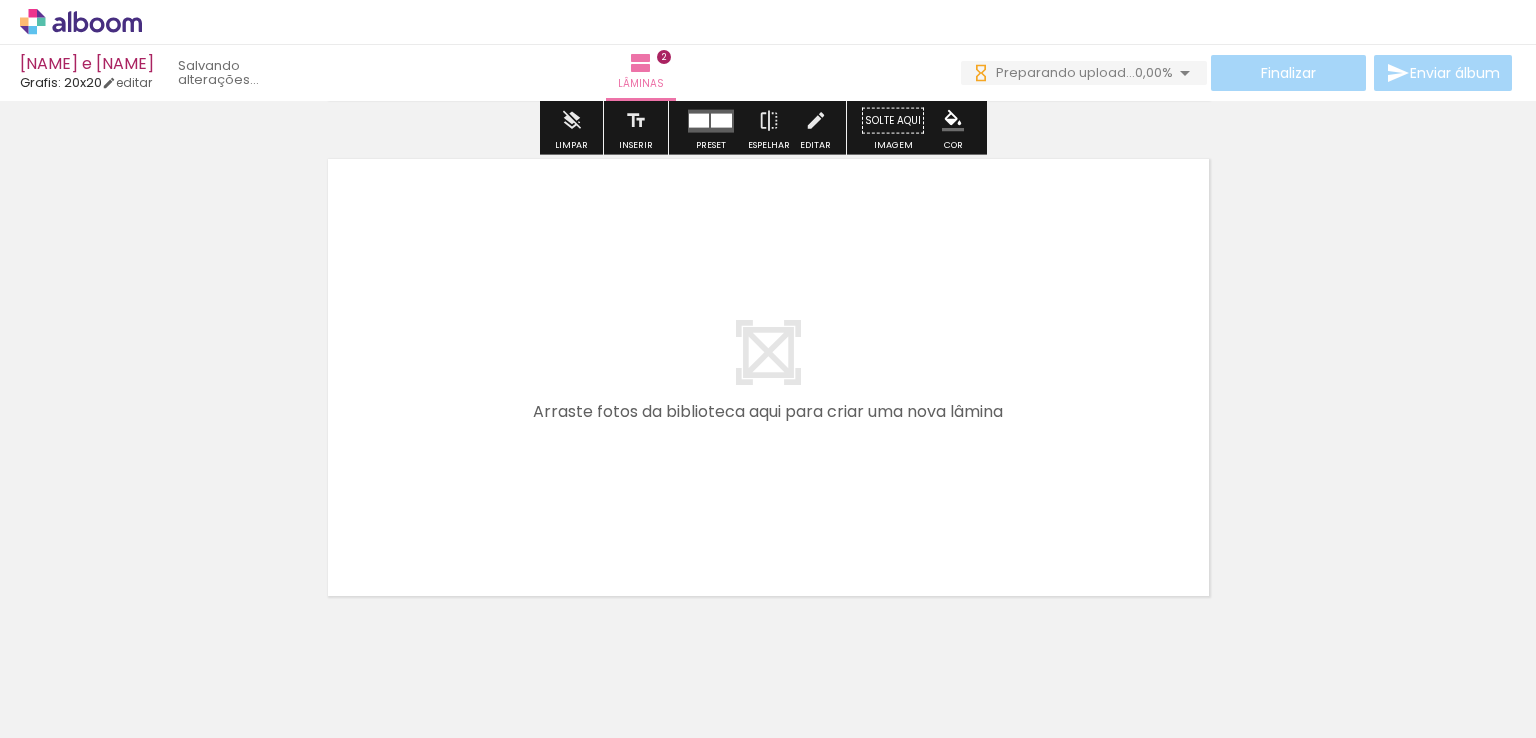 scroll, scrollTop: 1057, scrollLeft: 0, axis: vertical 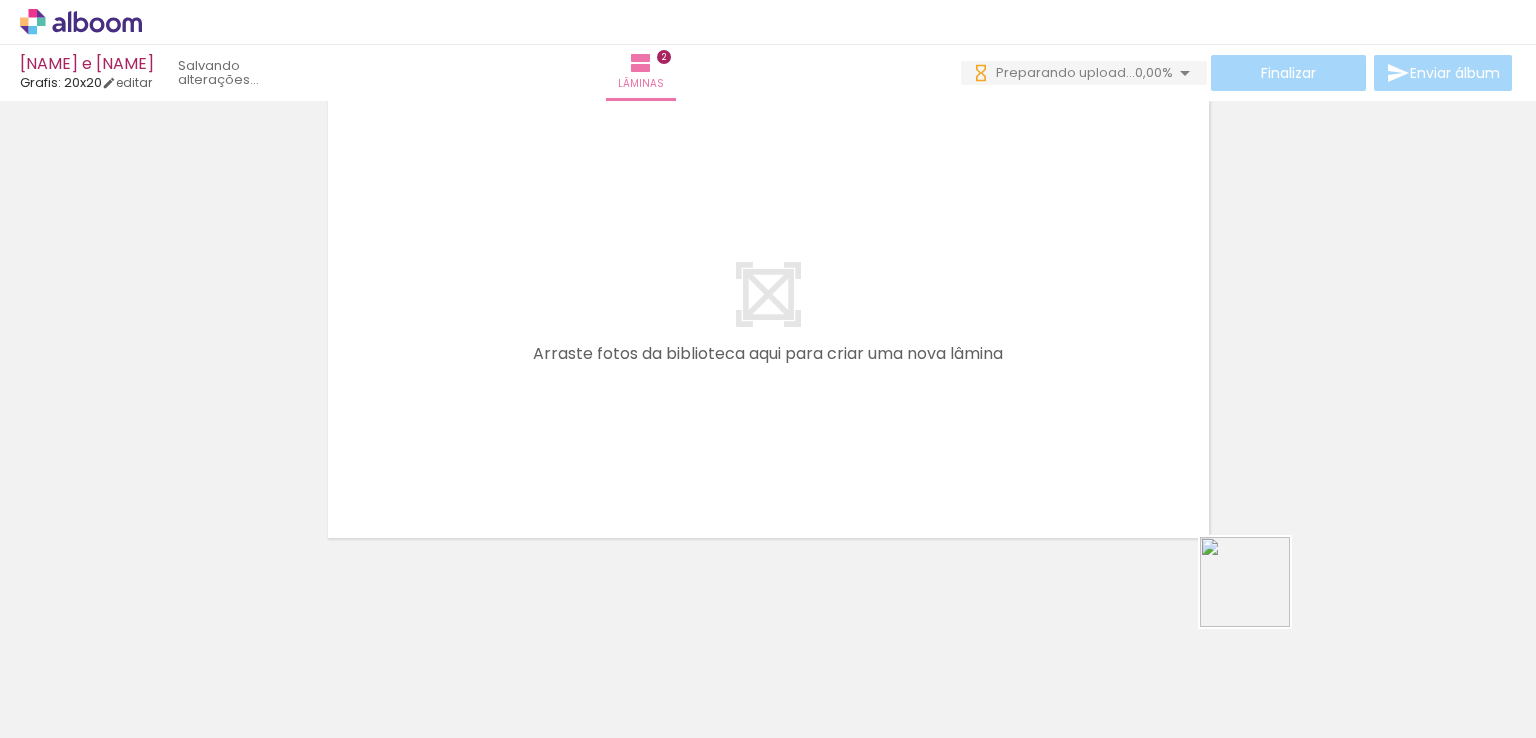 drag, startPoint x: 1368, startPoint y: 663, endPoint x: 878, endPoint y: 363, distance: 574.5433 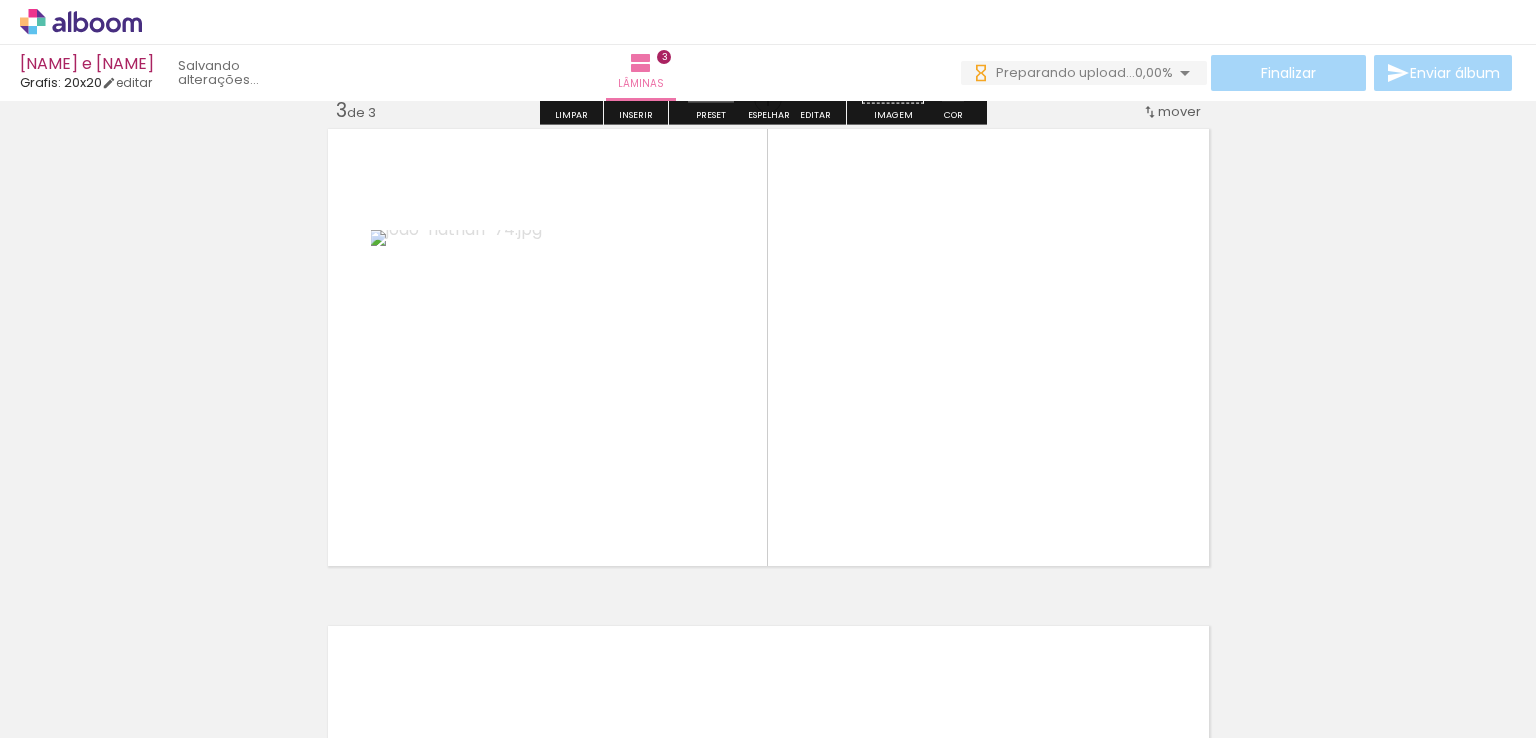 scroll, scrollTop: 1020, scrollLeft: 0, axis: vertical 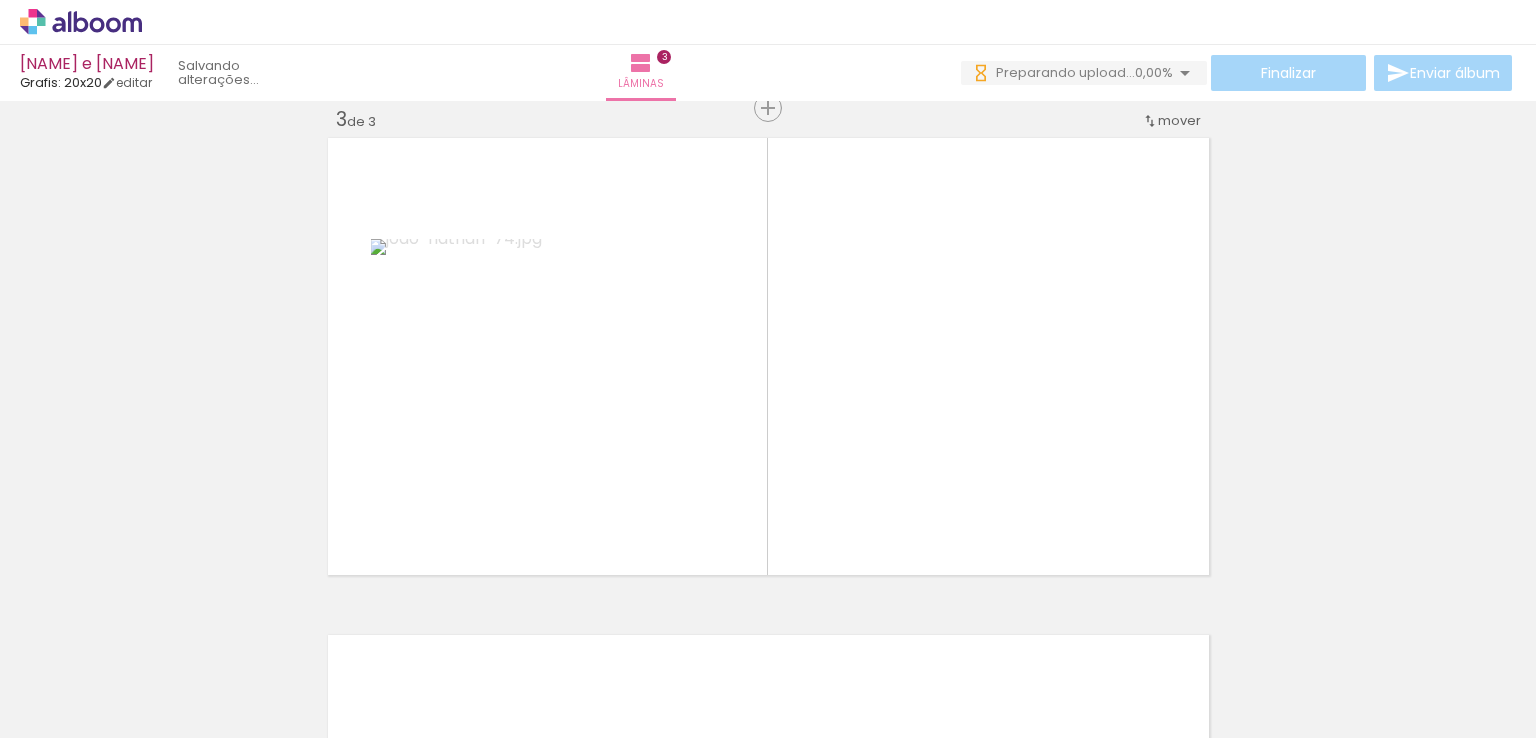 drag, startPoint x: 1447, startPoint y: 673, endPoint x: 1093, endPoint y: 355, distance: 475.85712 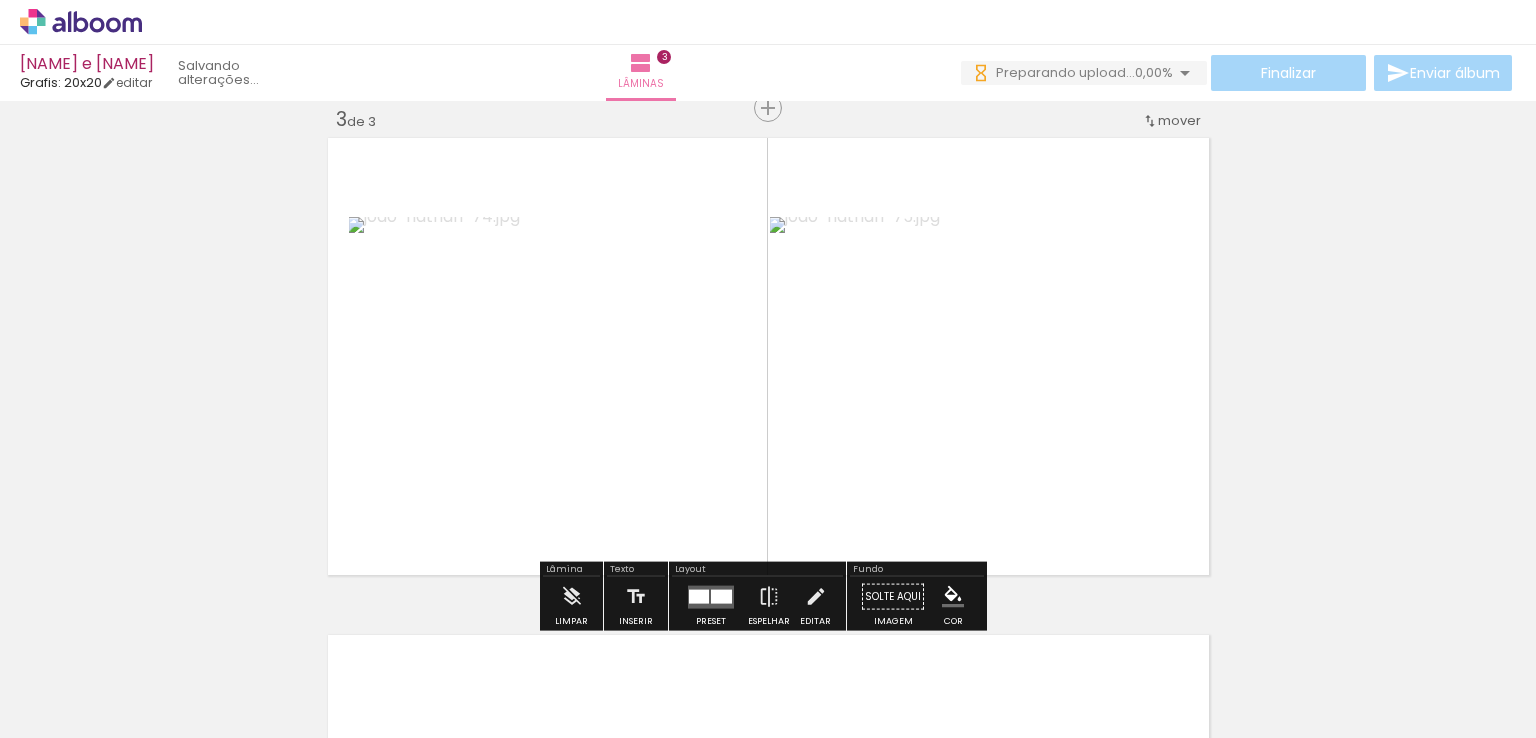 click at bounding box center (721, 596) 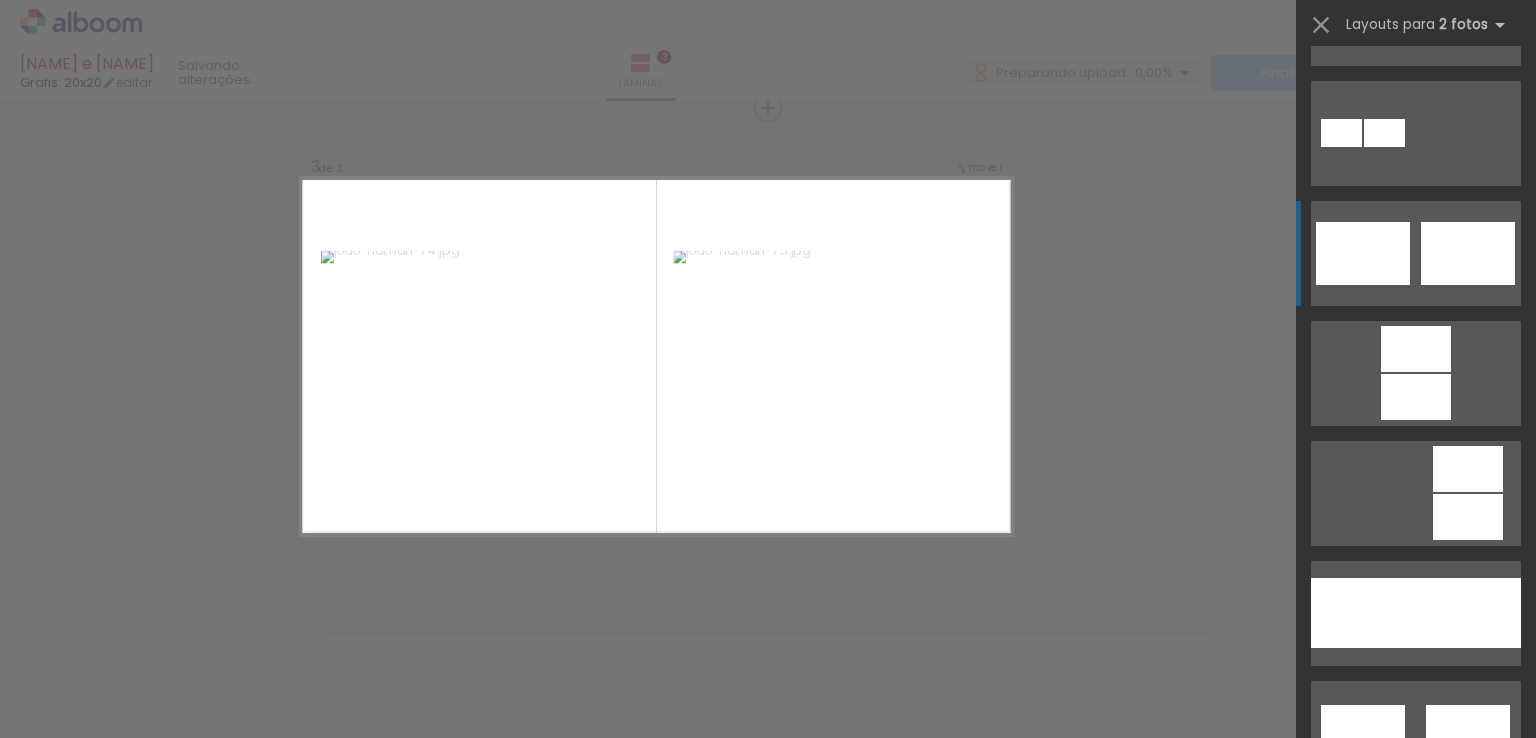 scroll, scrollTop: 800, scrollLeft: 0, axis: vertical 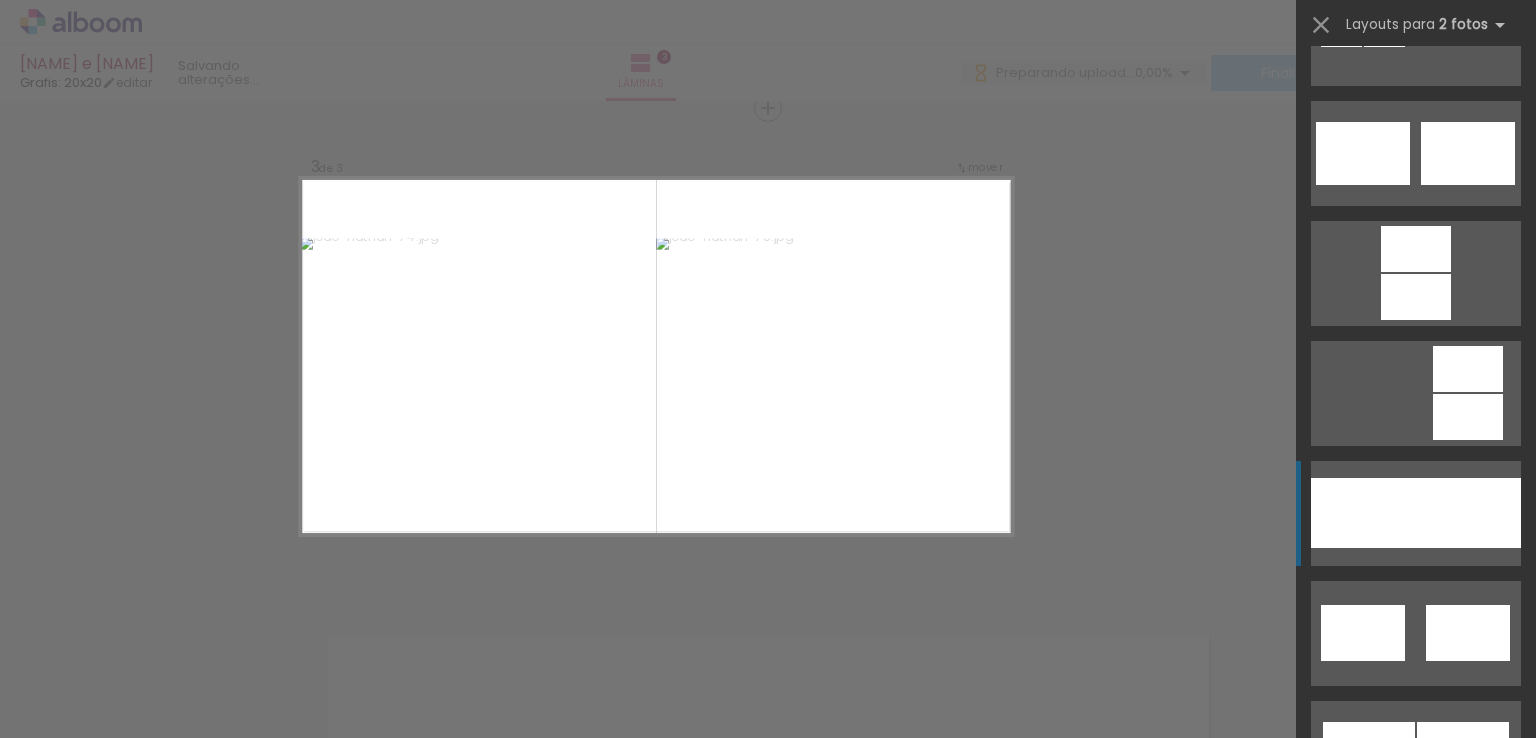 click at bounding box center (1465, -687) 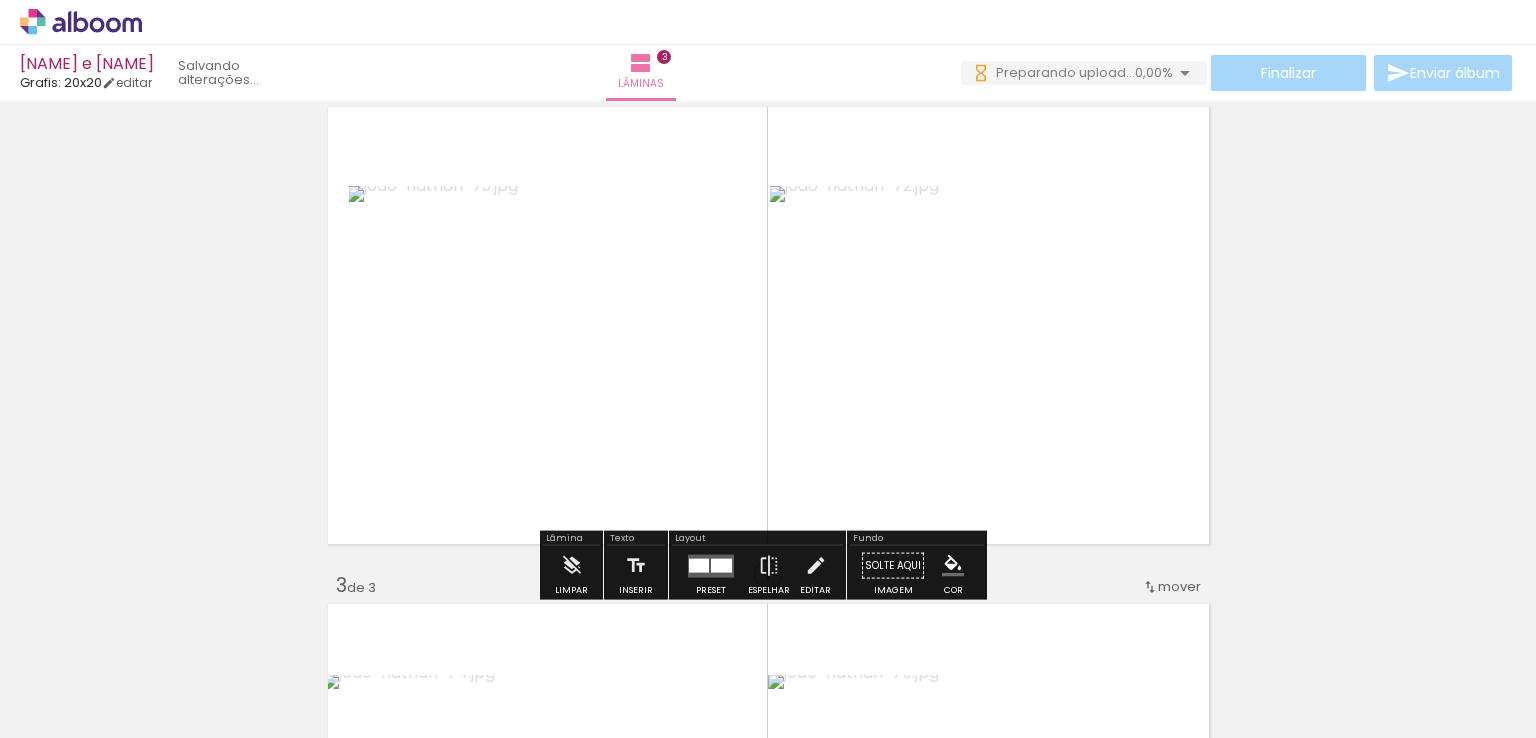 scroll, scrollTop: 520, scrollLeft: 0, axis: vertical 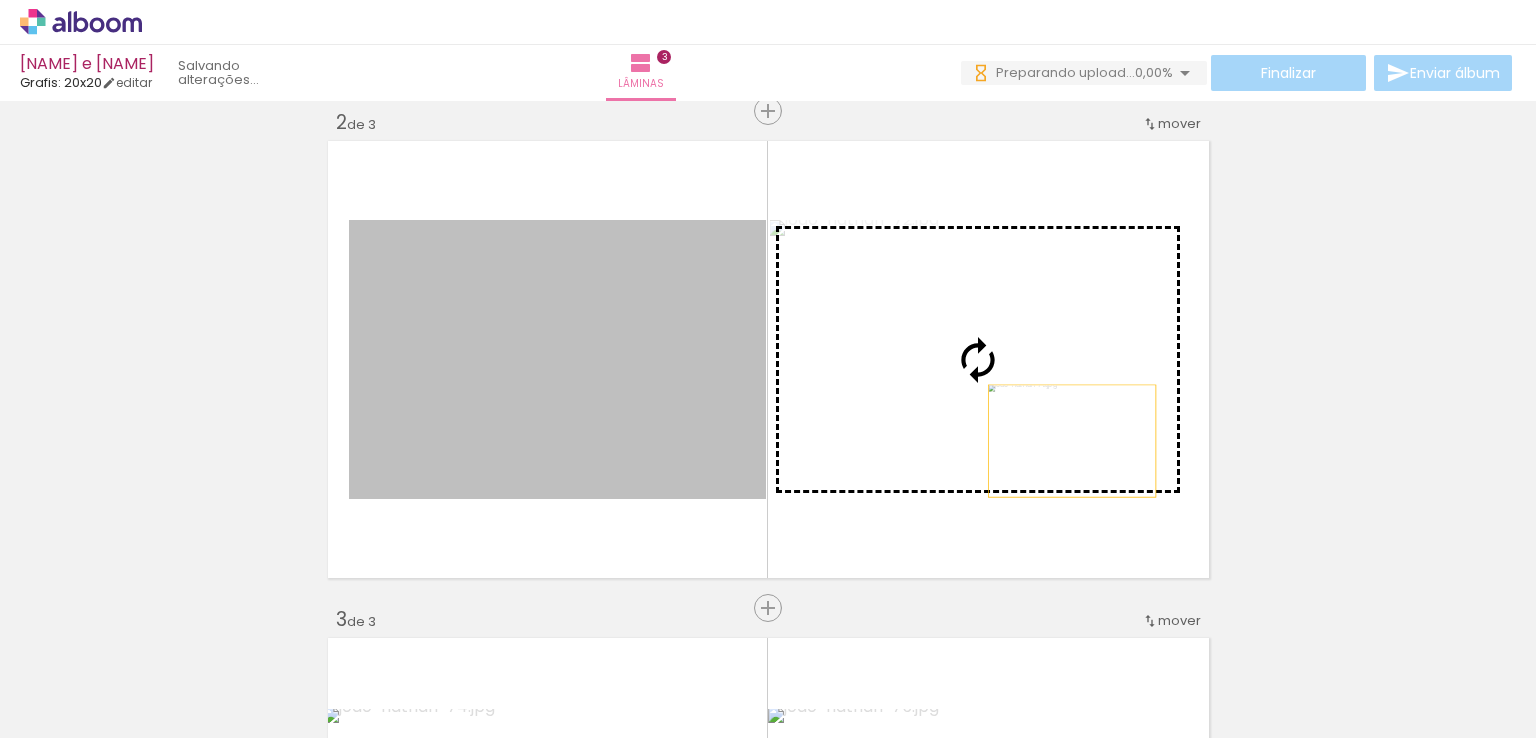 drag, startPoint x: 660, startPoint y: 416, endPoint x: 1083, endPoint y: 426, distance: 423.1182 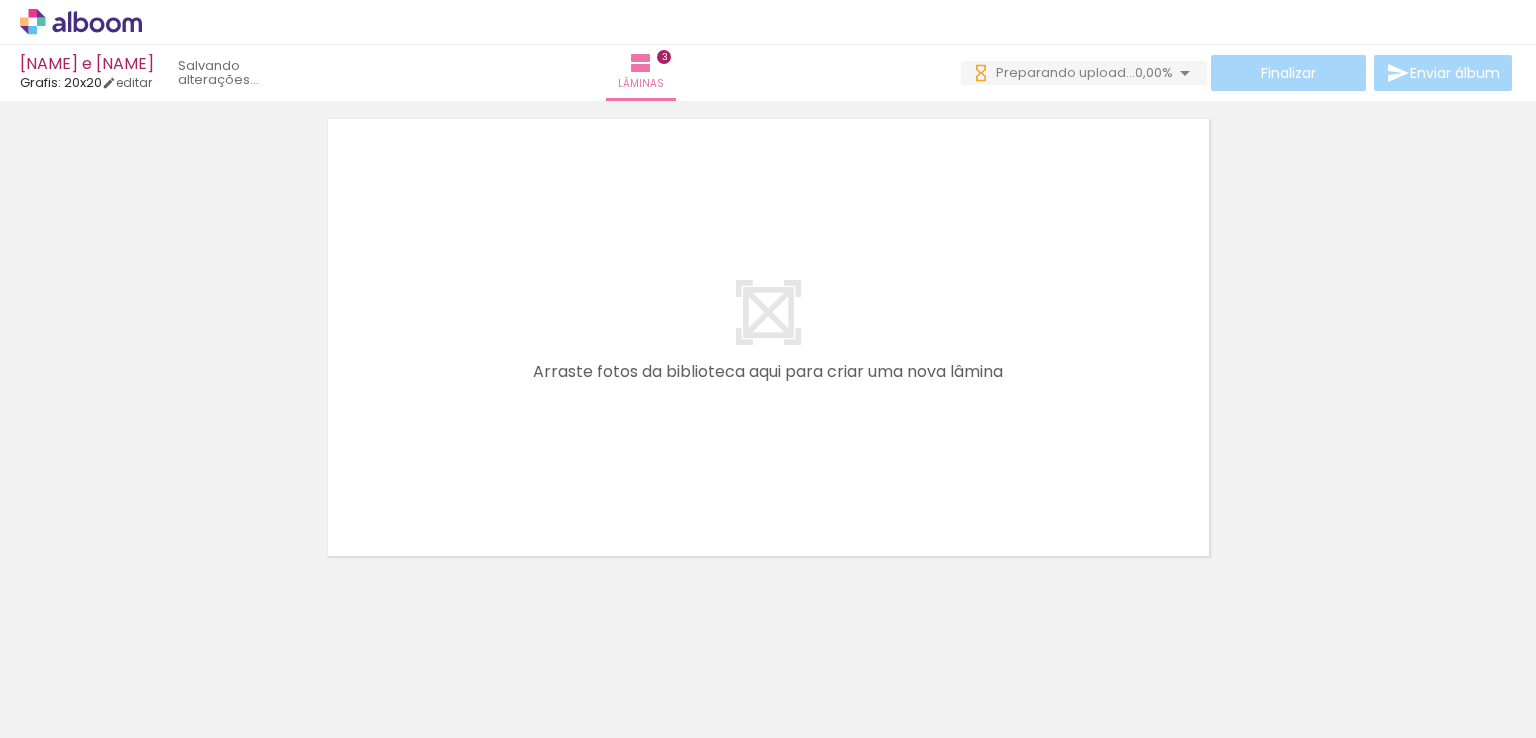 scroll, scrollTop: 1554, scrollLeft: 0, axis: vertical 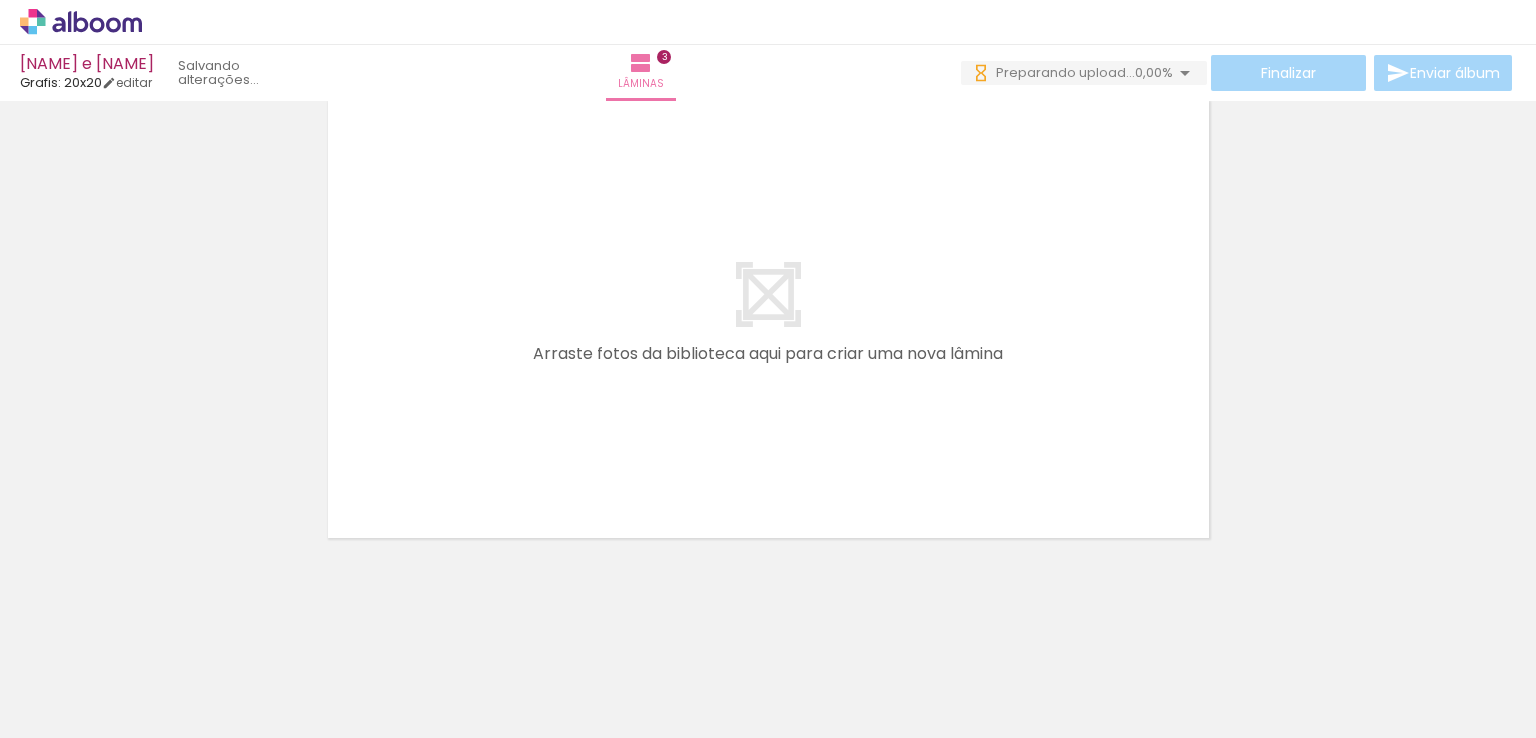 drag, startPoint x: 562, startPoint y: 673, endPoint x: 491, endPoint y: 645, distance: 76.321686 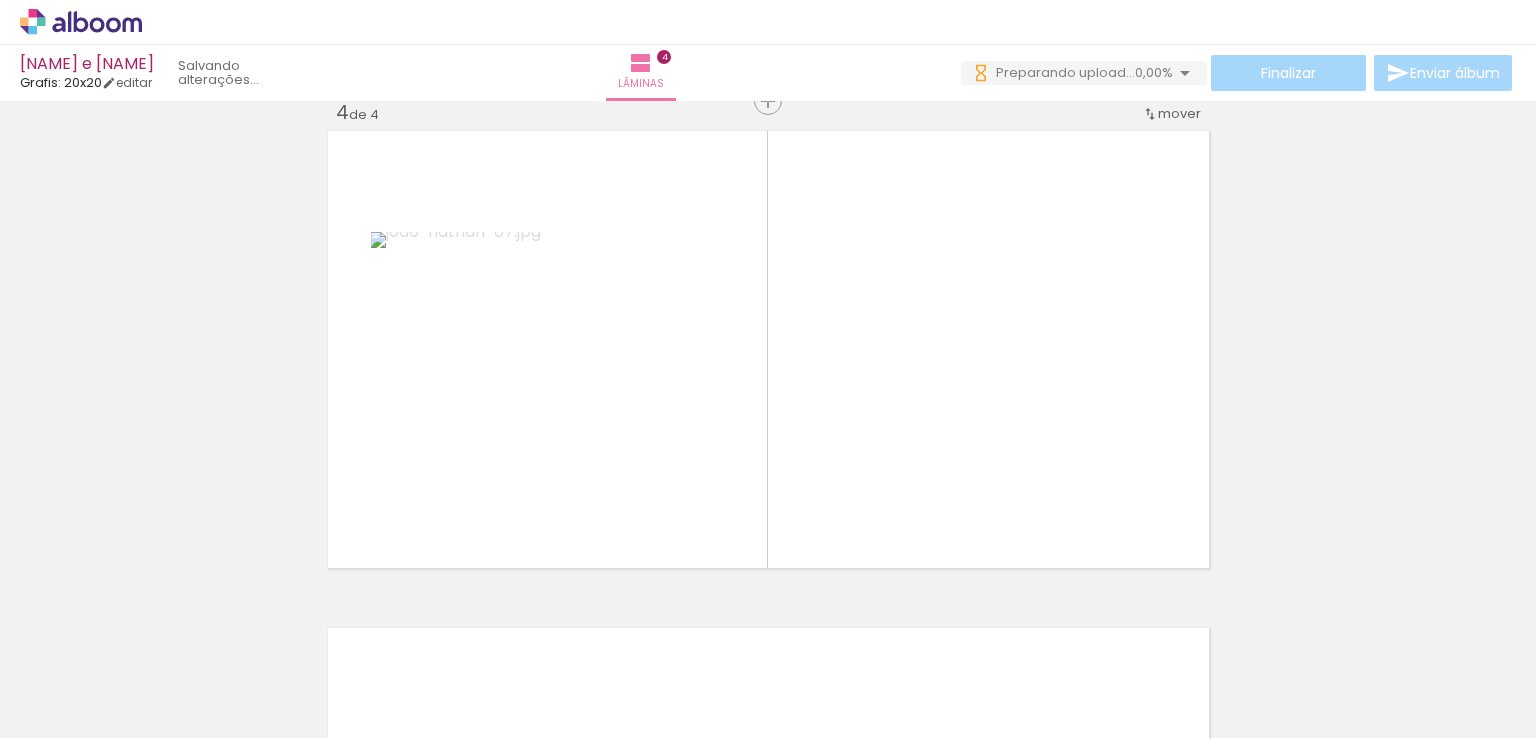 scroll, scrollTop: 1516, scrollLeft: 0, axis: vertical 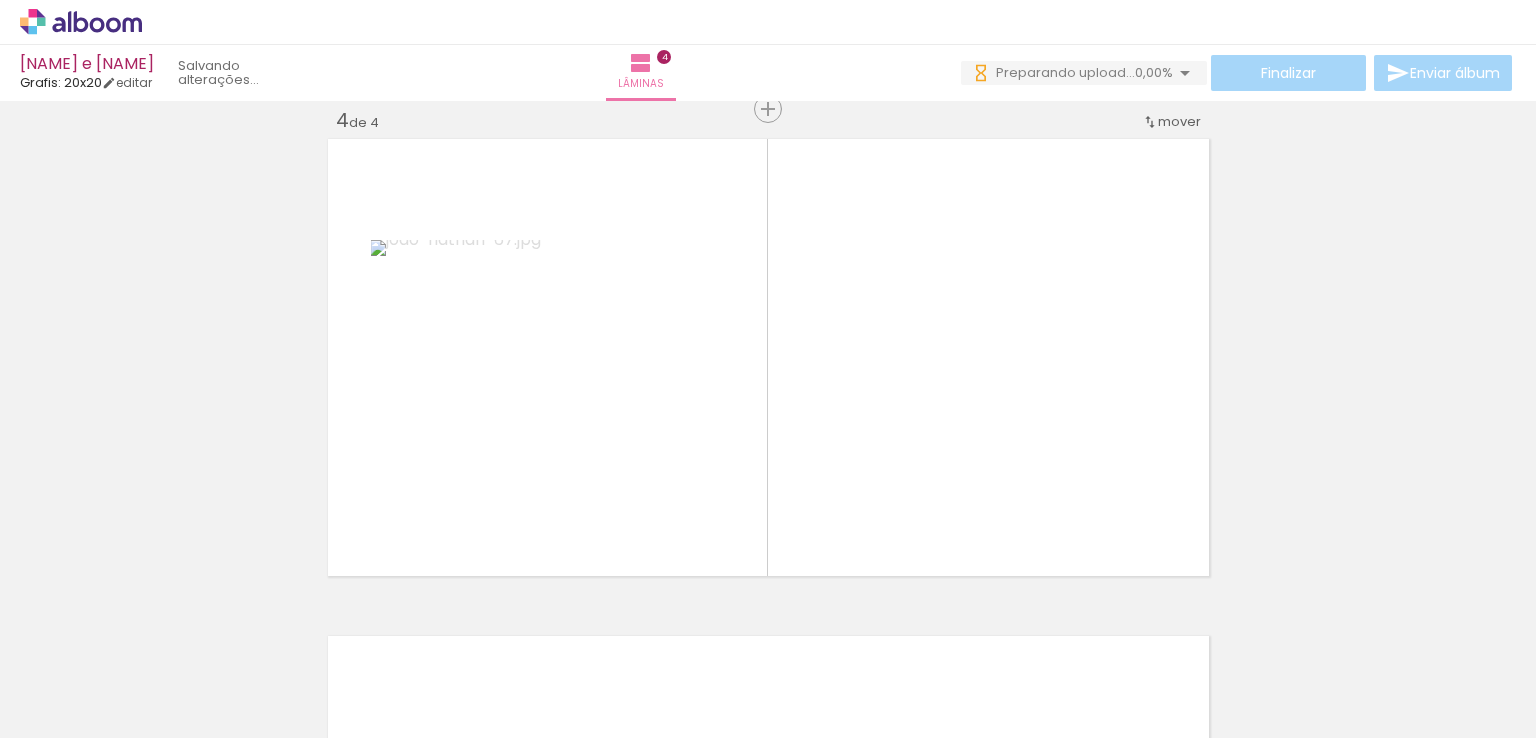 drag, startPoint x: 683, startPoint y: 683, endPoint x: 681, endPoint y: 561, distance: 122.016396 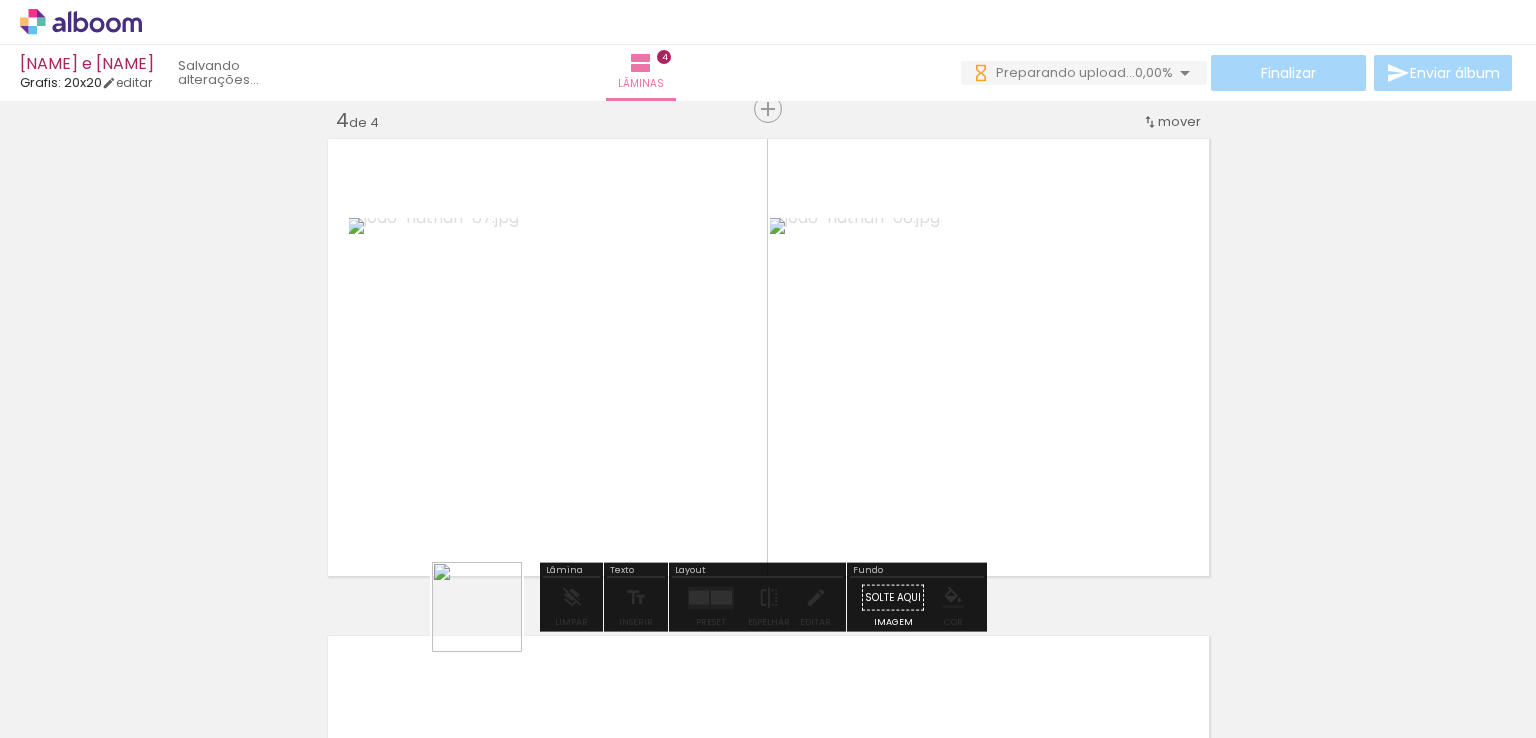 drag, startPoint x: 464, startPoint y: 672, endPoint x: 597, endPoint y: 438, distance: 269.1561 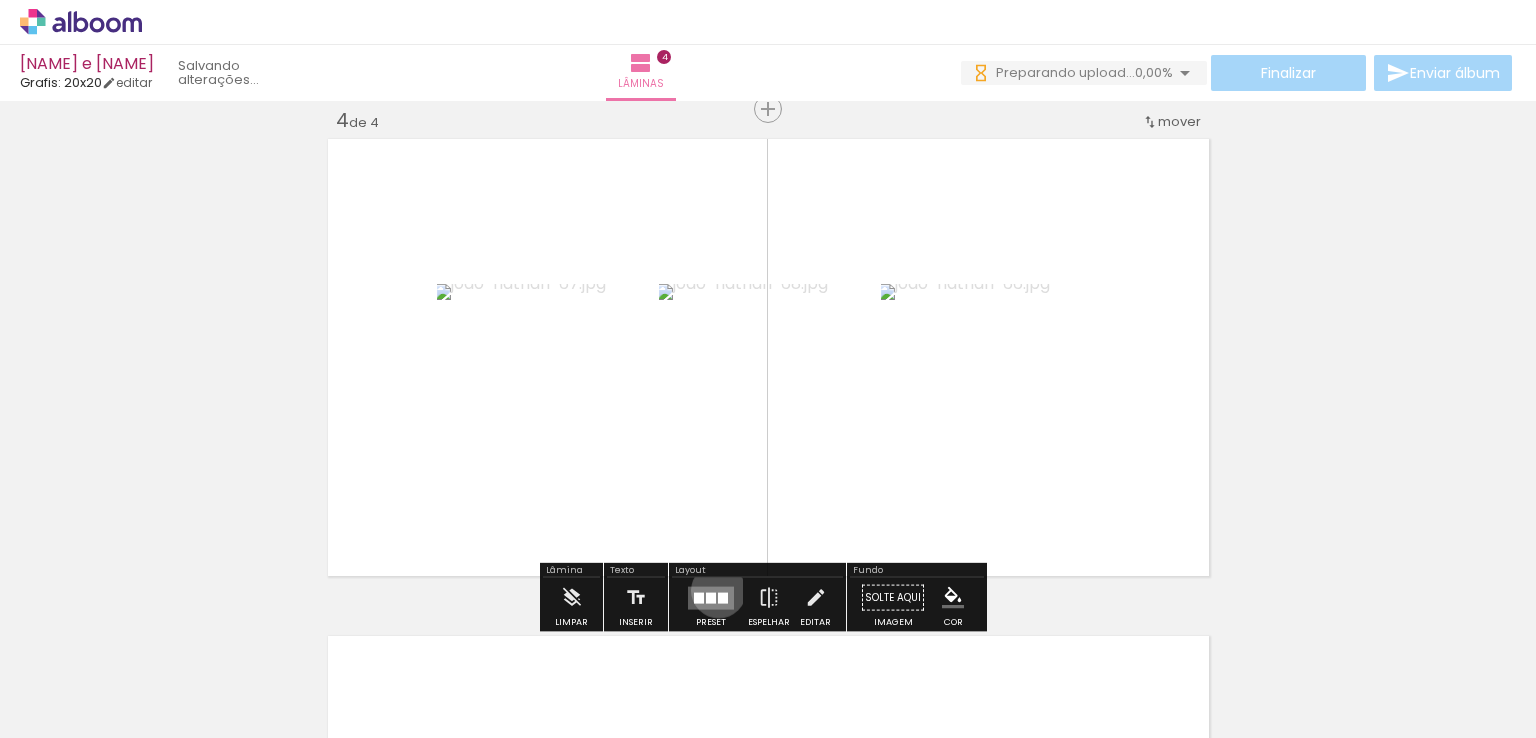 click at bounding box center (711, 597) 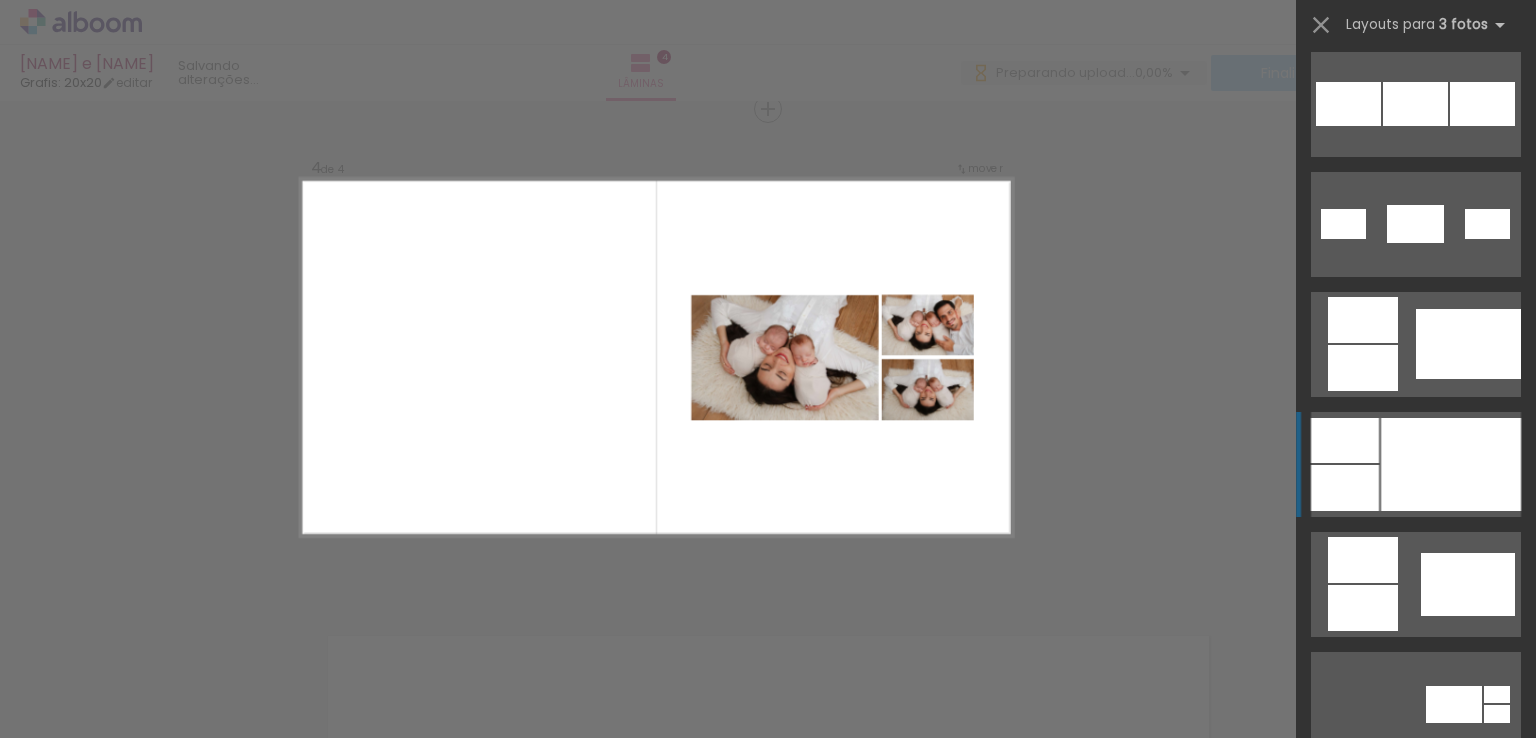 scroll, scrollTop: 1300, scrollLeft: 0, axis: vertical 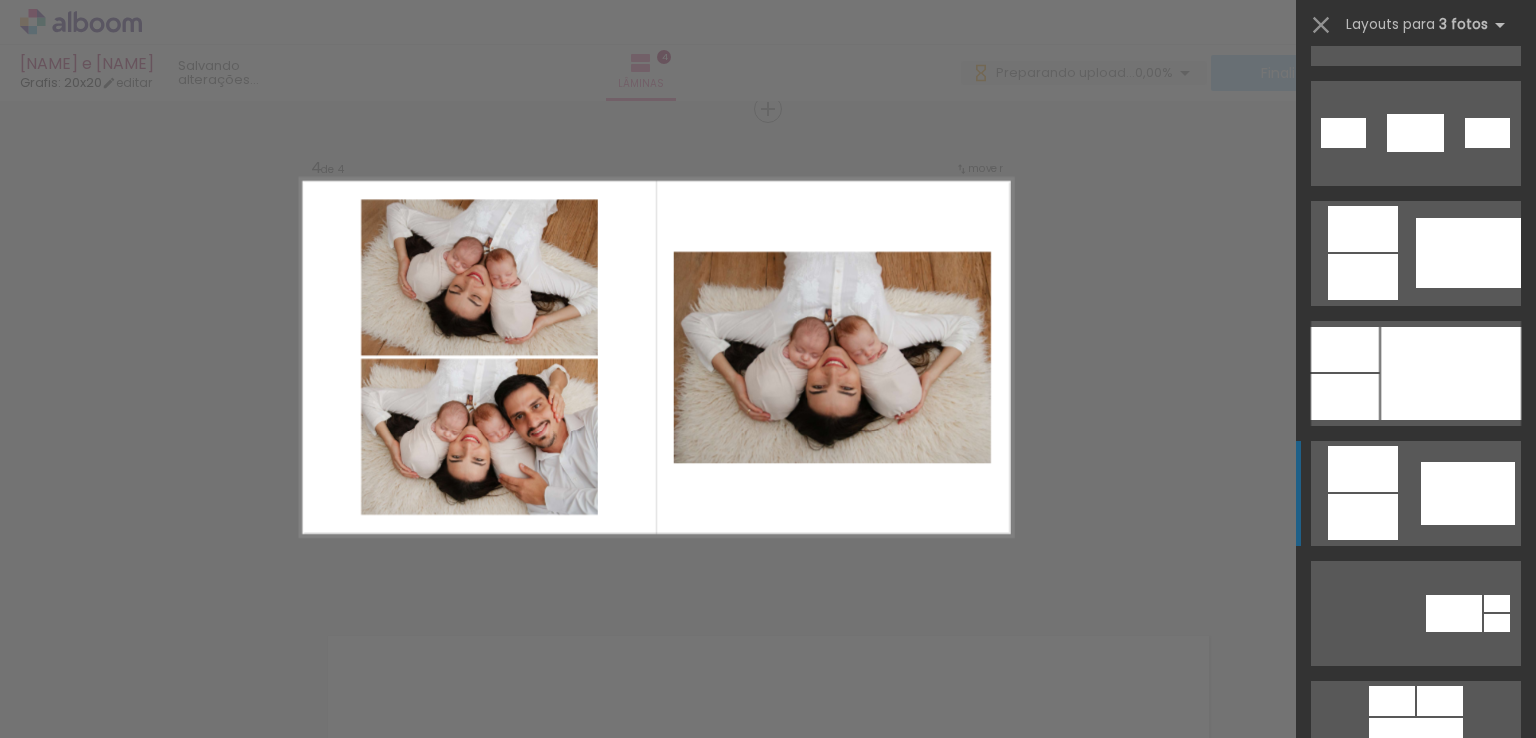 click at bounding box center [1416, -11187] 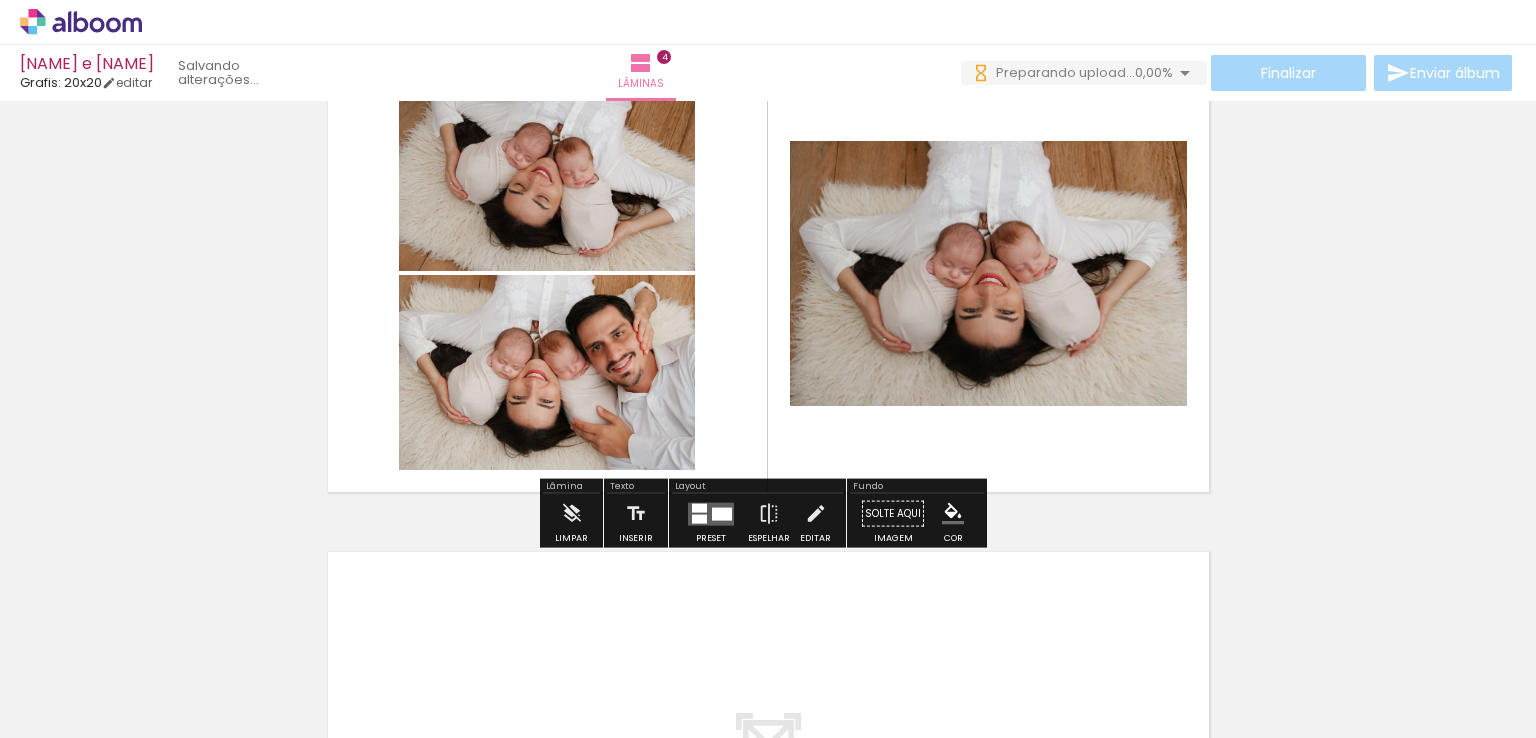 scroll, scrollTop: 1800, scrollLeft: 0, axis: vertical 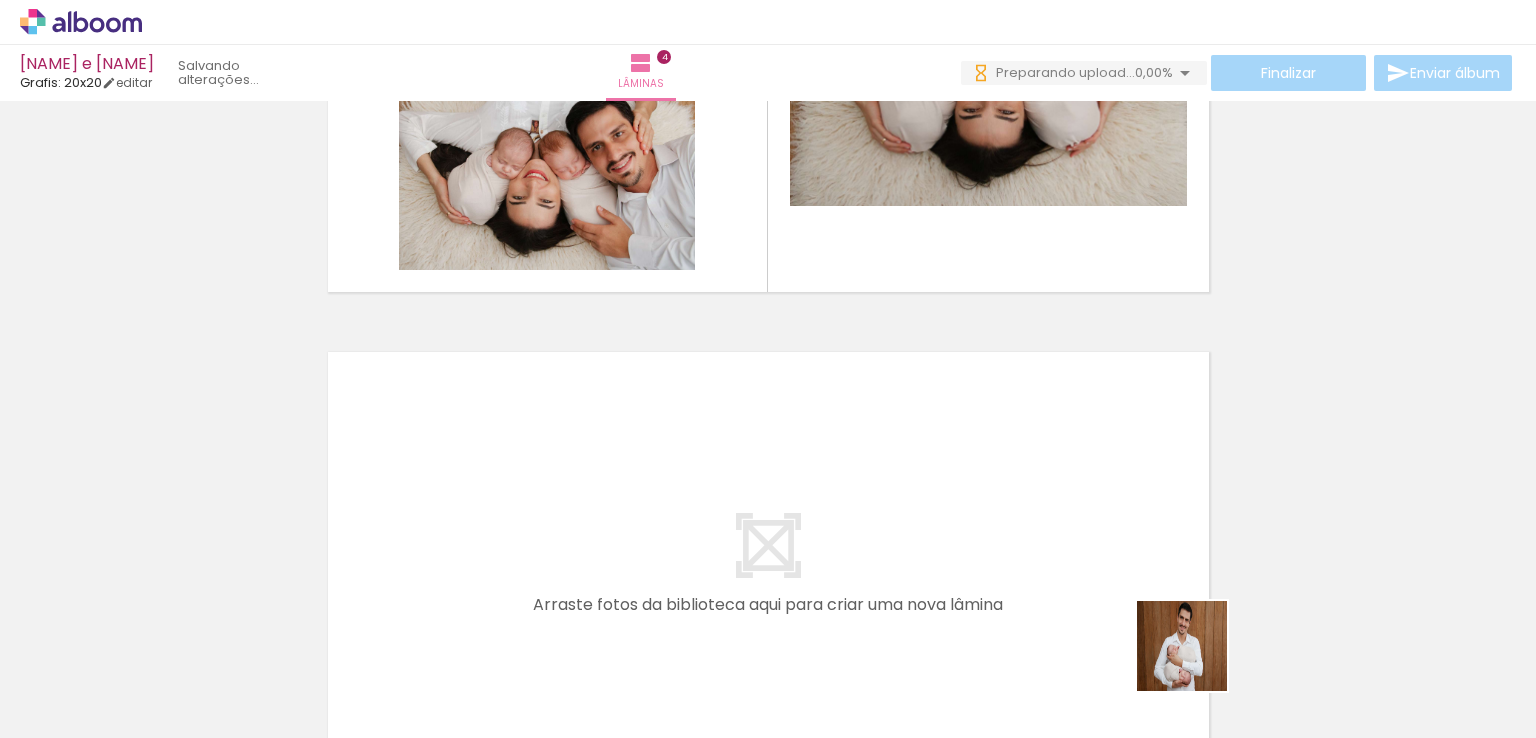 drag, startPoint x: 1234, startPoint y: 685, endPoint x: 1248, endPoint y: 669, distance: 21.260292 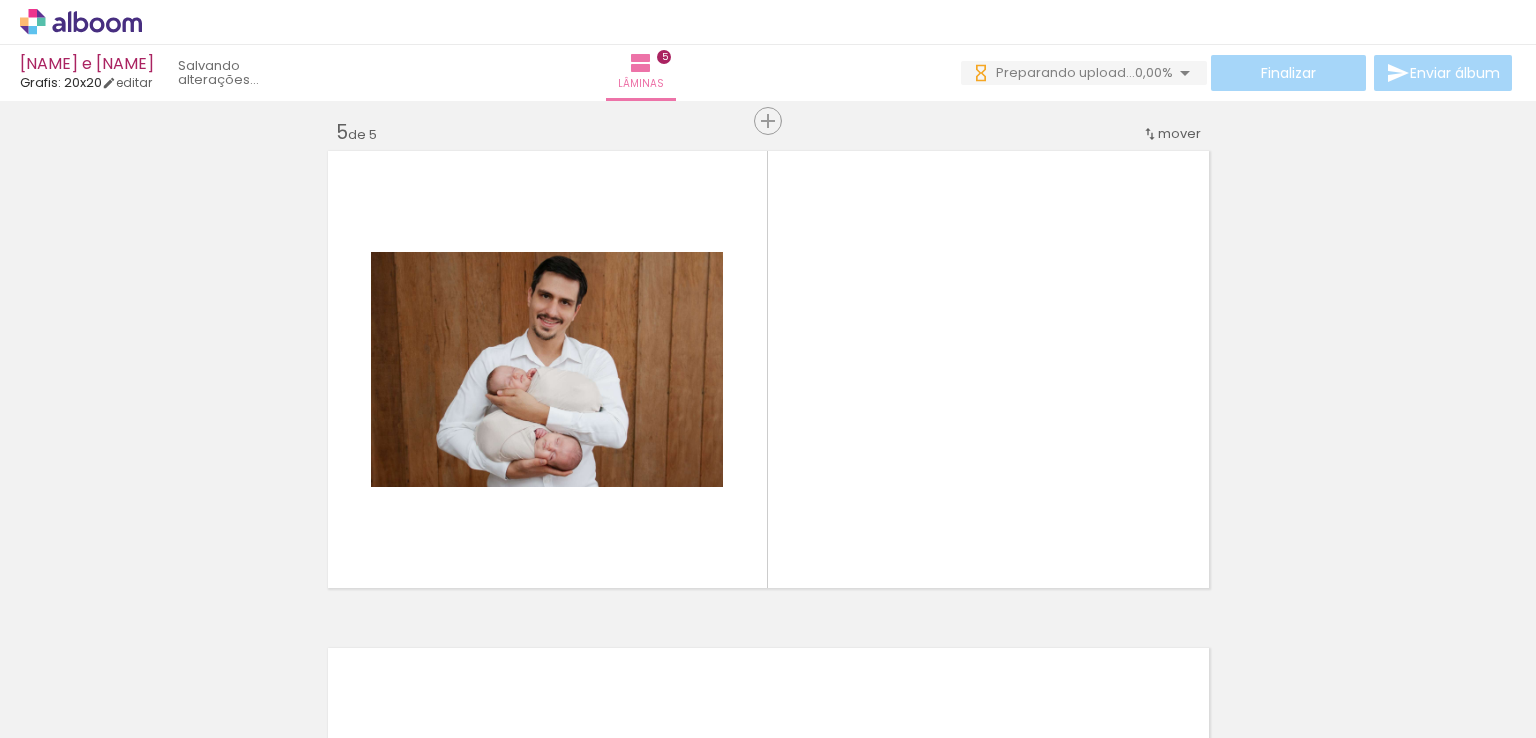 scroll, scrollTop: 2013, scrollLeft: 0, axis: vertical 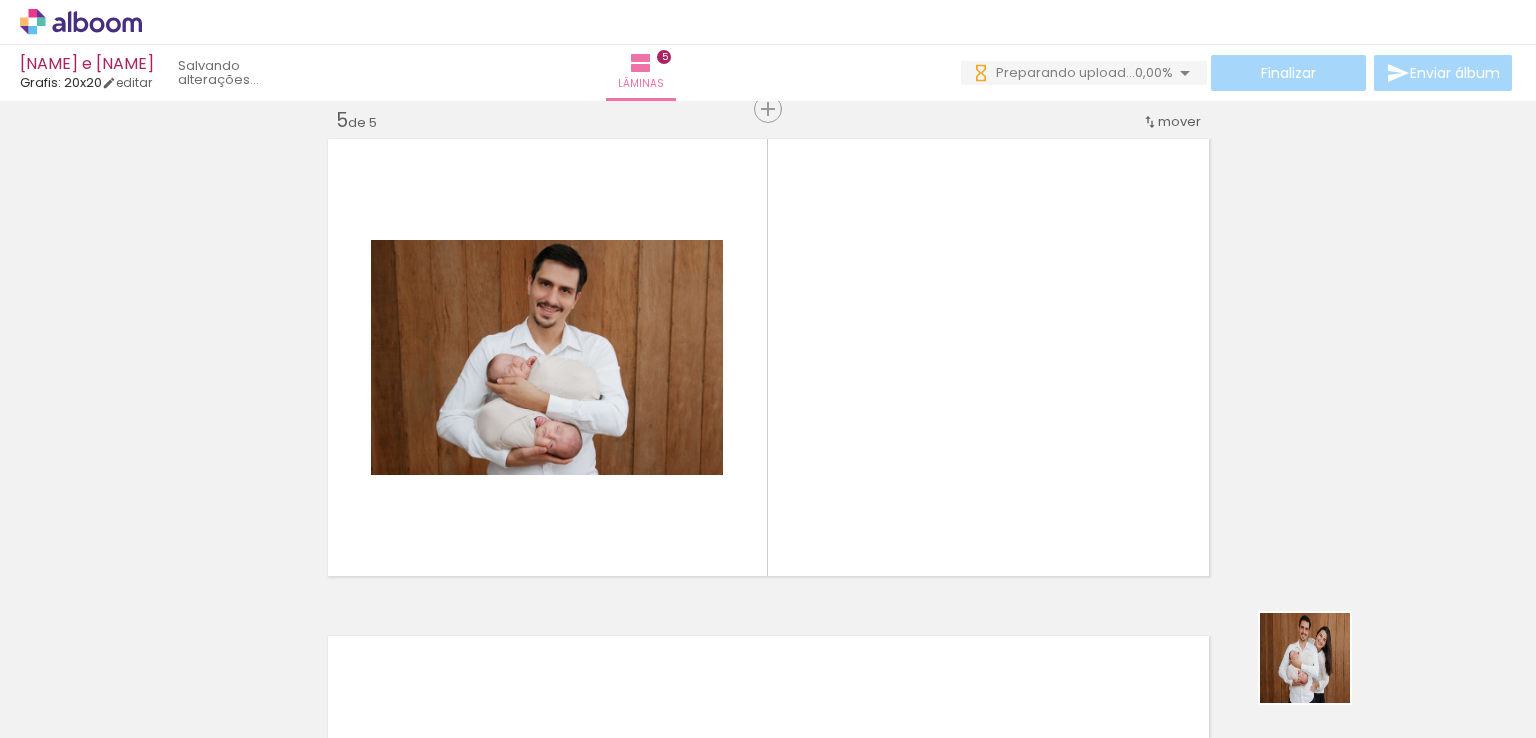 drag, startPoint x: 1333, startPoint y: 683, endPoint x: 866, endPoint y: 405, distance: 543.4823 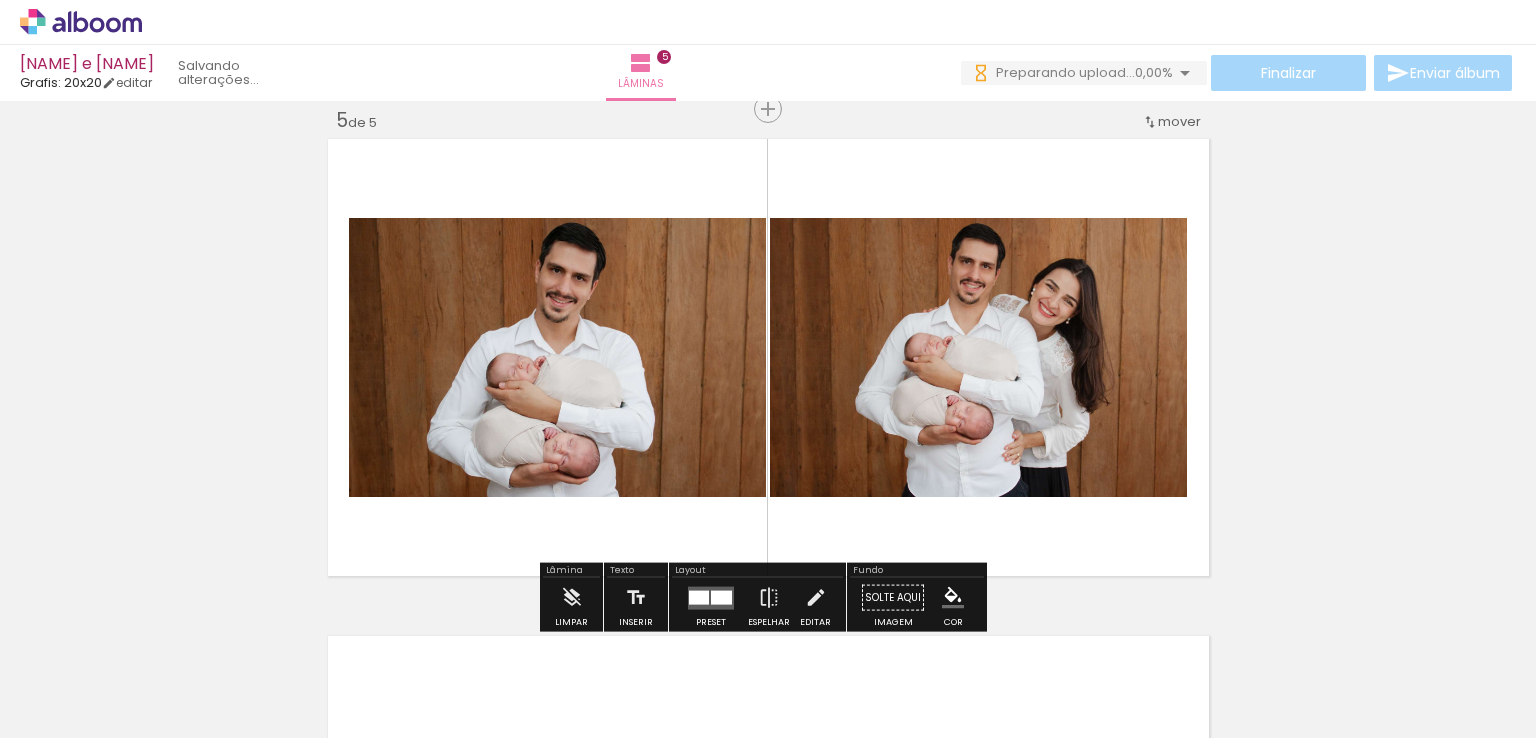 click at bounding box center (721, 597) 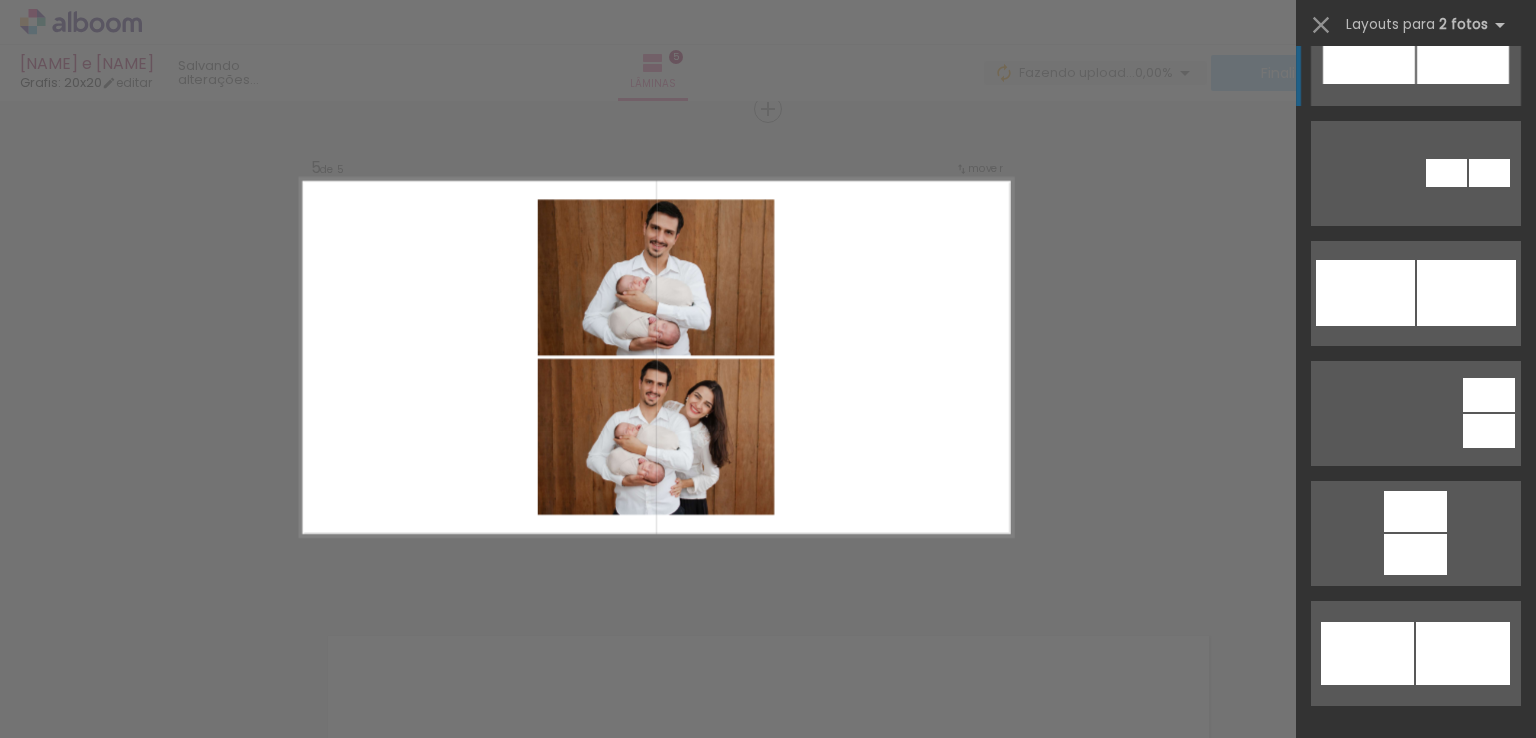 scroll, scrollTop: 500, scrollLeft: 0, axis: vertical 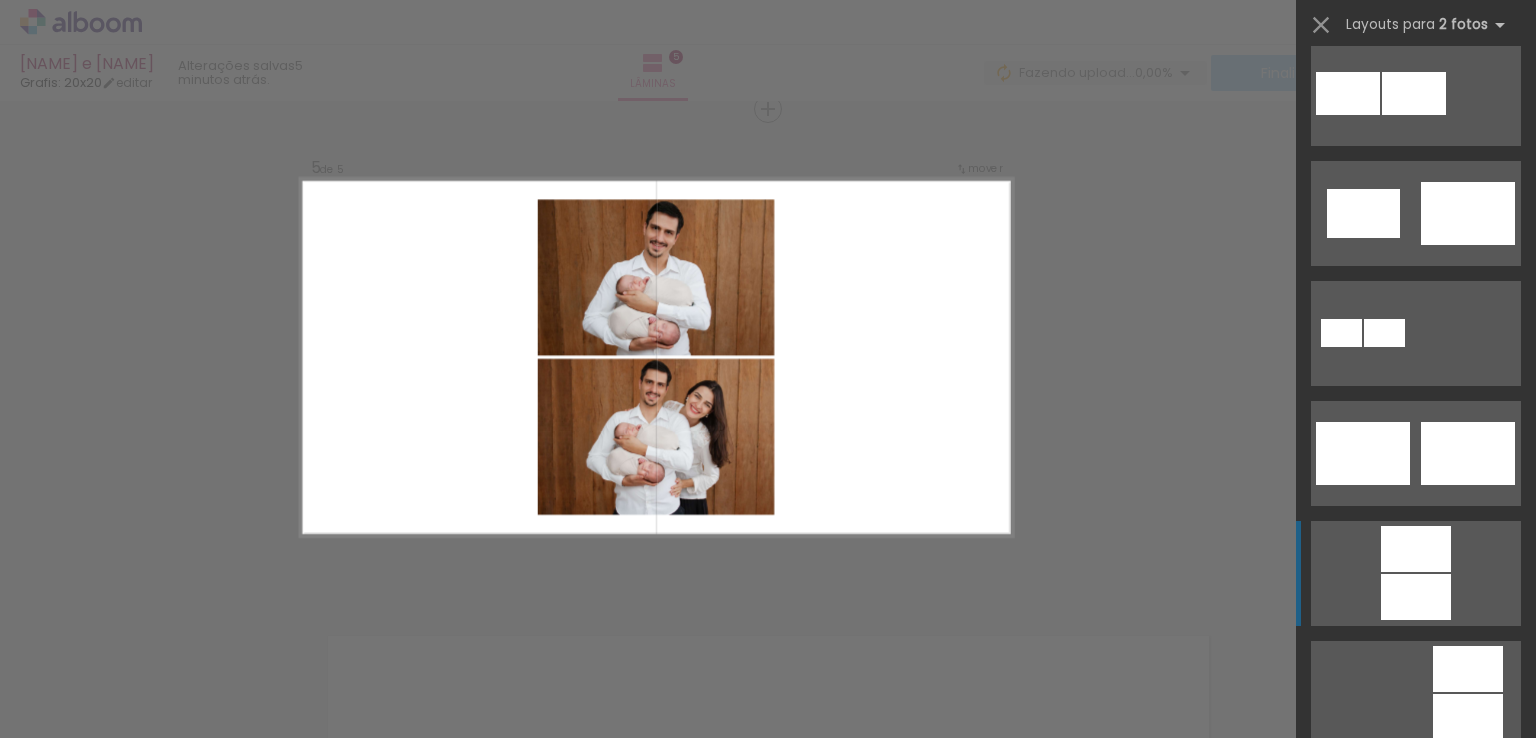 click at bounding box center (1414, 93) 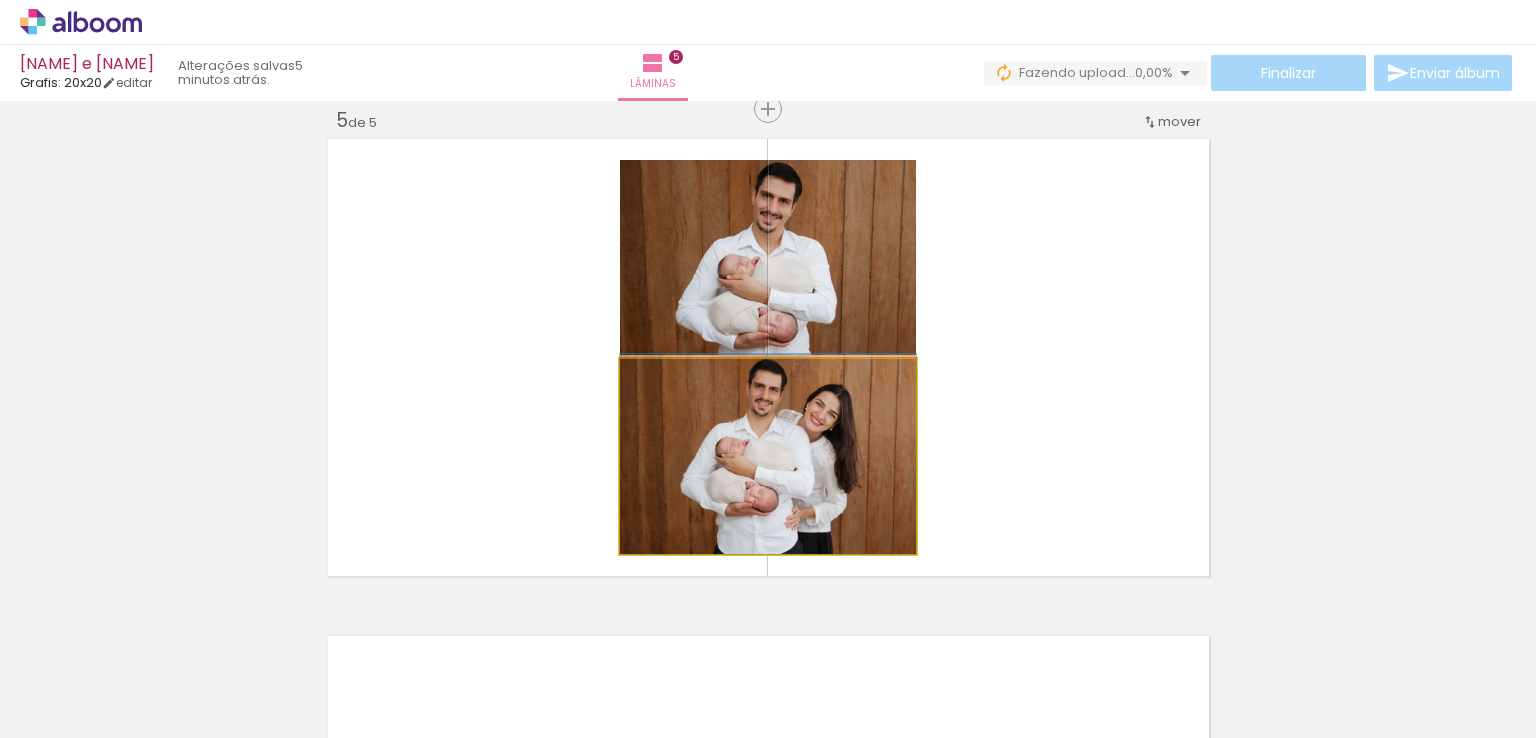 drag, startPoint x: 874, startPoint y: 439, endPoint x: 868, endPoint y: 237, distance: 202.0891 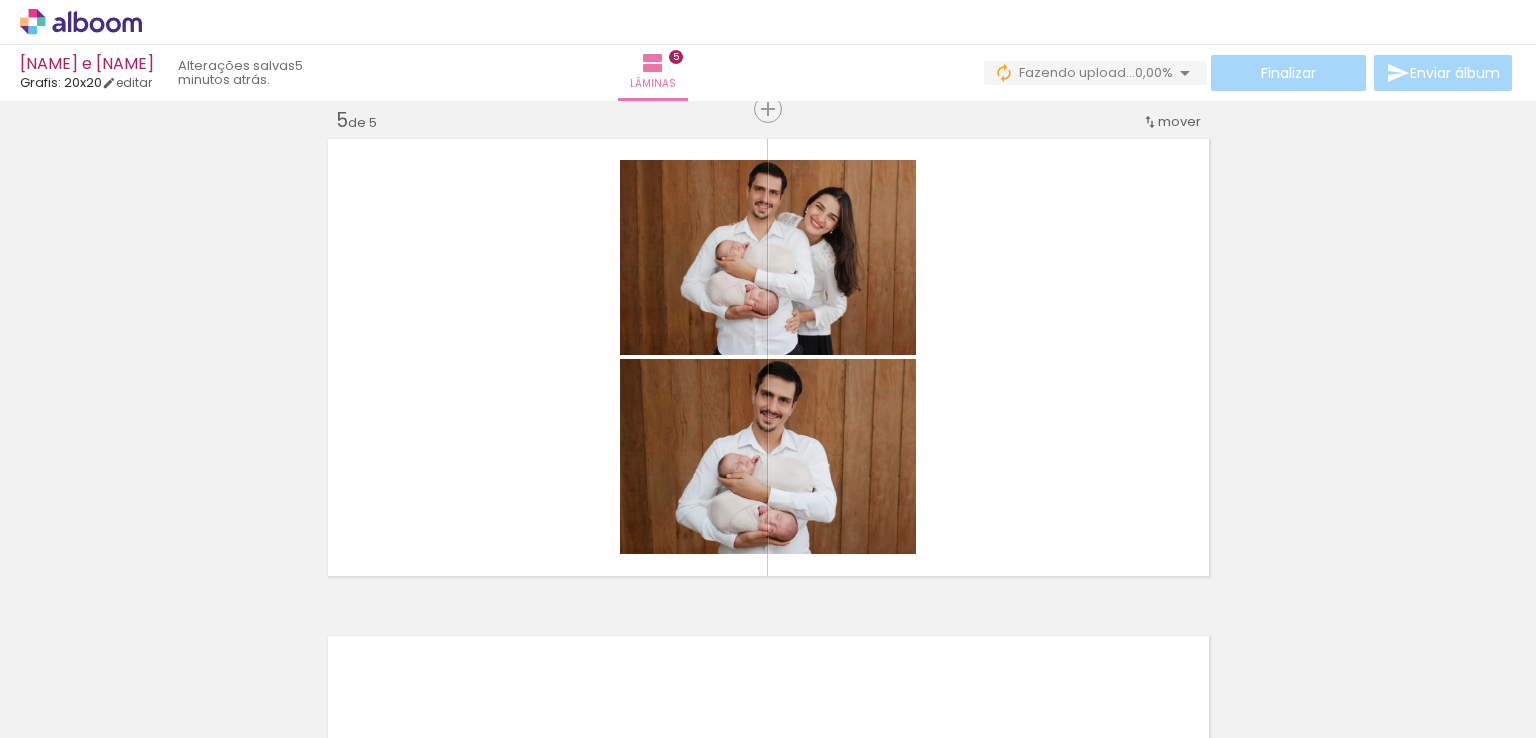 click on "Inserir lâmina 1  de 5  Inserir lâmina 2  de 5  Inserir lâmina 3  de 5  Inserir lâmina 4  de 5  Inserir lâmina 5  de 5" at bounding box center (768, -414) 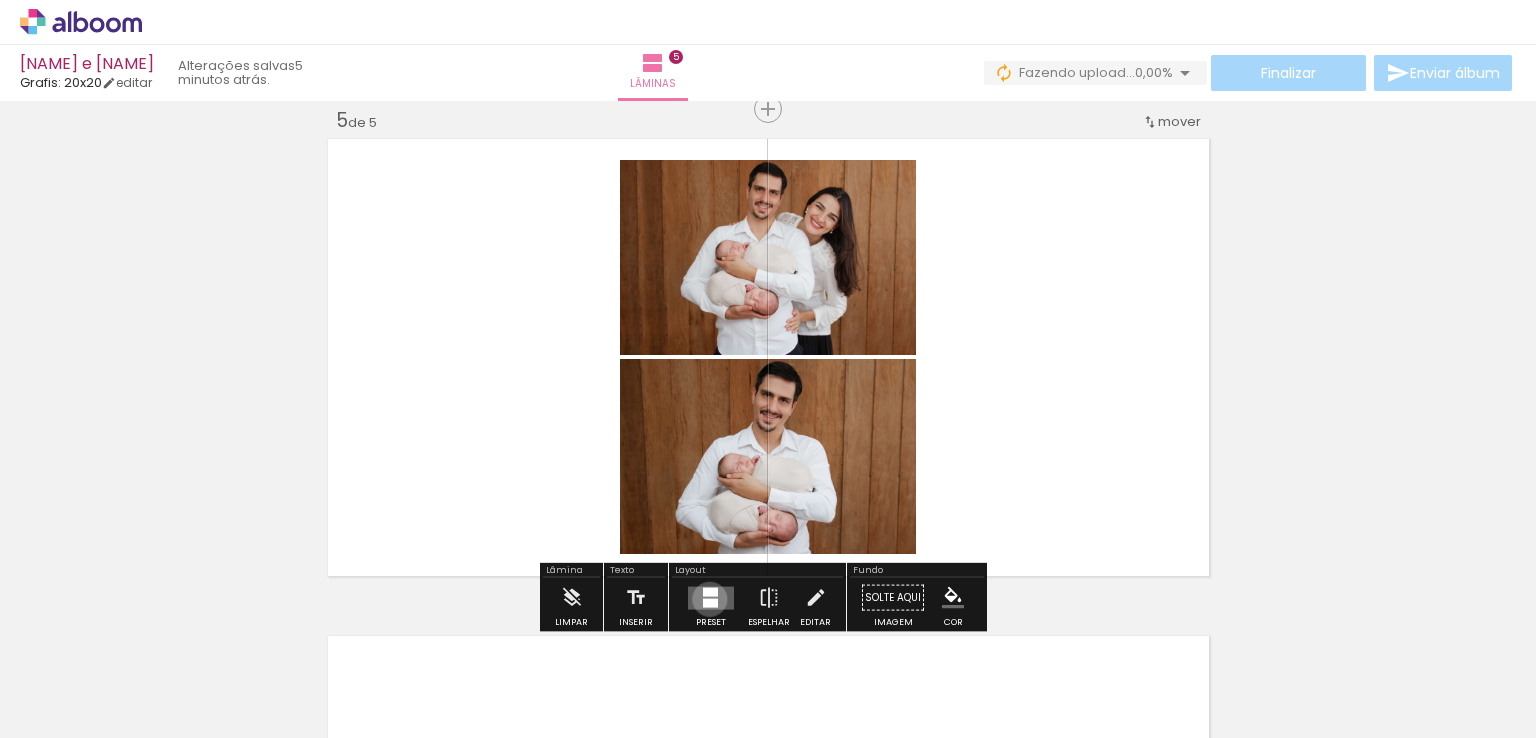 click at bounding box center (710, 602) 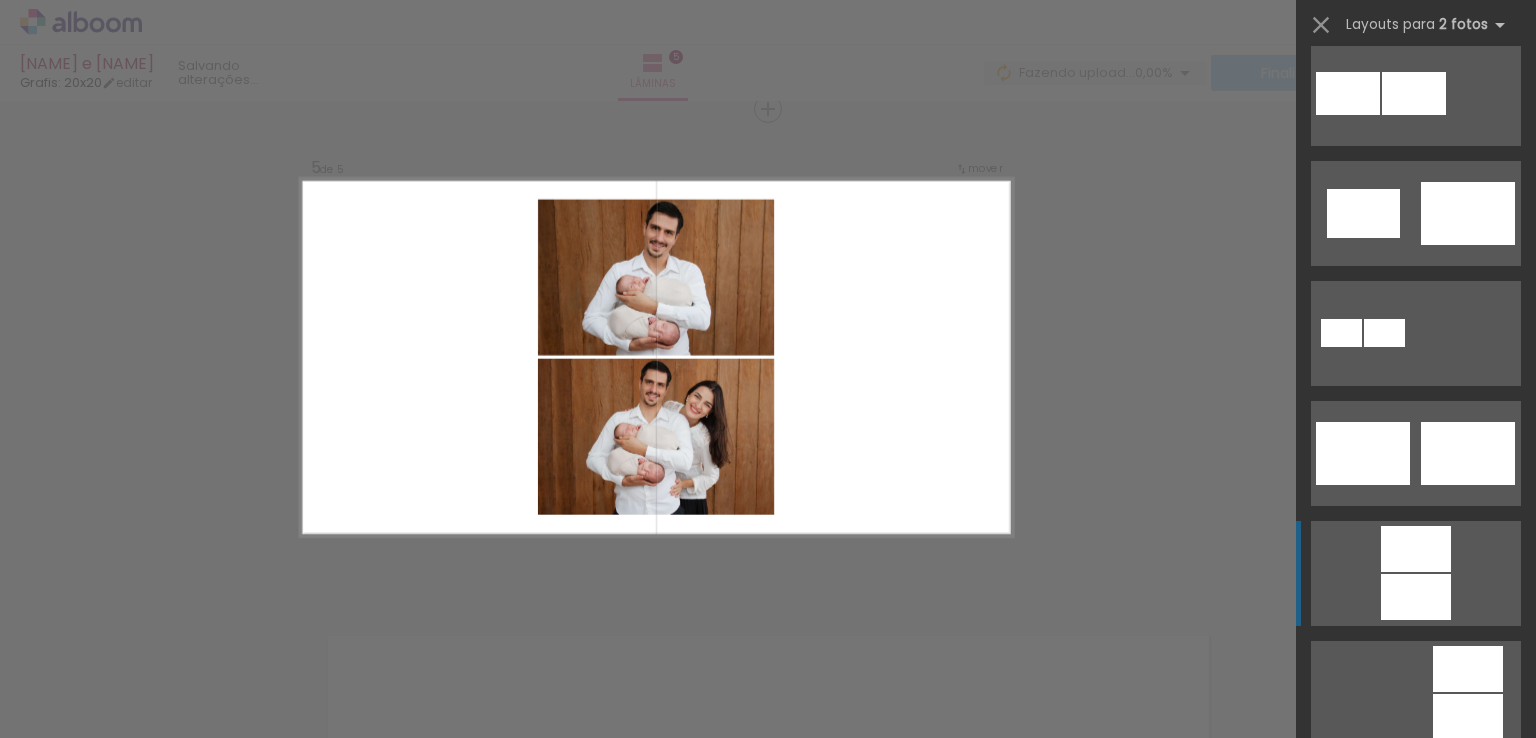 scroll, scrollTop: 960, scrollLeft: 0, axis: vertical 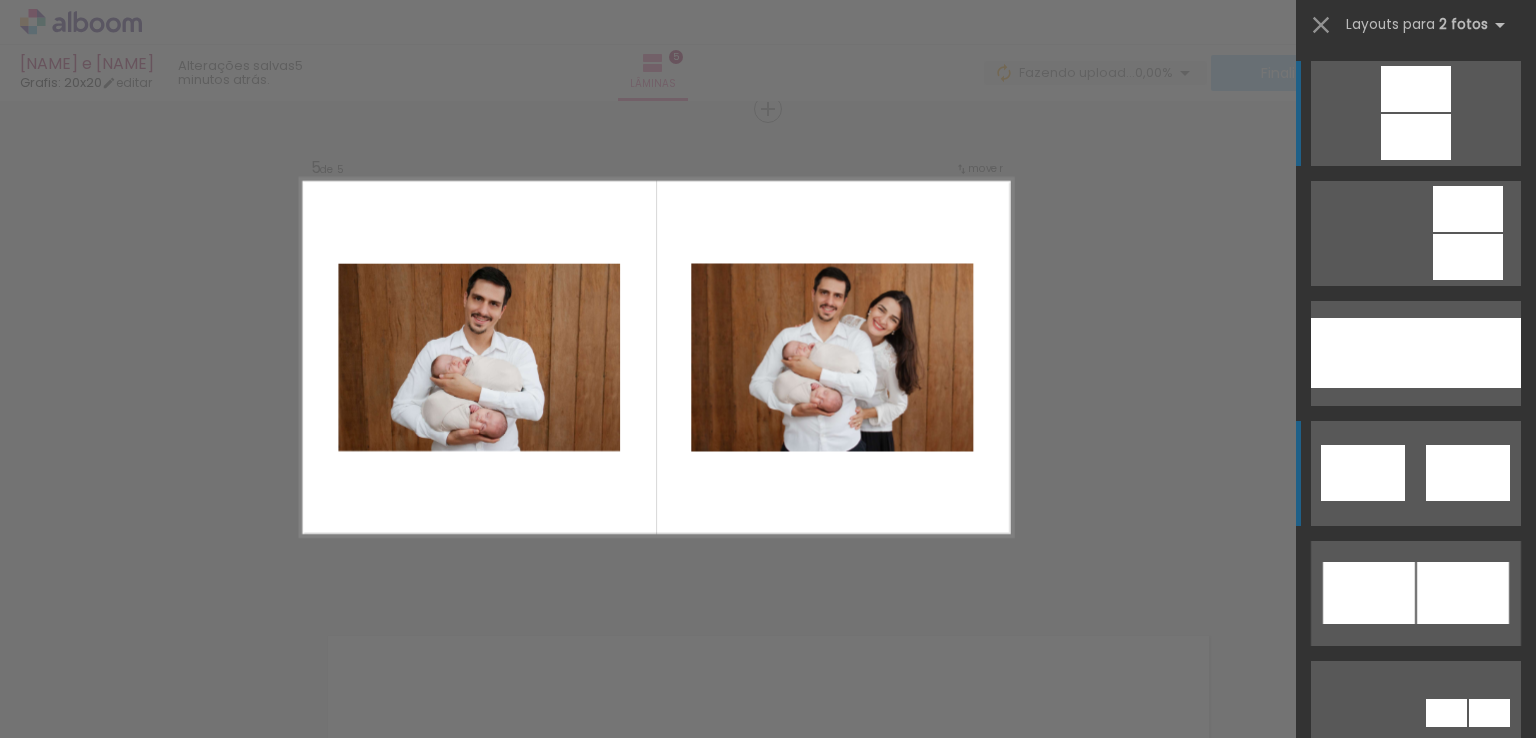 click at bounding box center (1416, -727) 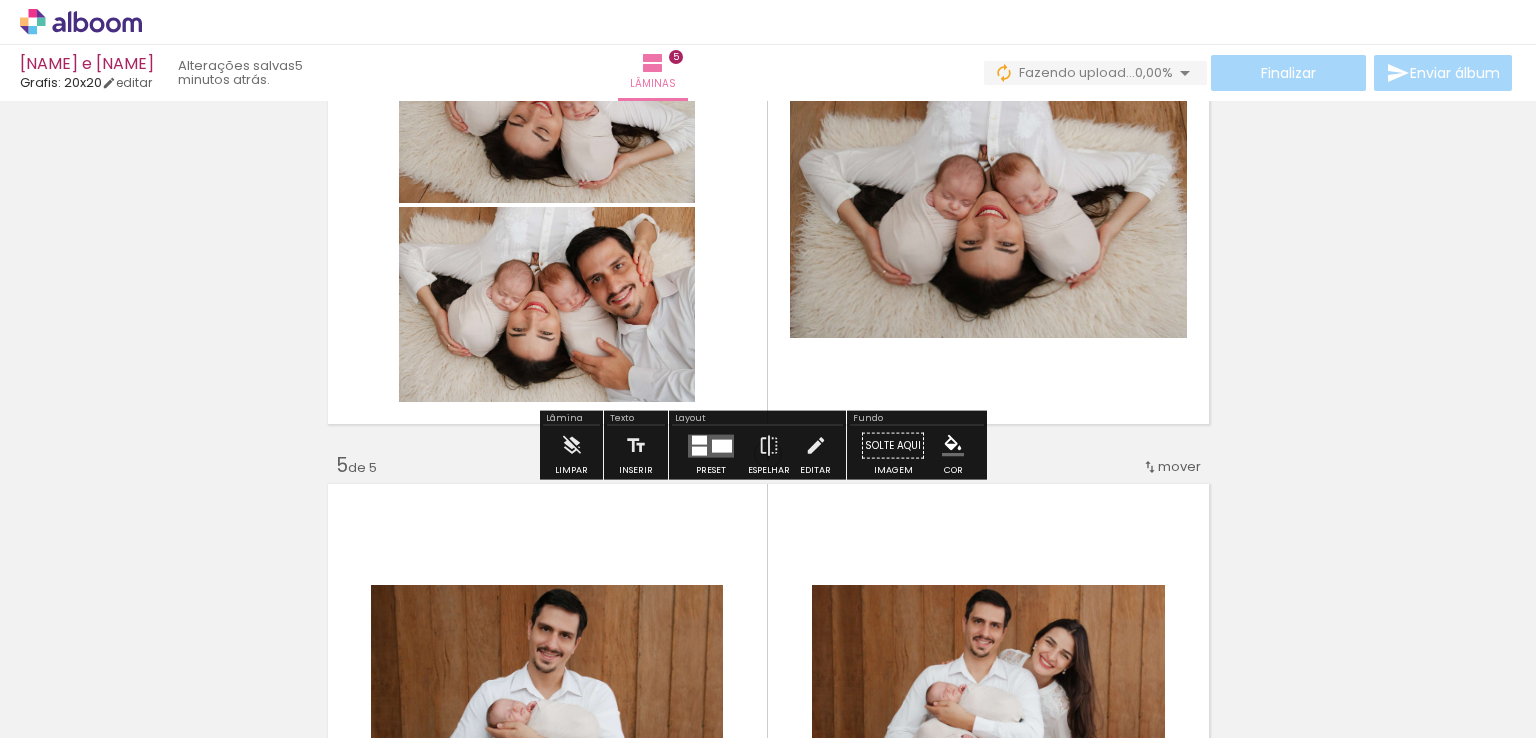 scroll, scrollTop: 1648, scrollLeft: 0, axis: vertical 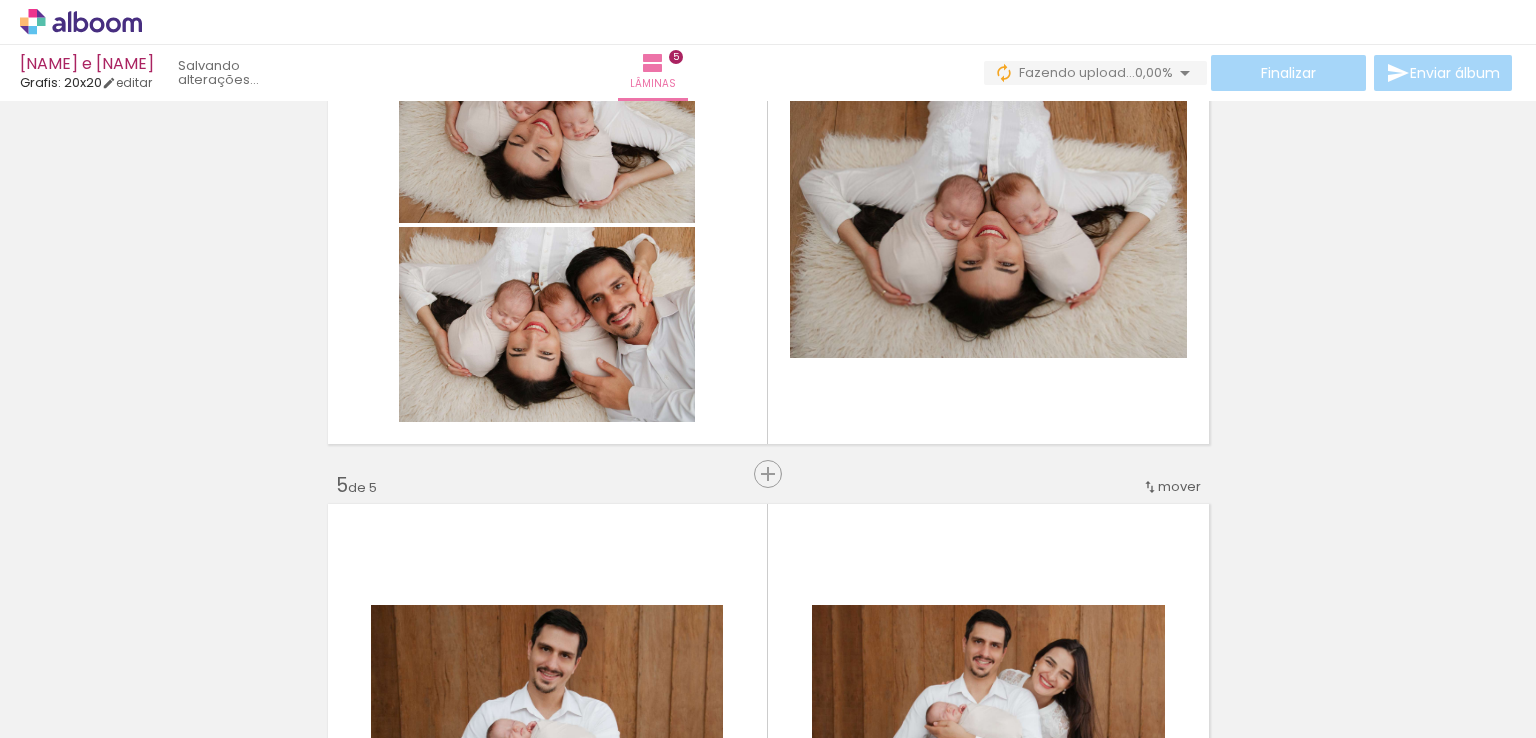 click on "mover" at bounding box center [1179, 486] 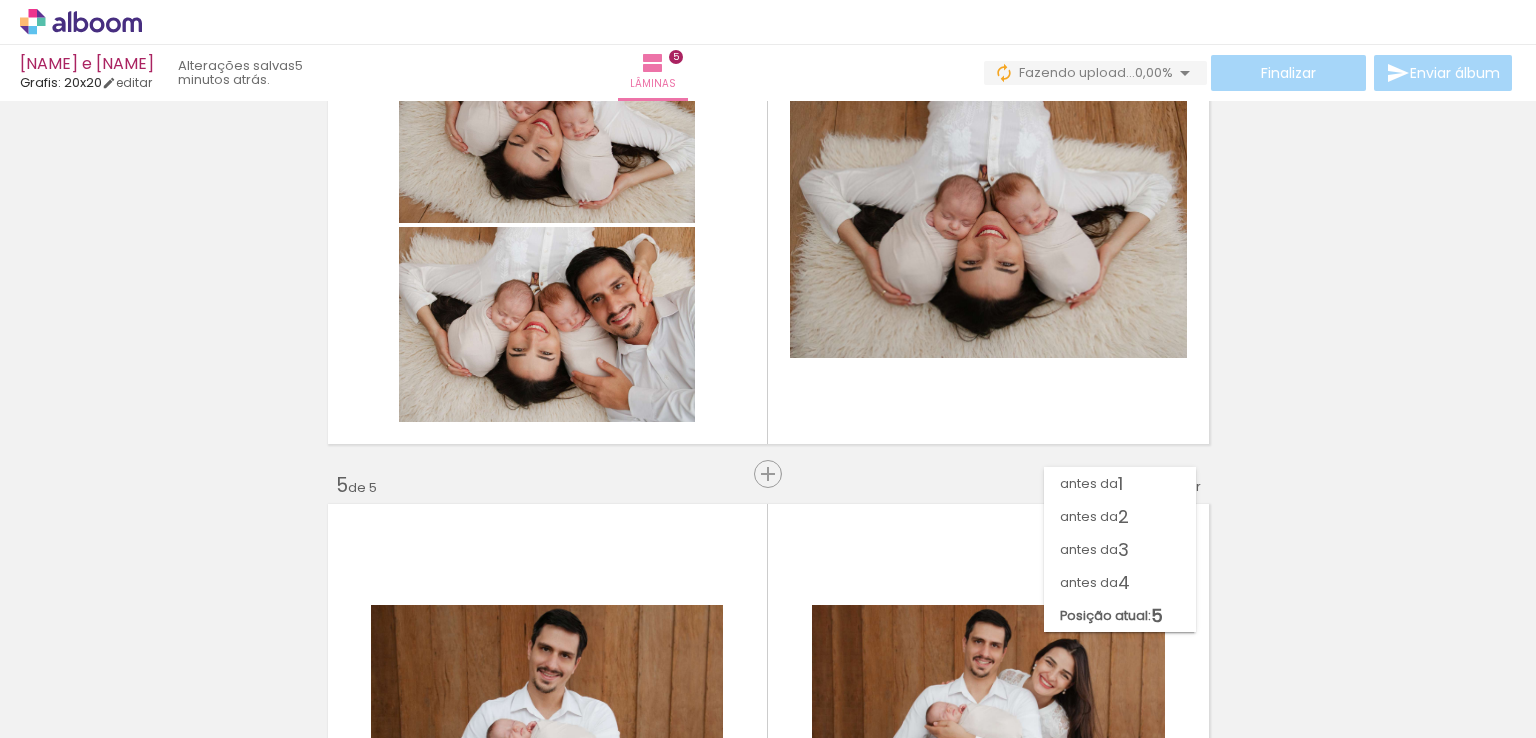 click on "Inserir lâmina 1  de 5  Inserir lâmina 2  de 5  Inserir lâmina 3  de 5  Inserir lâmina 4  de 5  Inserir lâmina 5  de 5" at bounding box center (768, -49) 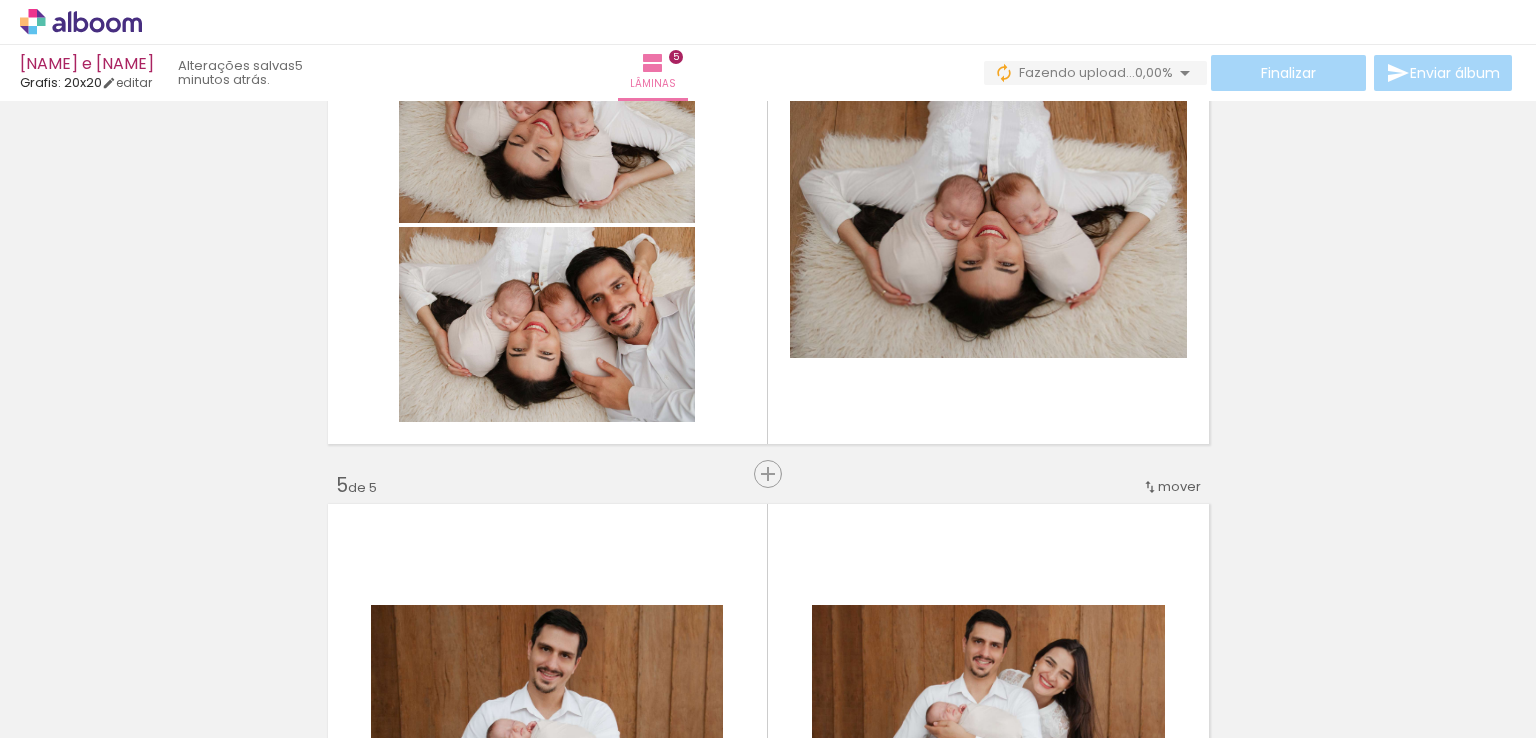 scroll, scrollTop: 1848, scrollLeft: 0, axis: vertical 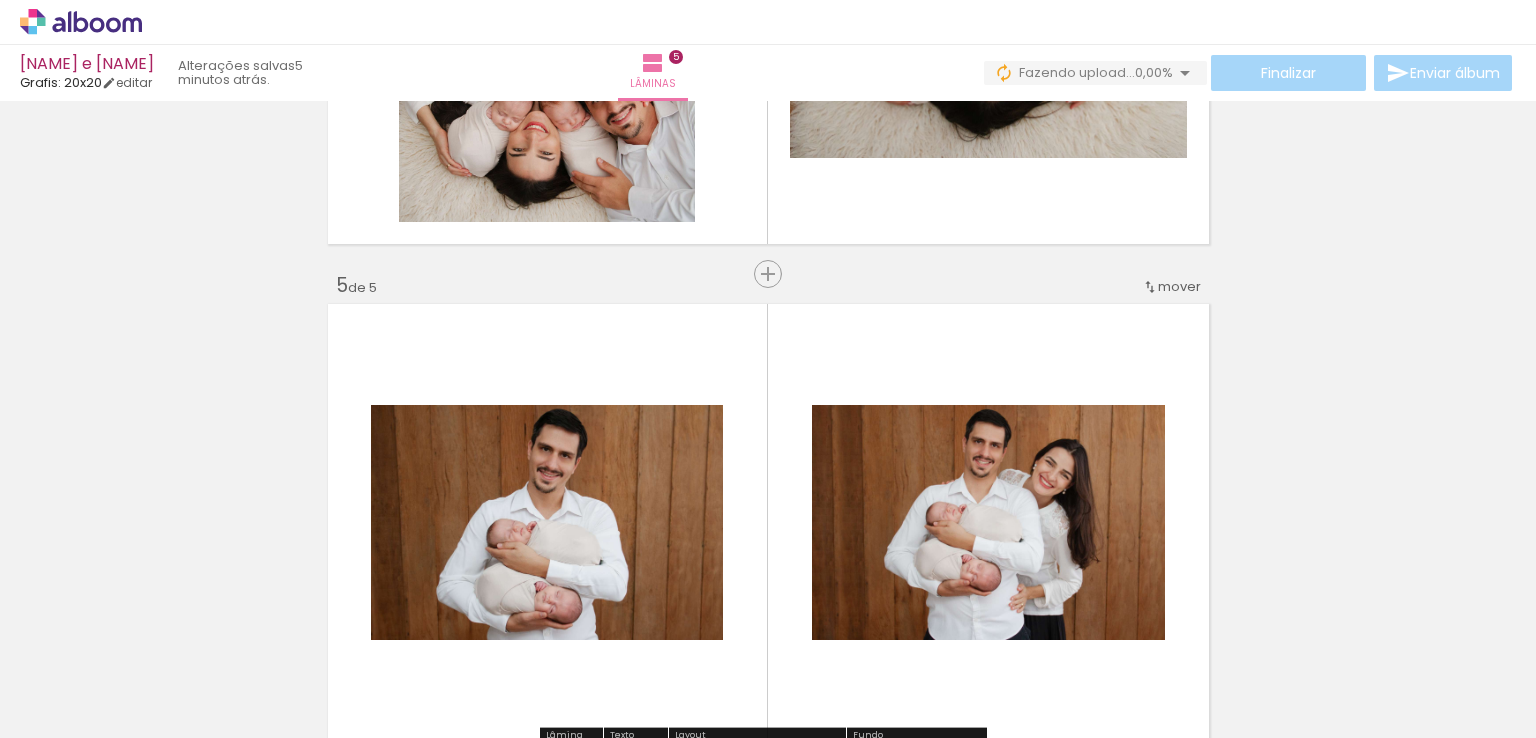 click on "mover" at bounding box center (1179, 286) 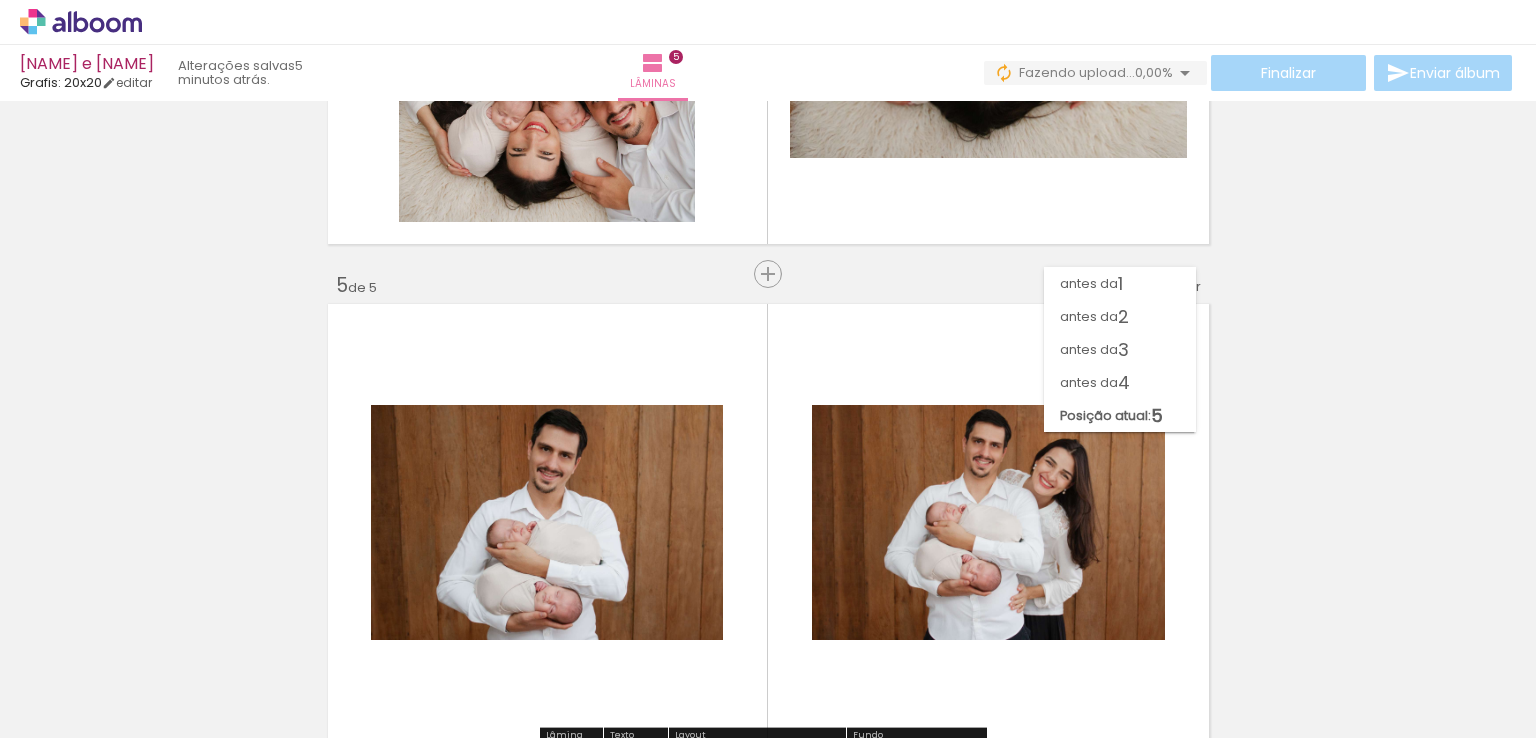 click on "Inserir lâmina 1  de 5  Inserir lâmina 2  de 5  Inserir lâmina 3  de 5  Inserir lâmina 4  de 5  Inserir lâmina 5  de 5" at bounding box center [768, -249] 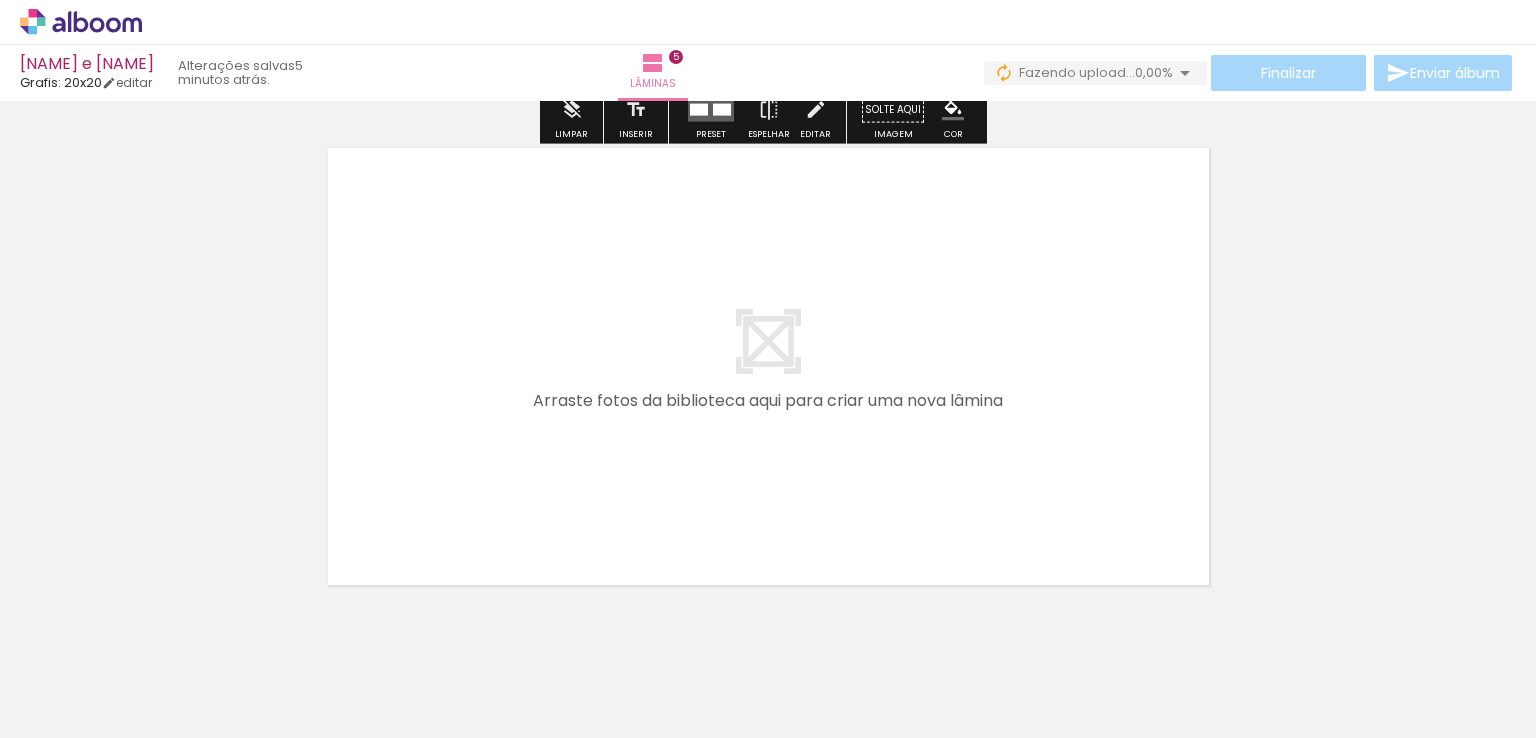 scroll, scrollTop: 2548, scrollLeft: 0, axis: vertical 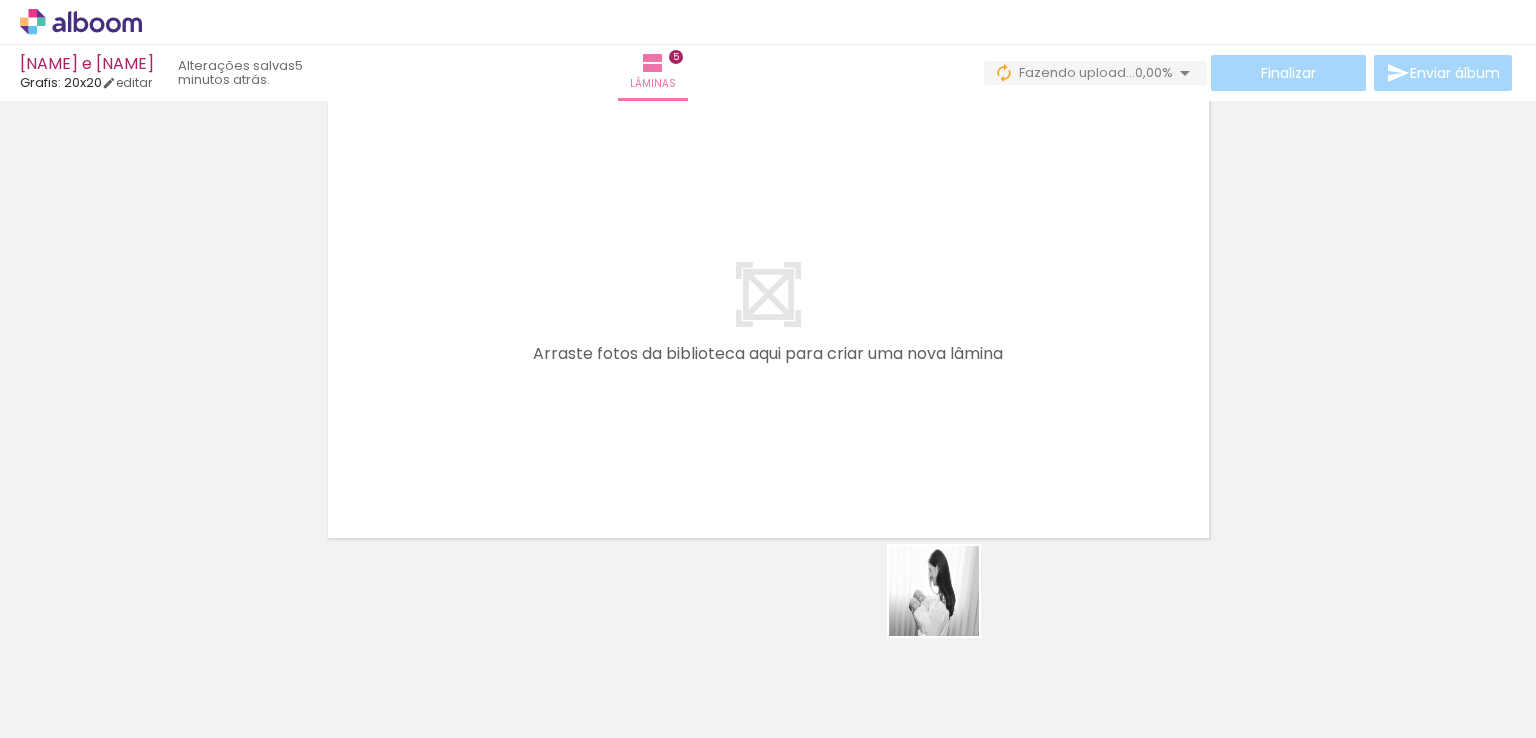 drag, startPoint x: 955, startPoint y: 689, endPoint x: 863, endPoint y: 394, distance: 309.01294 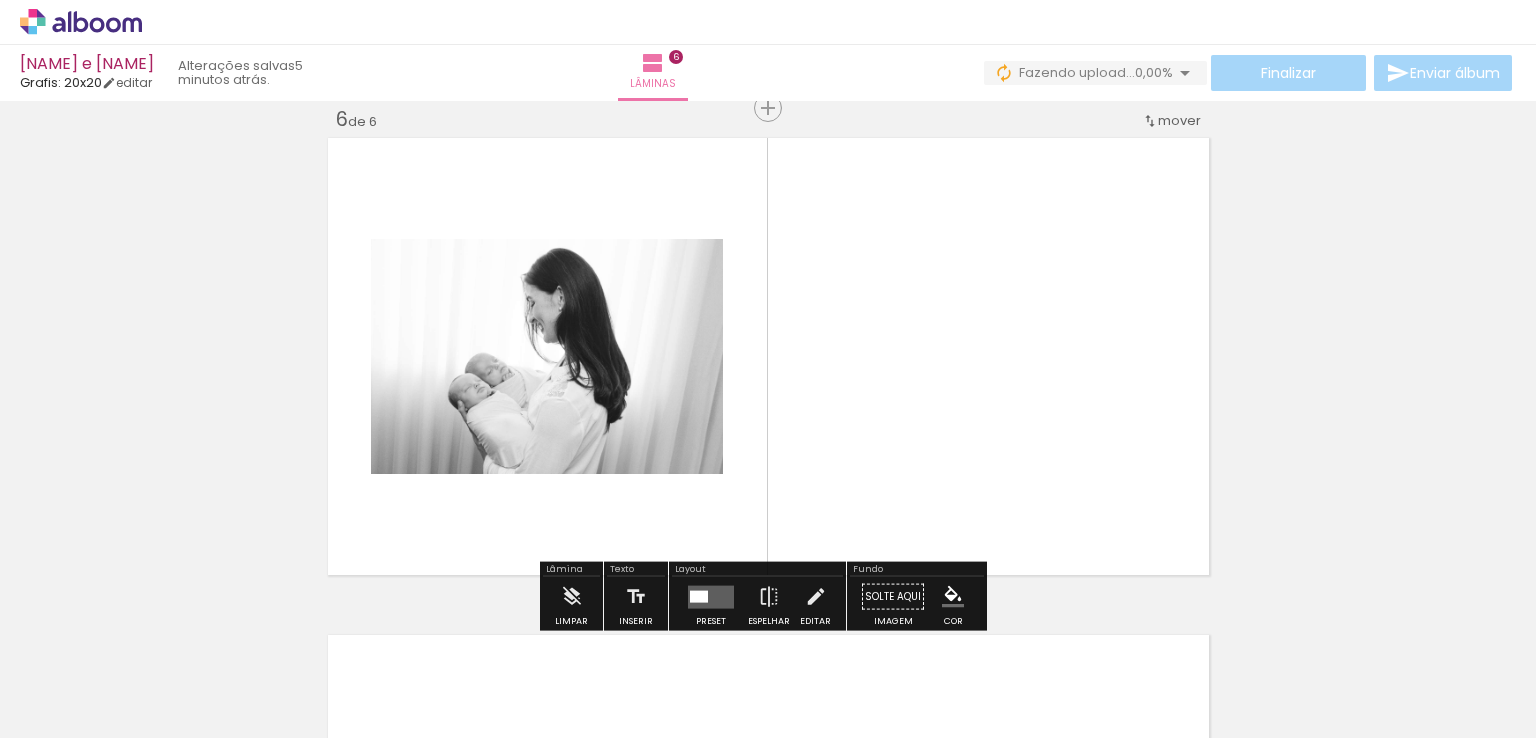 scroll, scrollTop: 2510, scrollLeft: 0, axis: vertical 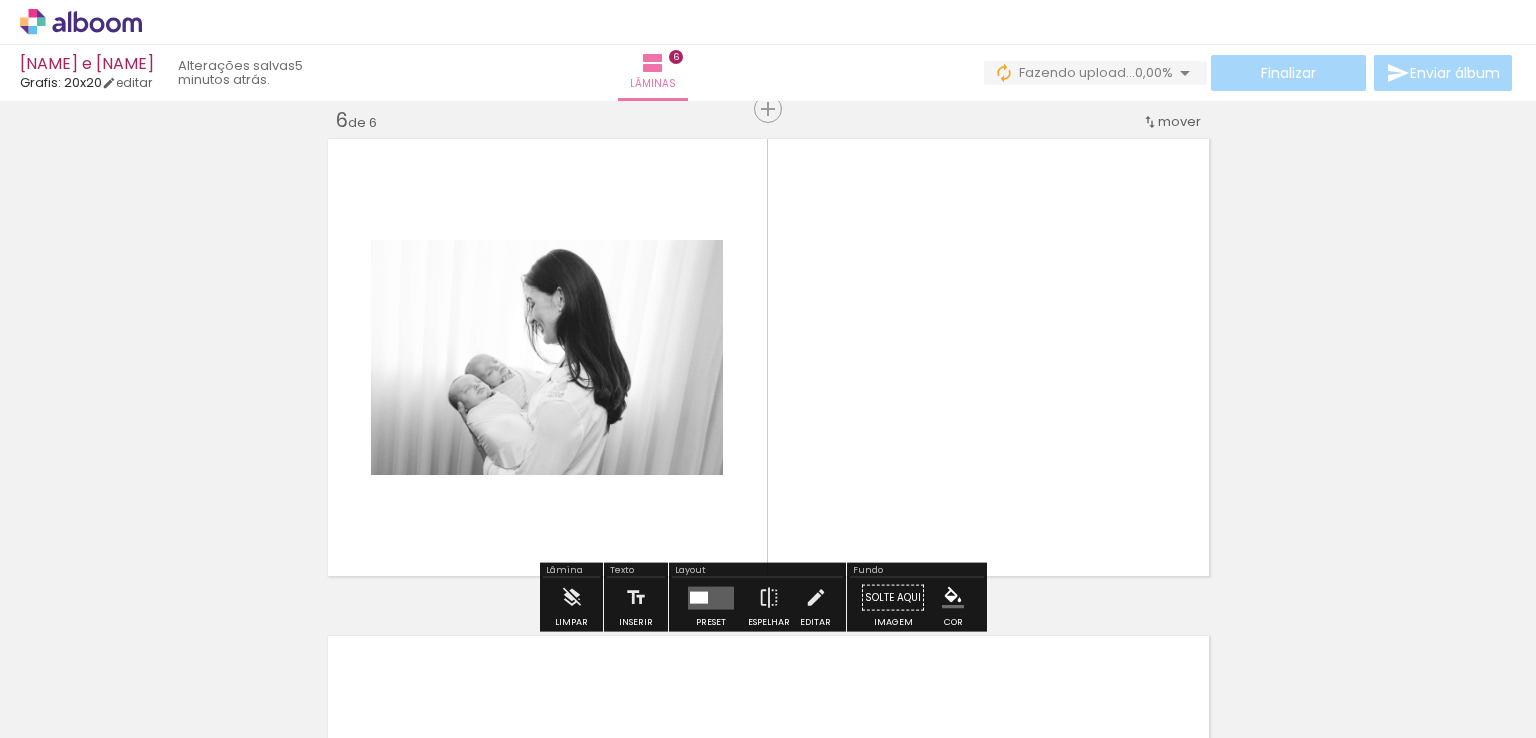 drag, startPoint x: 755, startPoint y: 681, endPoint x: 882, endPoint y: 381, distance: 325.77448 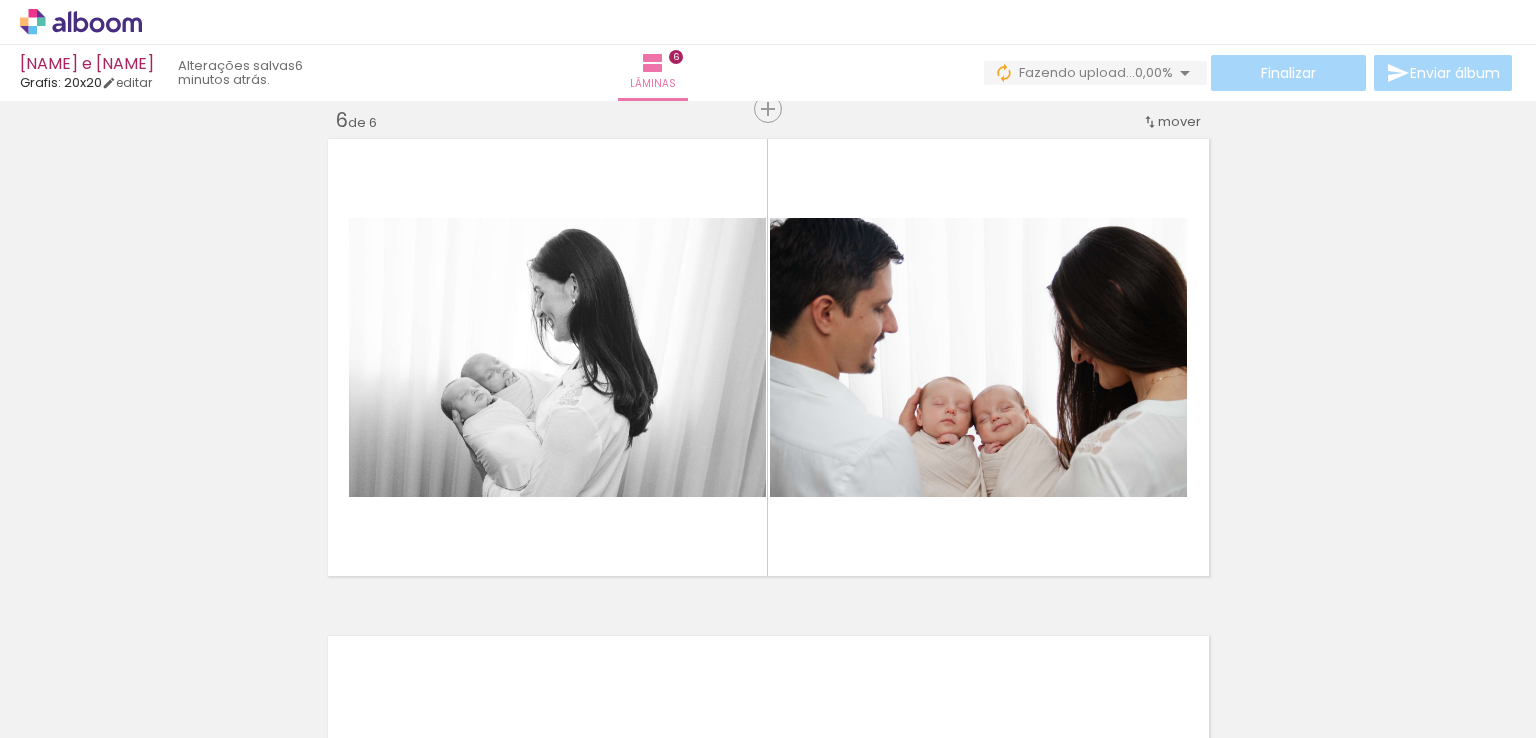 scroll, scrollTop: 0, scrollLeft: 5612, axis: horizontal 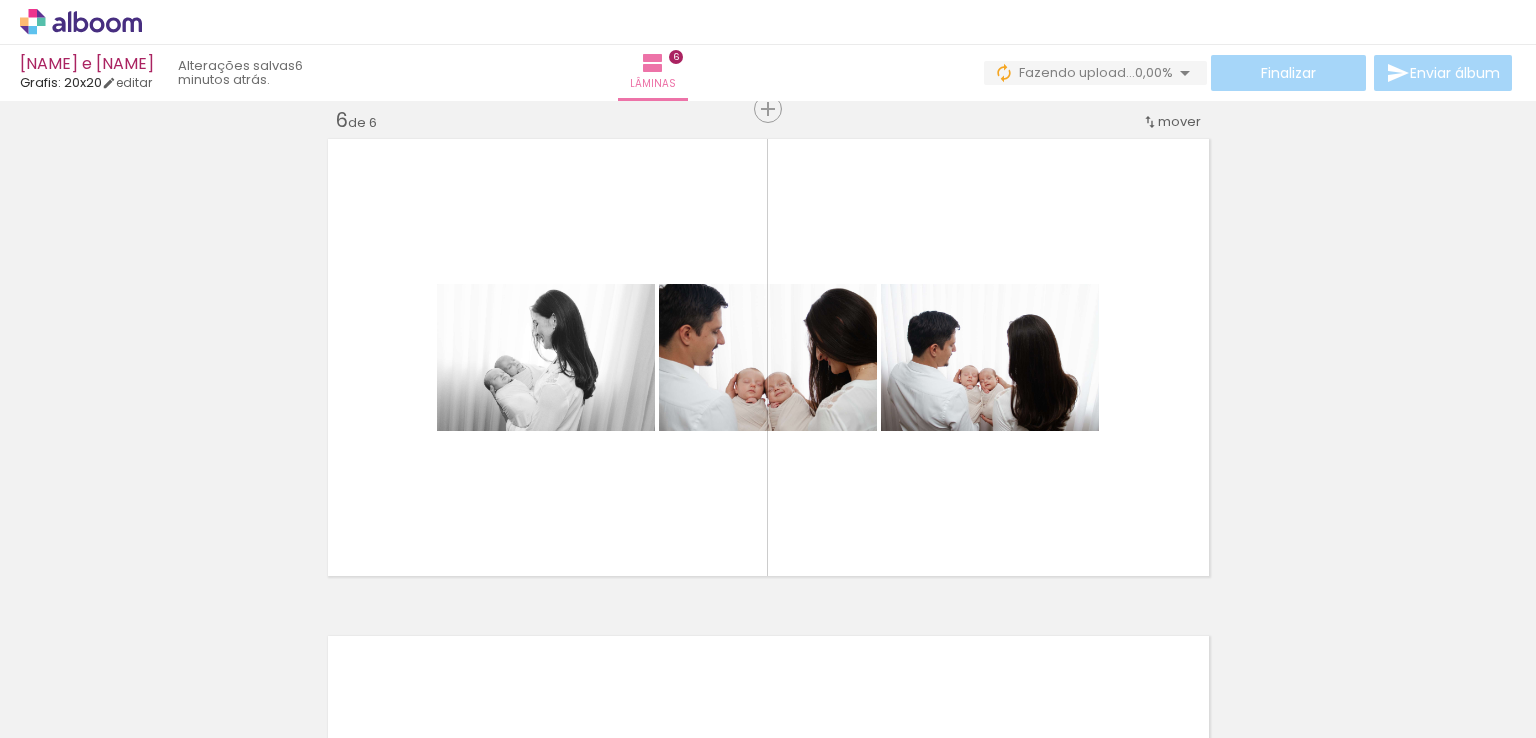 drag, startPoint x: 947, startPoint y: 687, endPoint x: 919, endPoint y: 393, distance: 295.33032 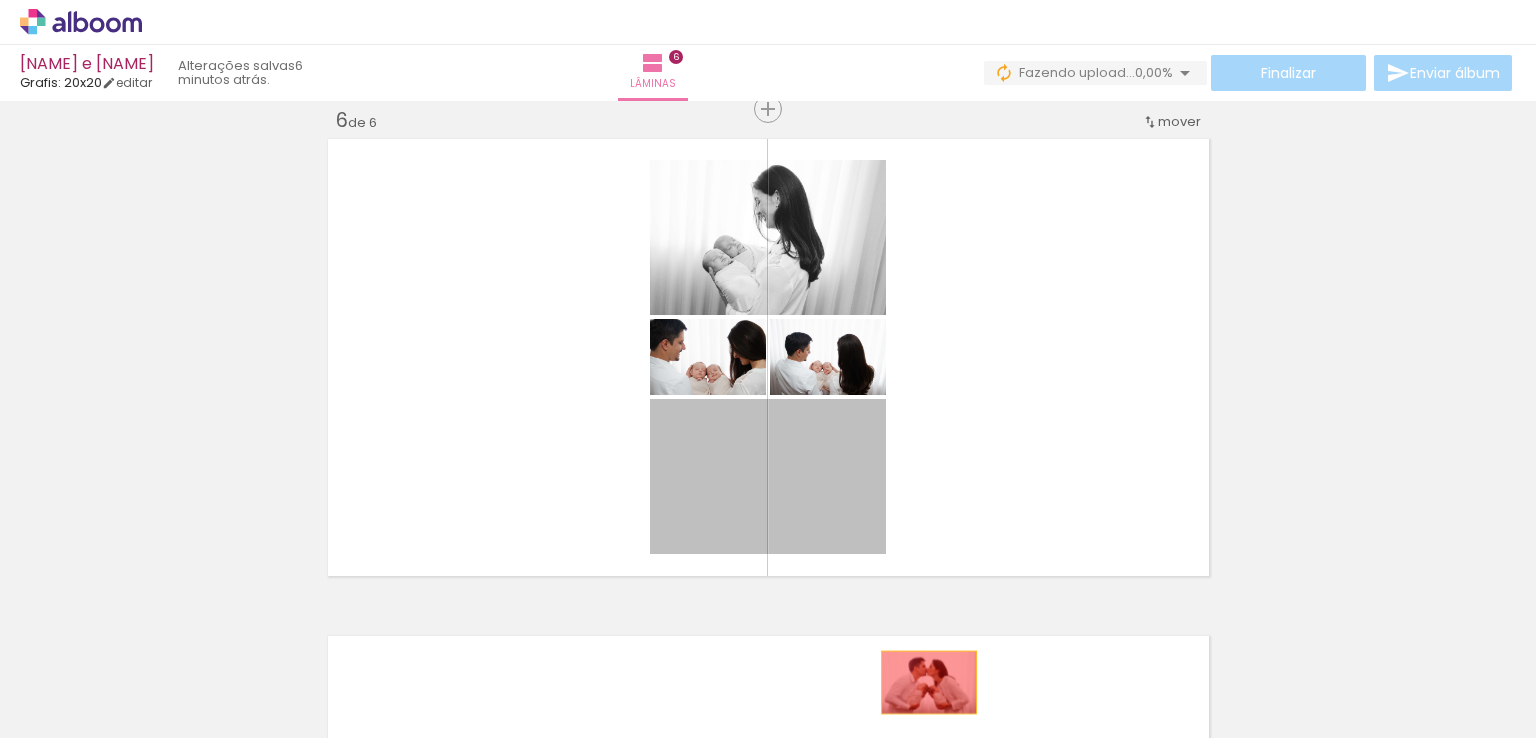 drag, startPoint x: 830, startPoint y: 499, endPoint x: 929, endPoint y: 697, distance: 221.37073 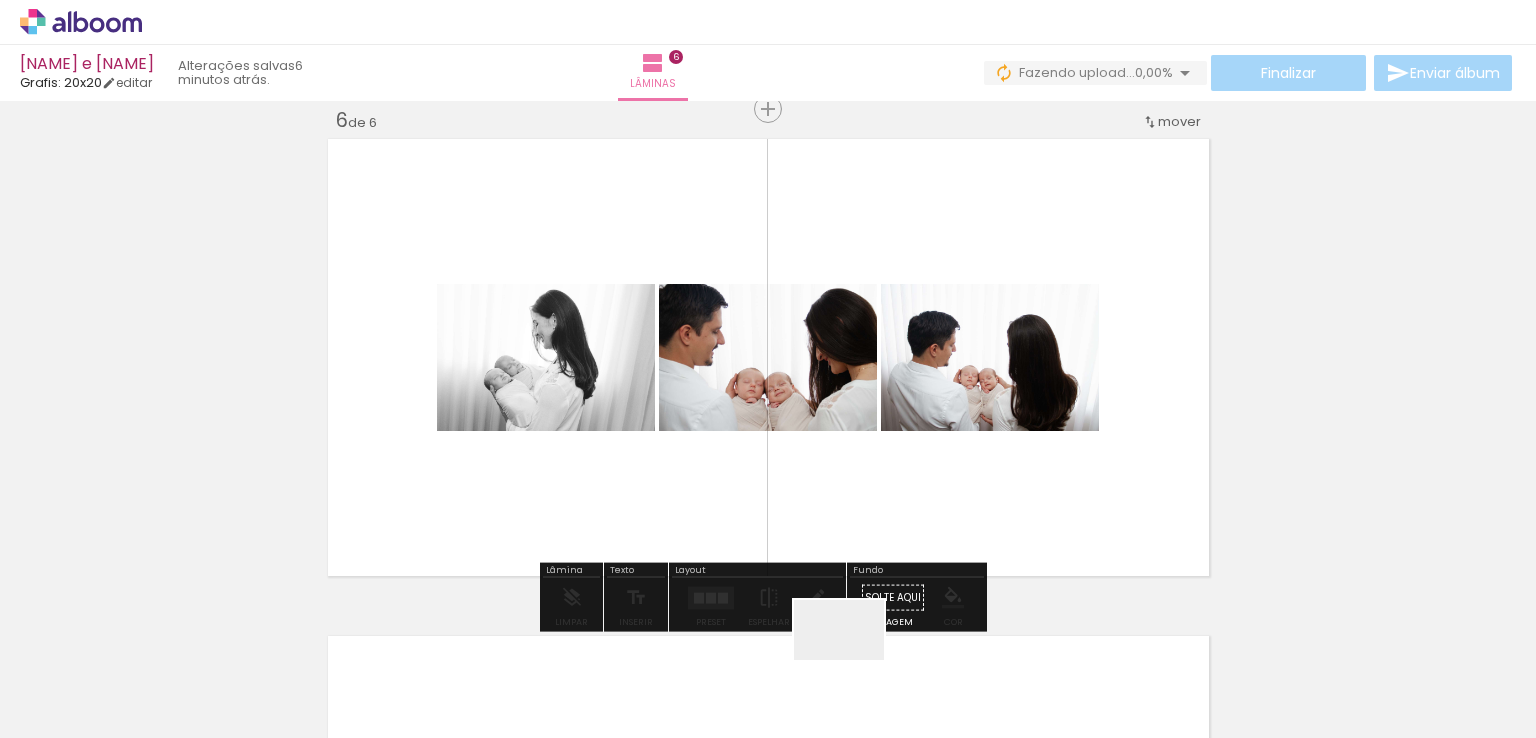 drag, startPoint x: 855, startPoint y: 676, endPoint x: 855, endPoint y: 482, distance: 194 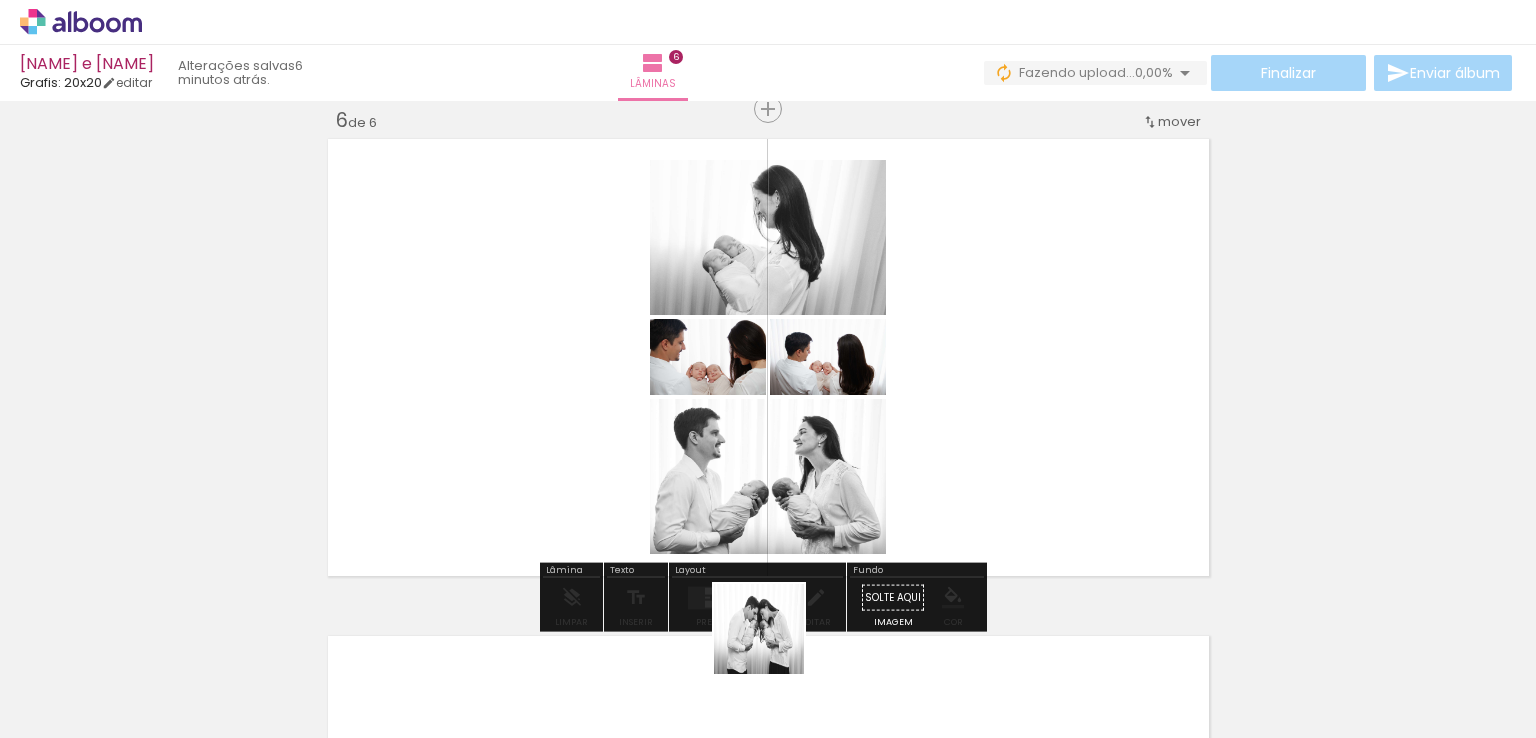 drag, startPoint x: 745, startPoint y: 689, endPoint x: 872, endPoint y: 449, distance: 271.53085 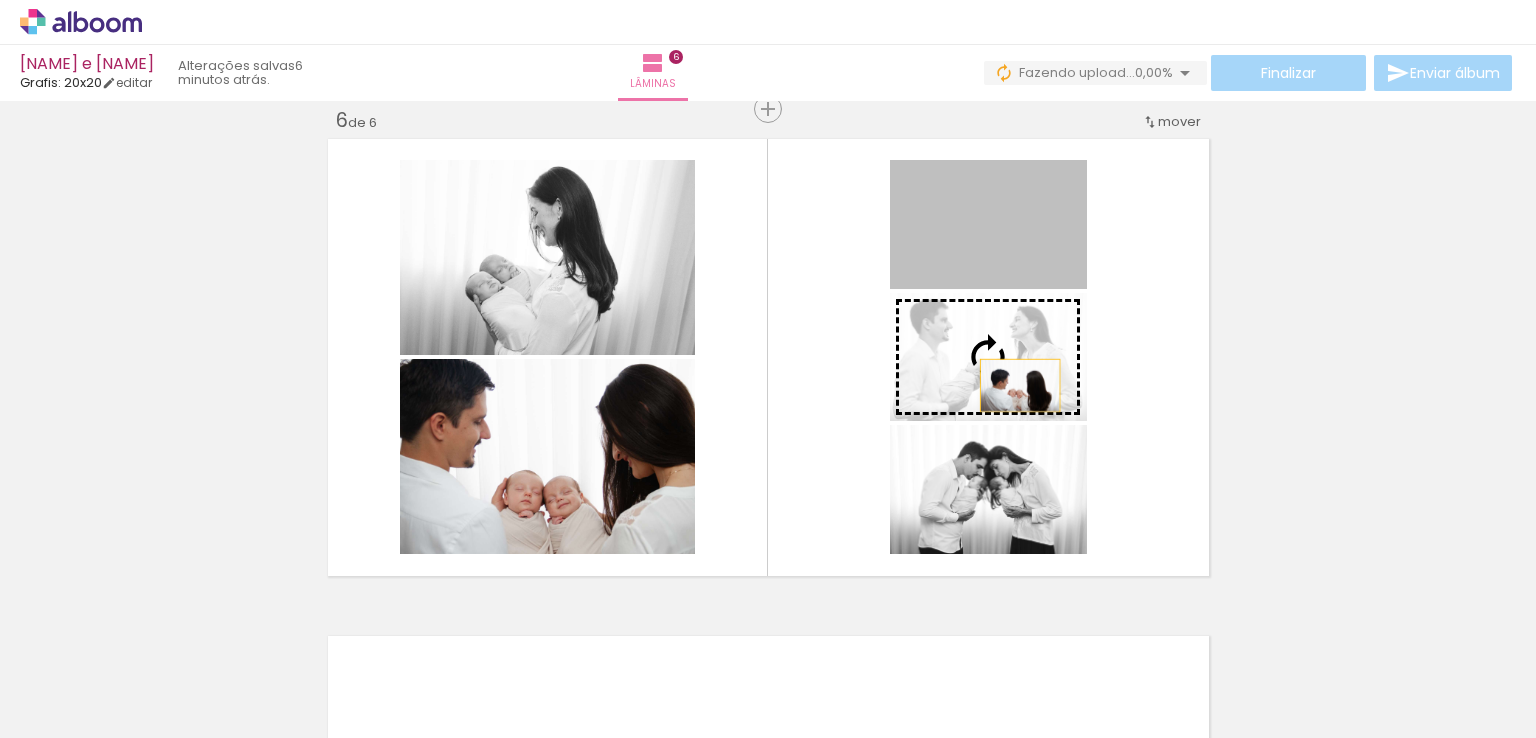 drag, startPoint x: 1006, startPoint y: 219, endPoint x: 1012, endPoint y: 385, distance: 166.1084 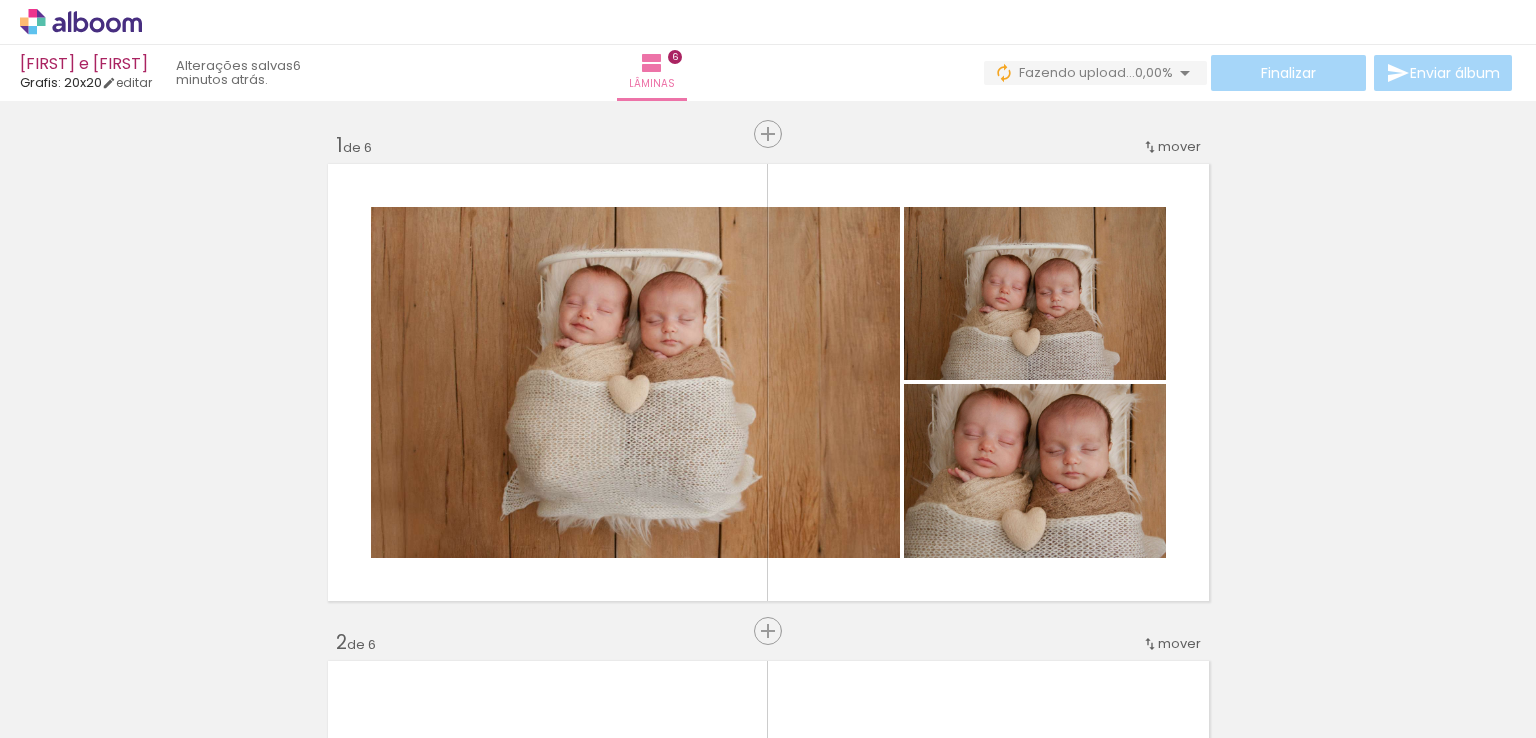scroll, scrollTop: 0, scrollLeft: 0, axis: both 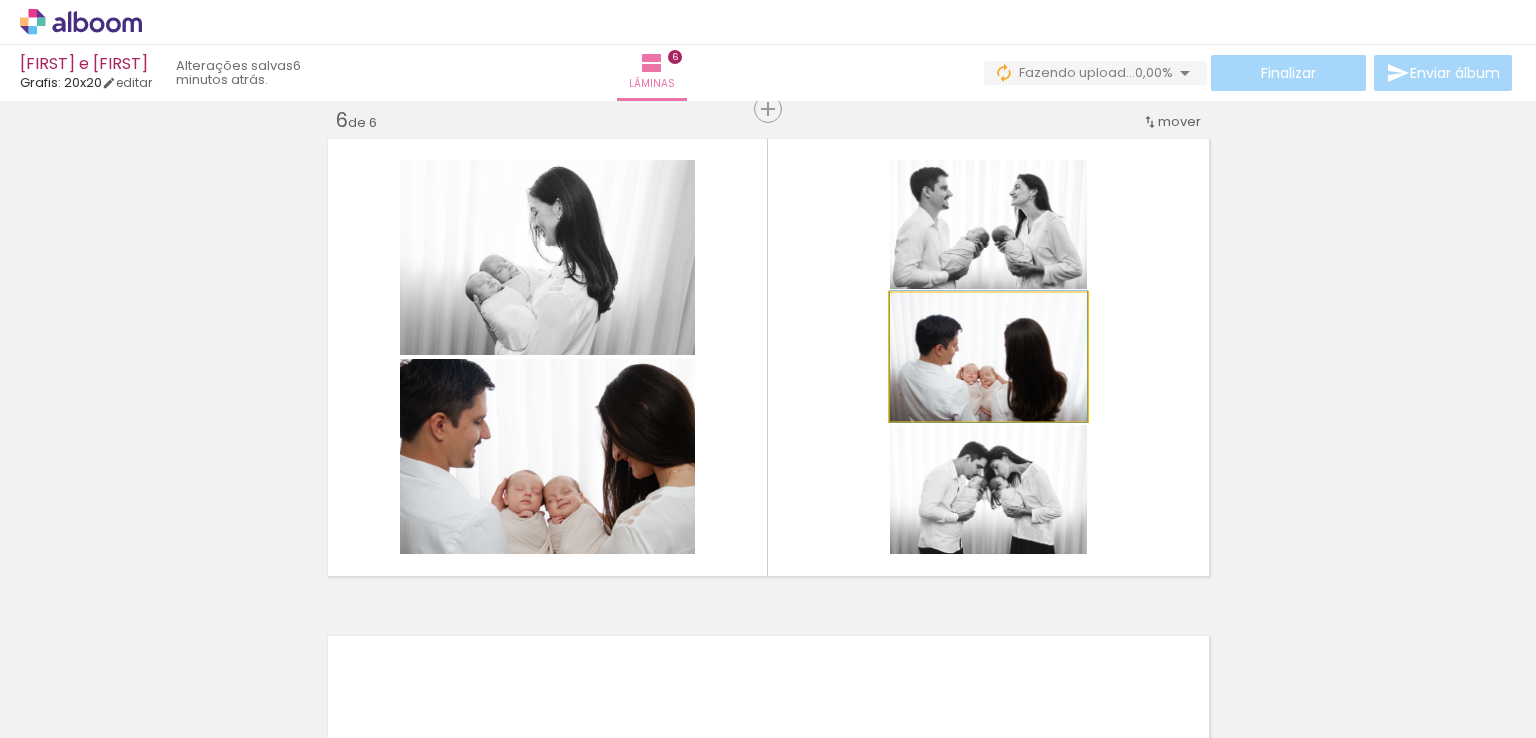 drag, startPoint x: 1007, startPoint y: 392, endPoint x: 972, endPoint y: 663, distance: 273.2508 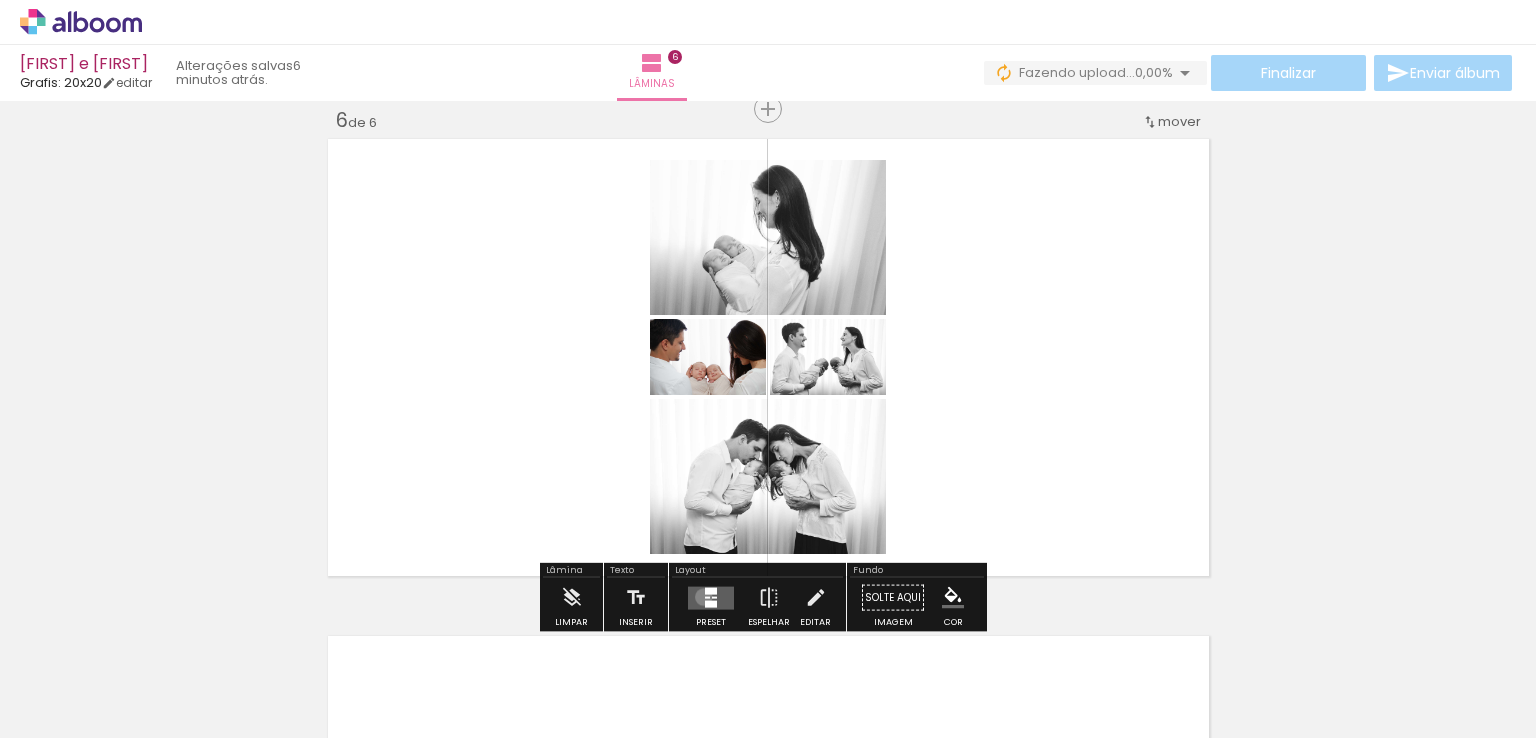 click at bounding box center [711, 597] 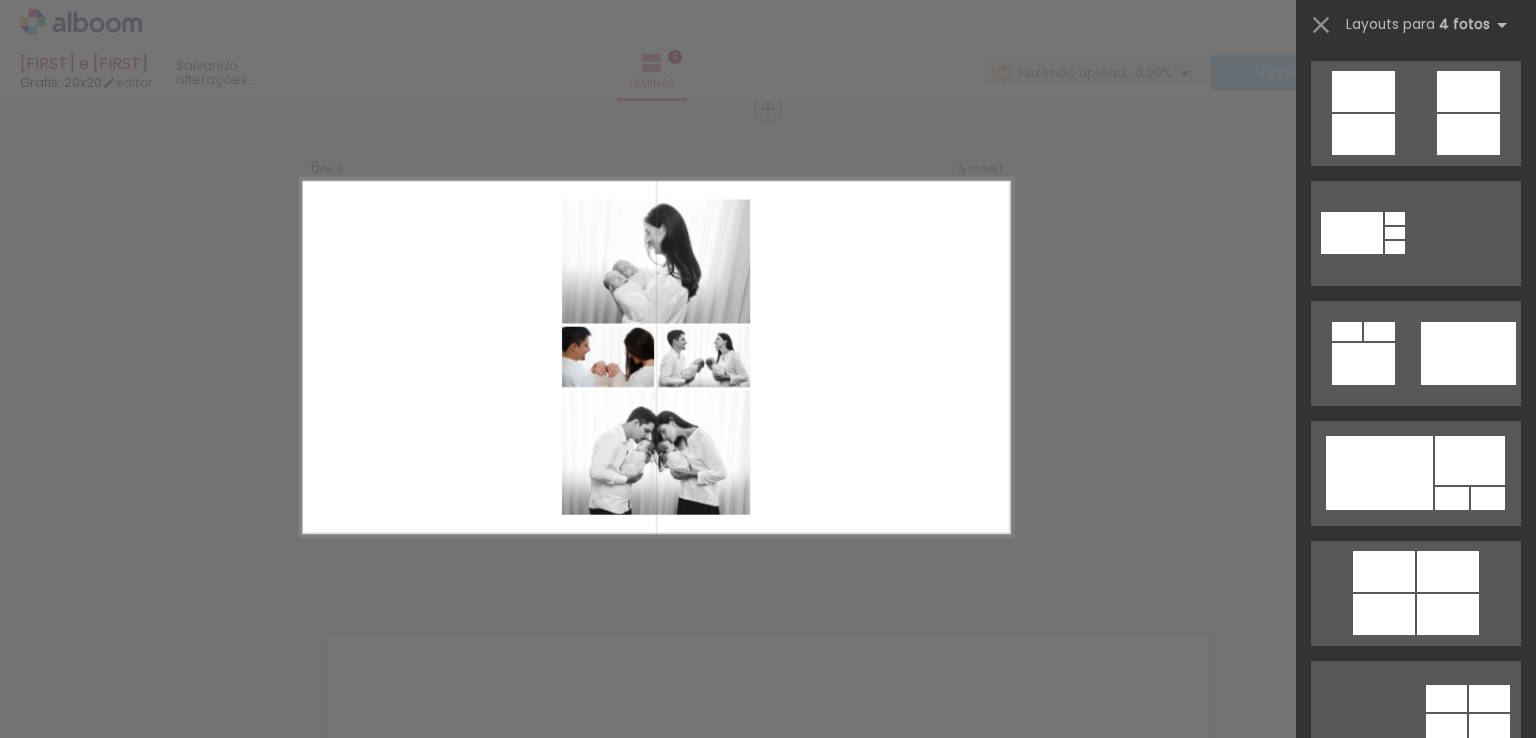 scroll, scrollTop: 0, scrollLeft: 0, axis: both 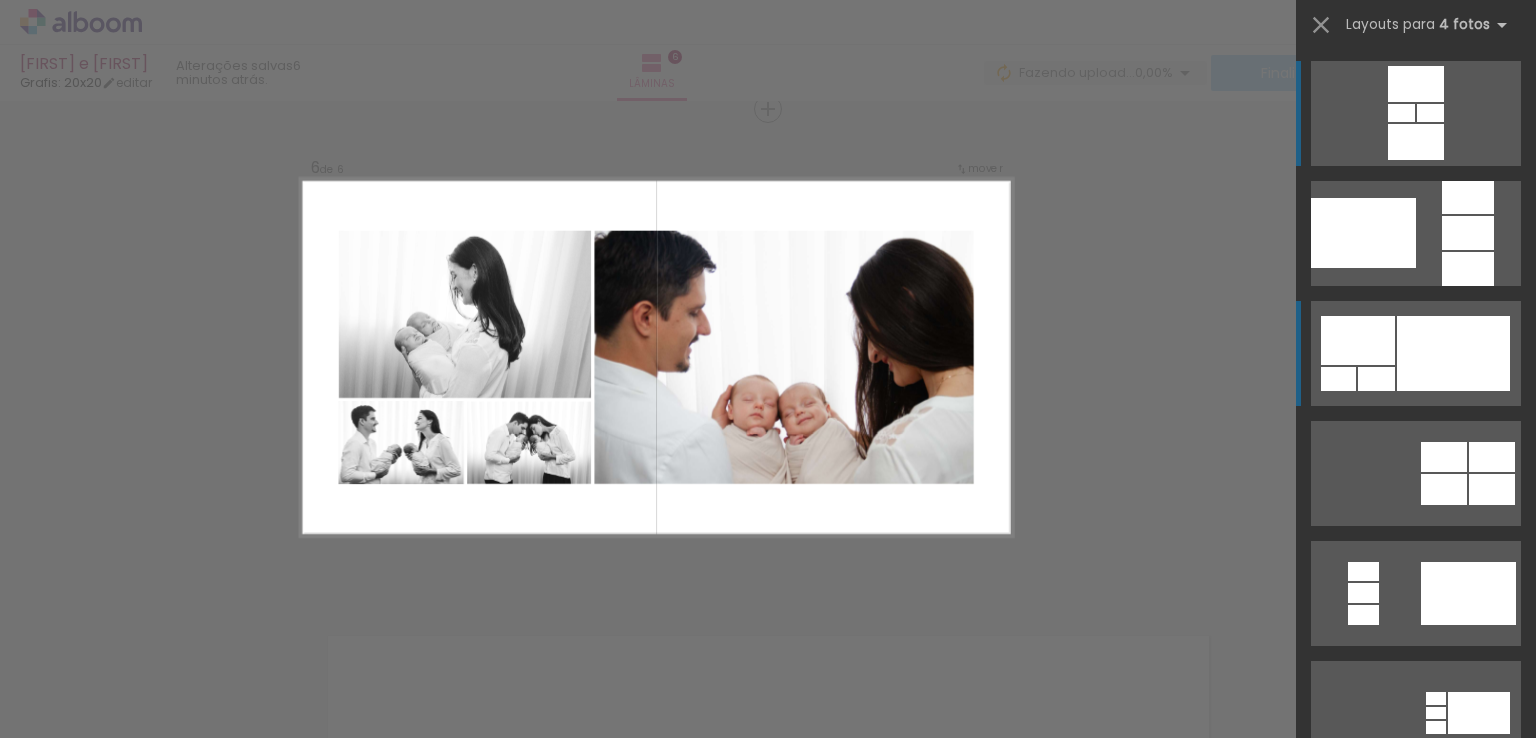 click at bounding box center (1453, 353) 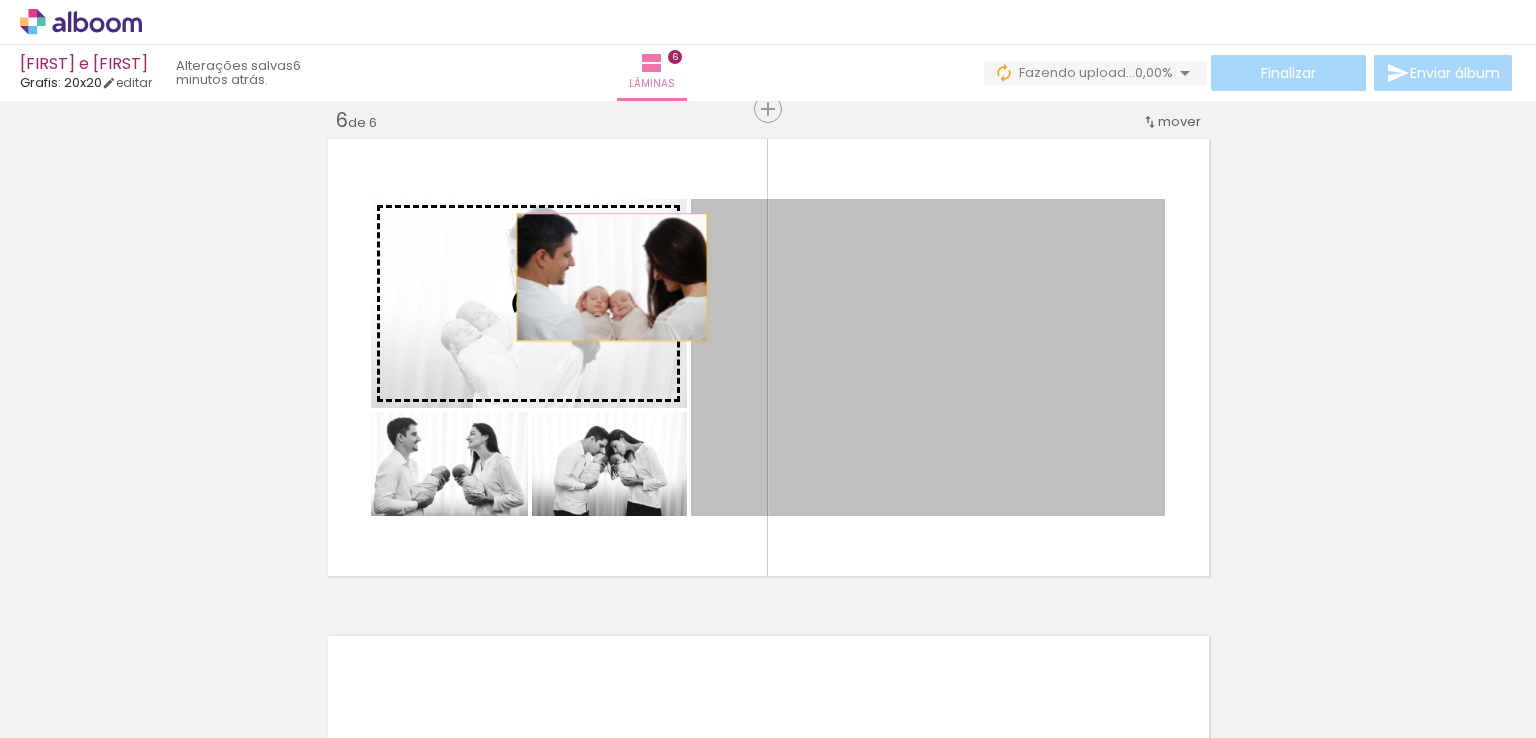 drag, startPoint x: 1041, startPoint y: 354, endPoint x: 604, endPoint y: 277, distance: 443.7319 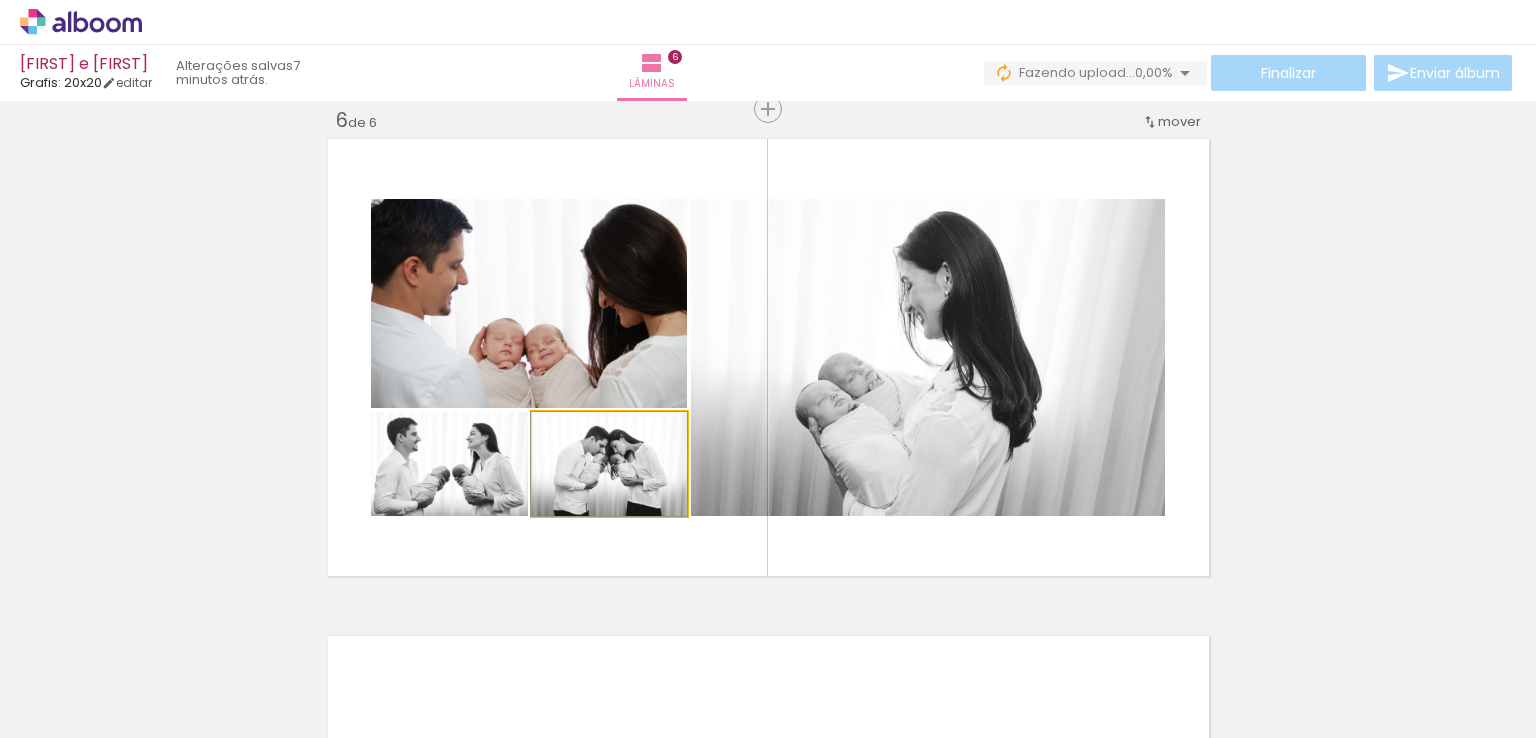 drag, startPoint x: 605, startPoint y: 481, endPoint x: 852, endPoint y: 628, distance: 287.43347 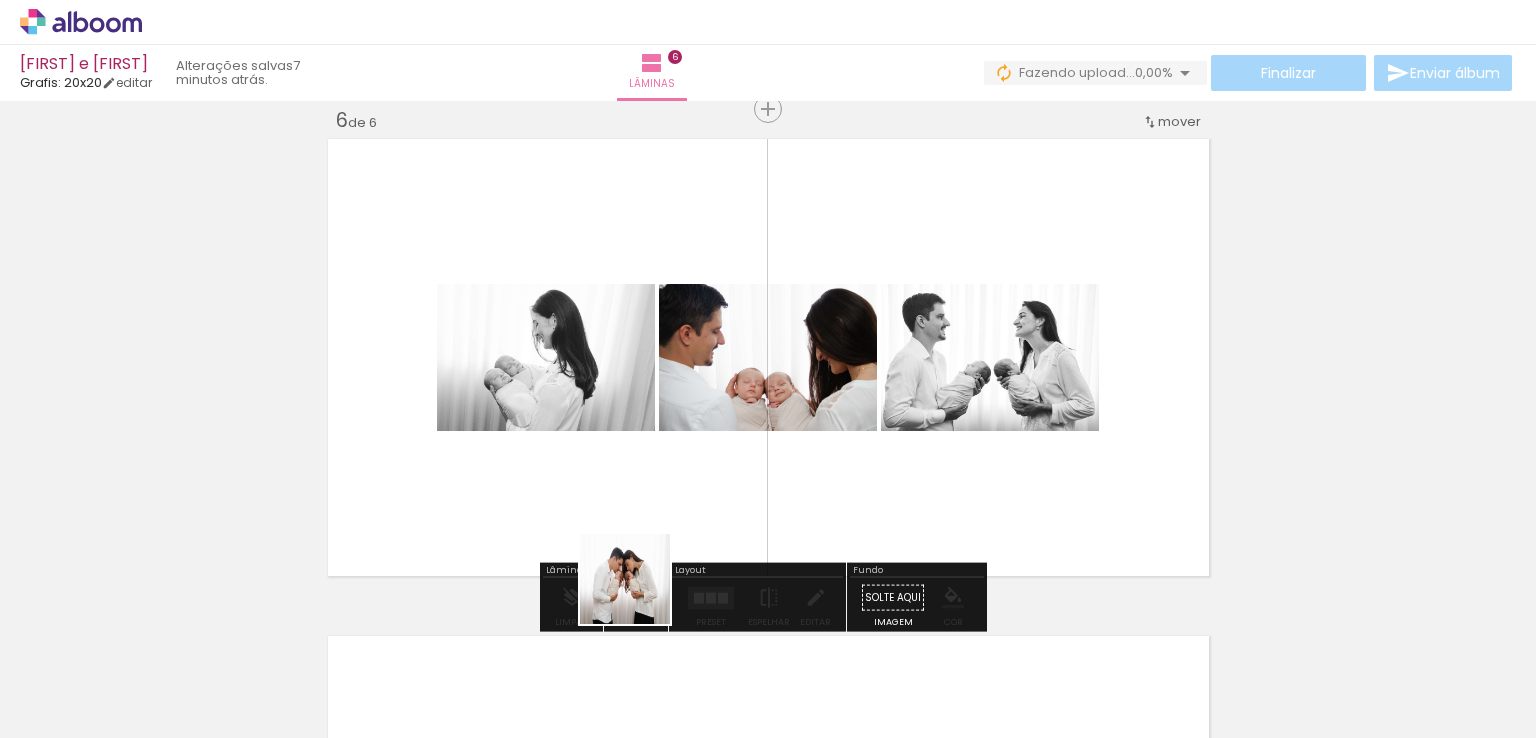 drag, startPoint x: 640, startPoint y: 679, endPoint x: 640, endPoint y: 495, distance: 184 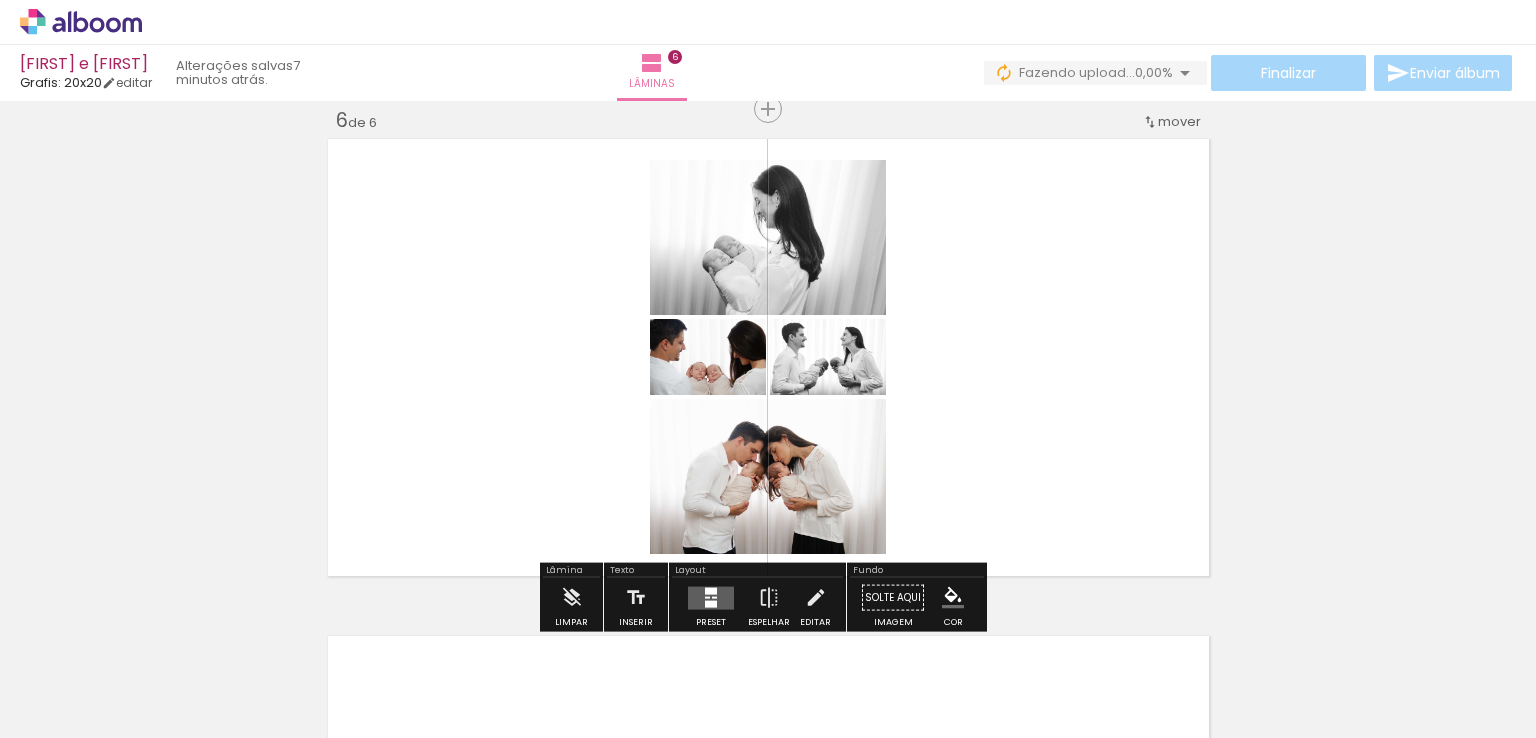click at bounding box center (711, 597) 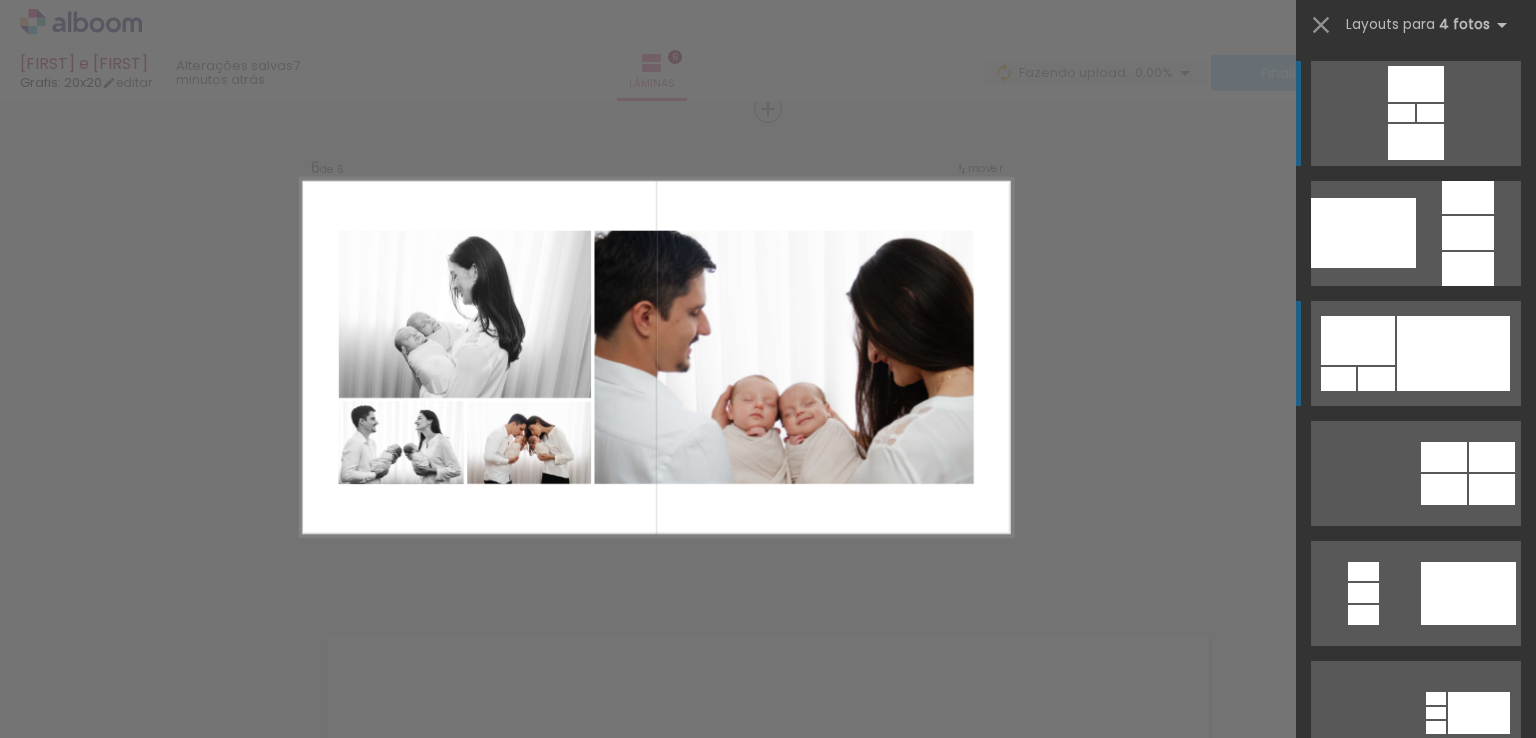 click at bounding box center (1453, 353) 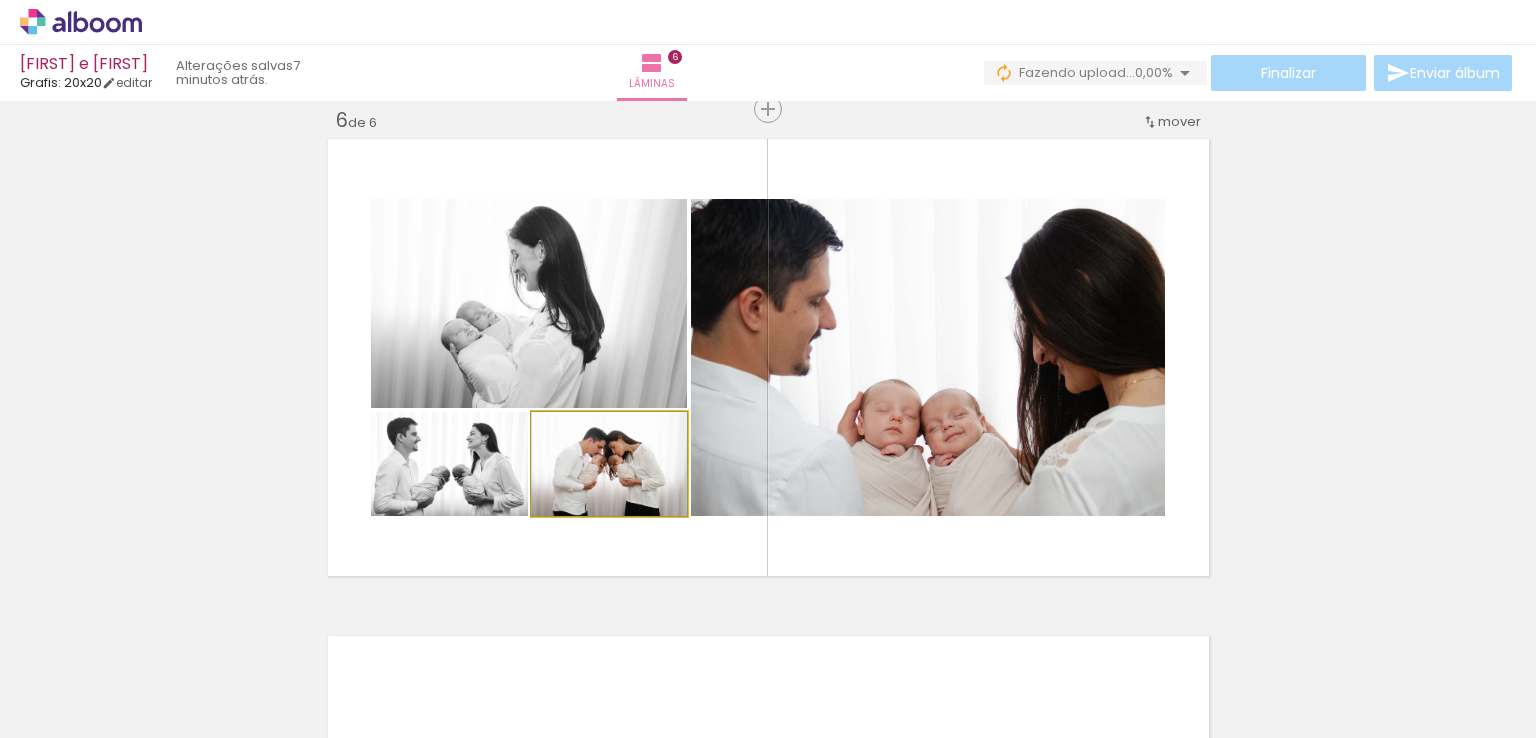 drag, startPoint x: 616, startPoint y: 445, endPoint x: 557, endPoint y: 297, distance: 159.3267 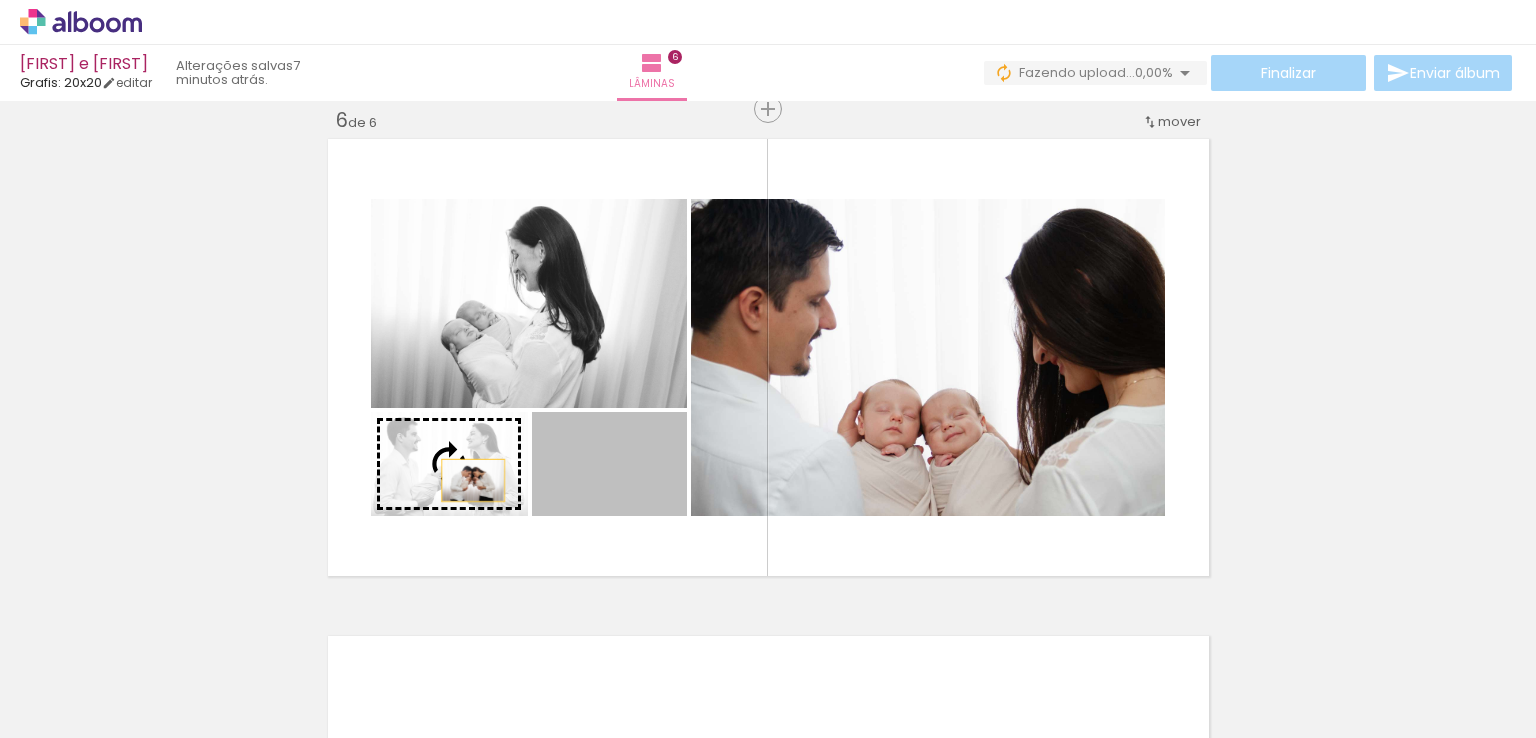 drag, startPoint x: 638, startPoint y: 480, endPoint x: 465, endPoint y: 480, distance: 173 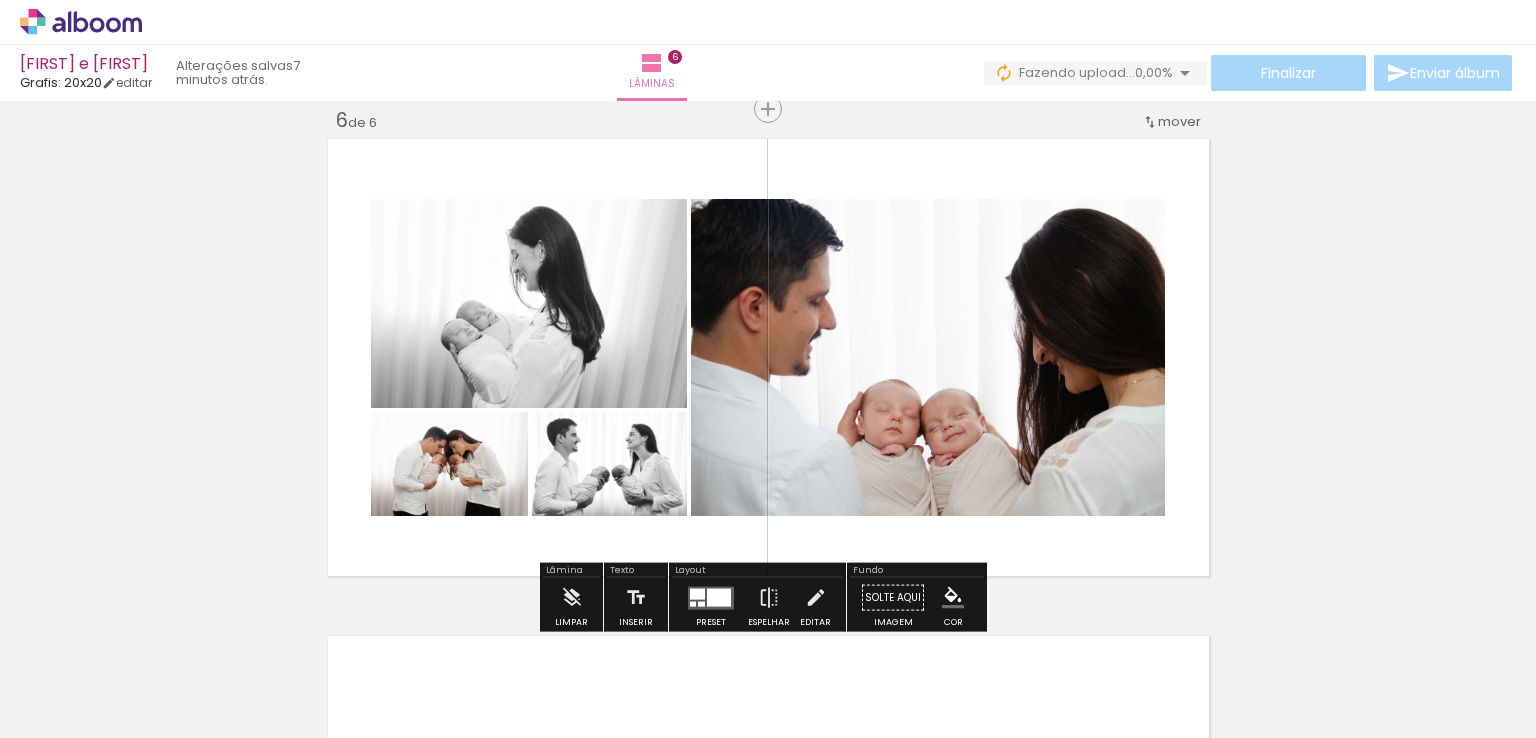 click at bounding box center [697, 593] 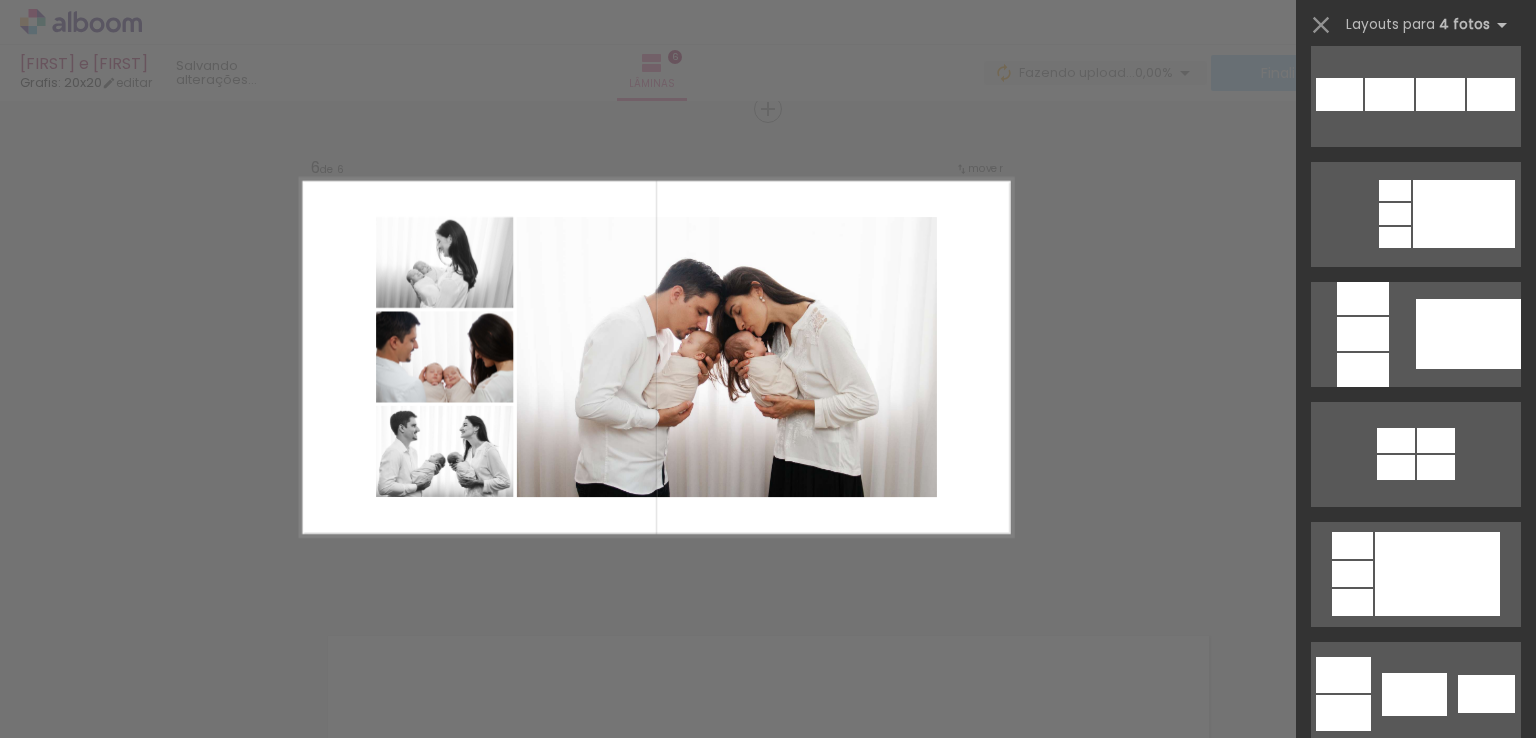 scroll, scrollTop: 2940, scrollLeft: 0, axis: vertical 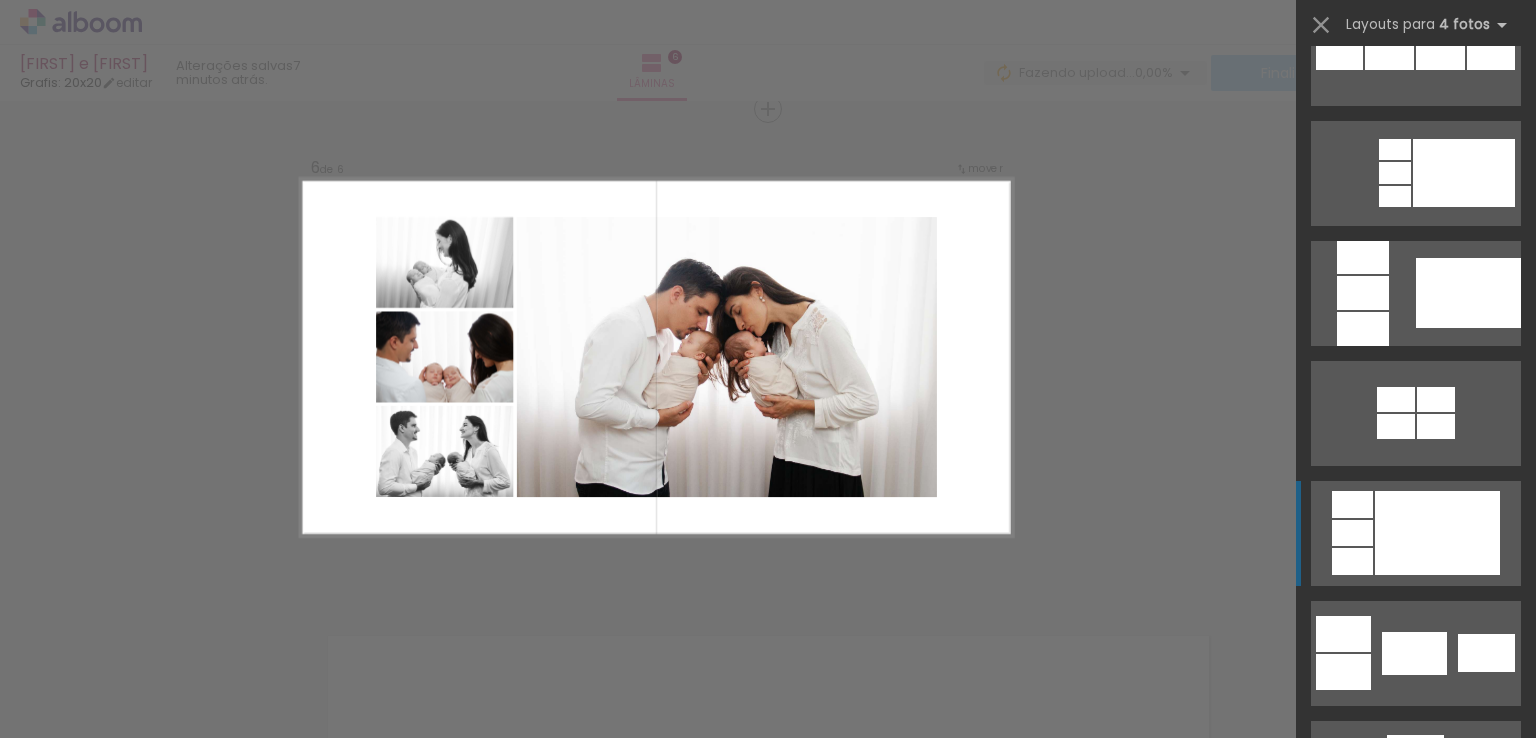 click at bounding box center (1437, 533) 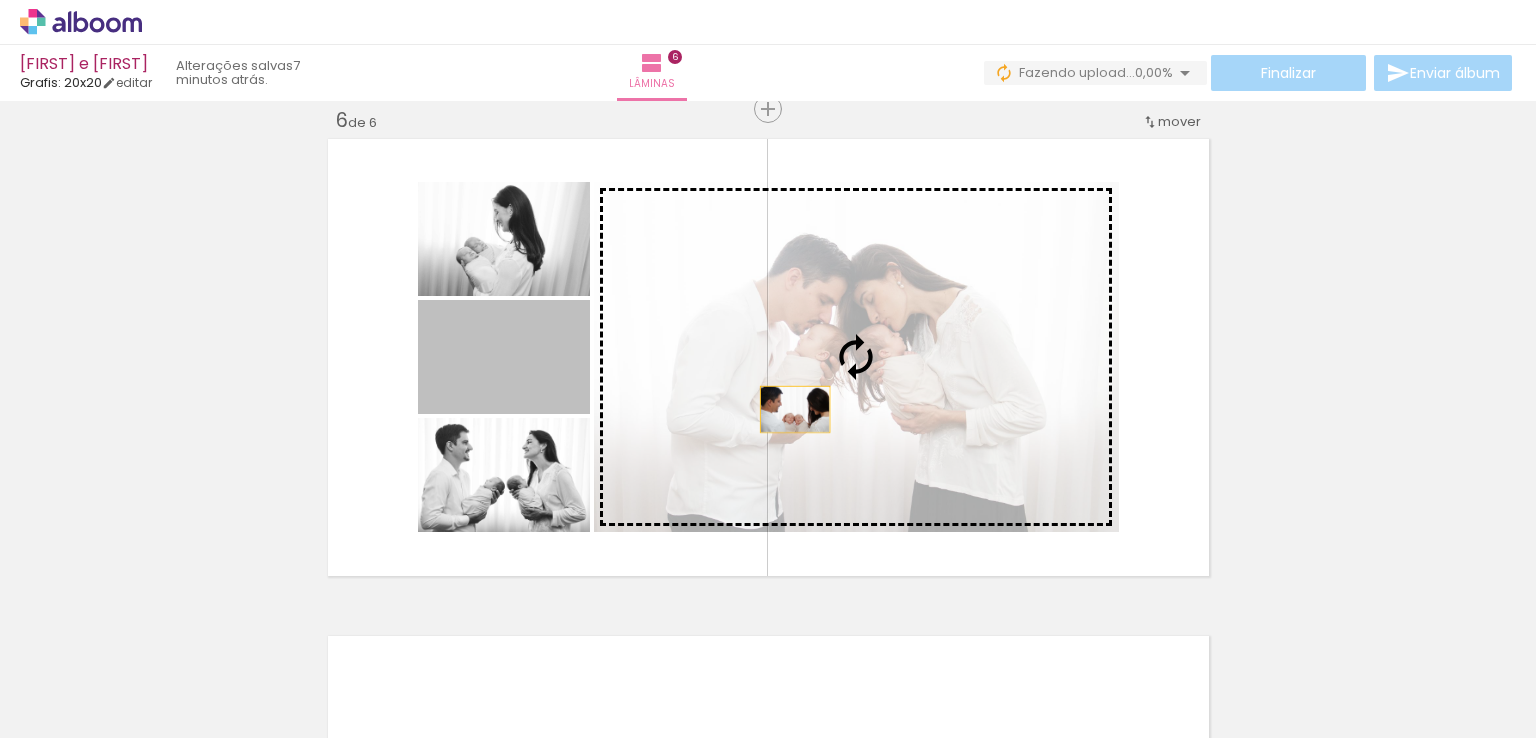 drag, startPoint x: 545, startPoint y: 403, endPoint x: 787, endPoint y: 409, distance: 242.07437 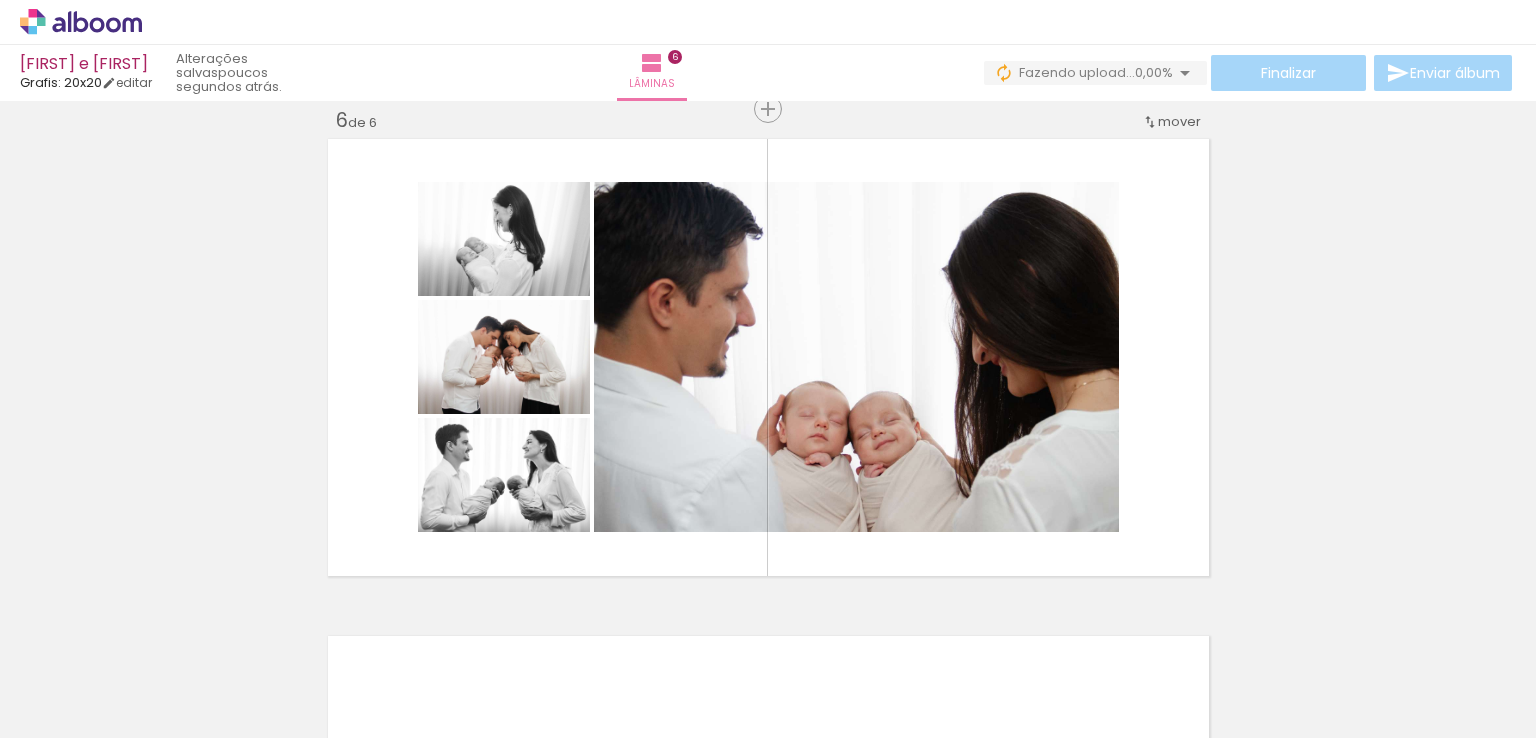 scroll, scrollTop: 0, scrollLeft: 1252, axis: horizontal 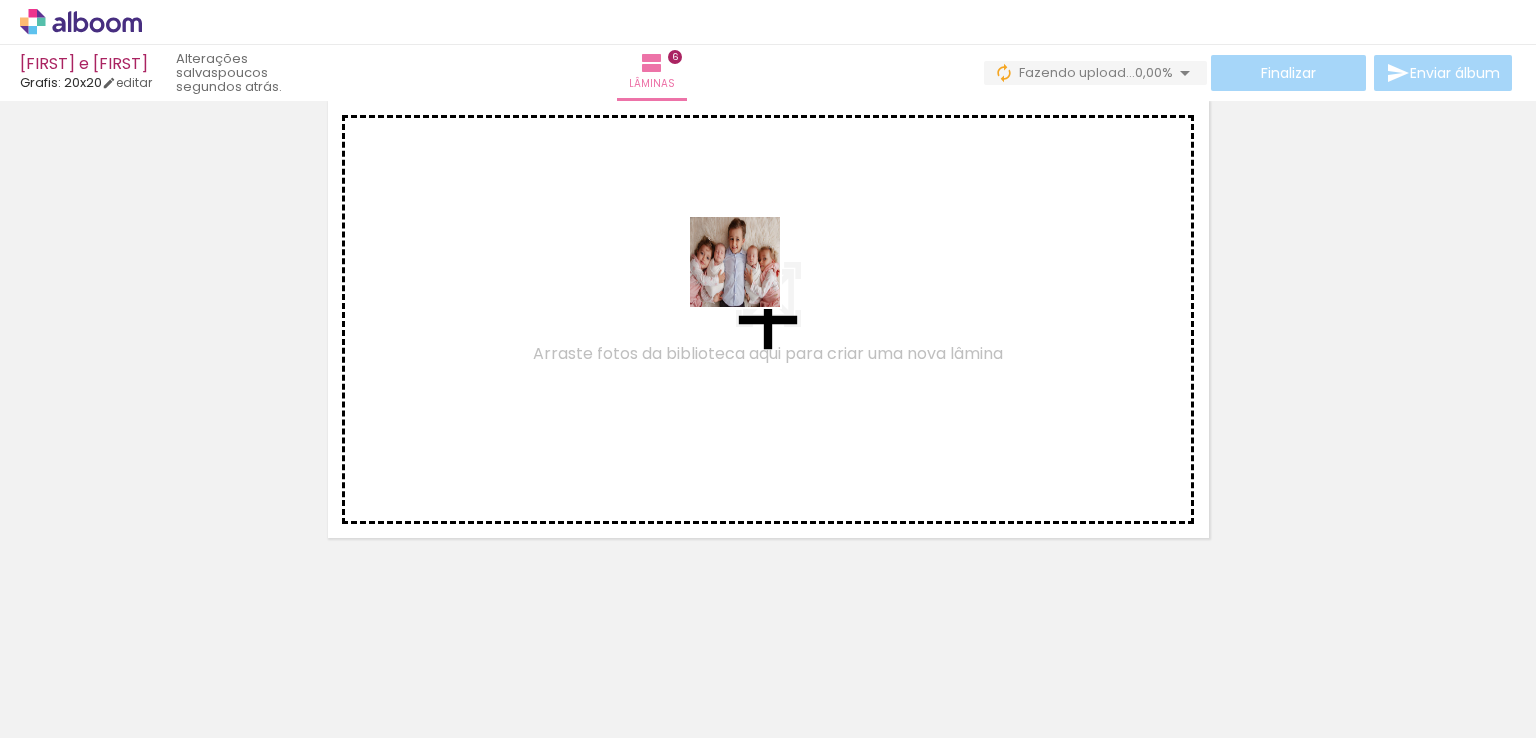 drag, startPoint x: 982, startPoint y: 675, endPoint x: 726, endPoint y: 481, distance: 321.20398 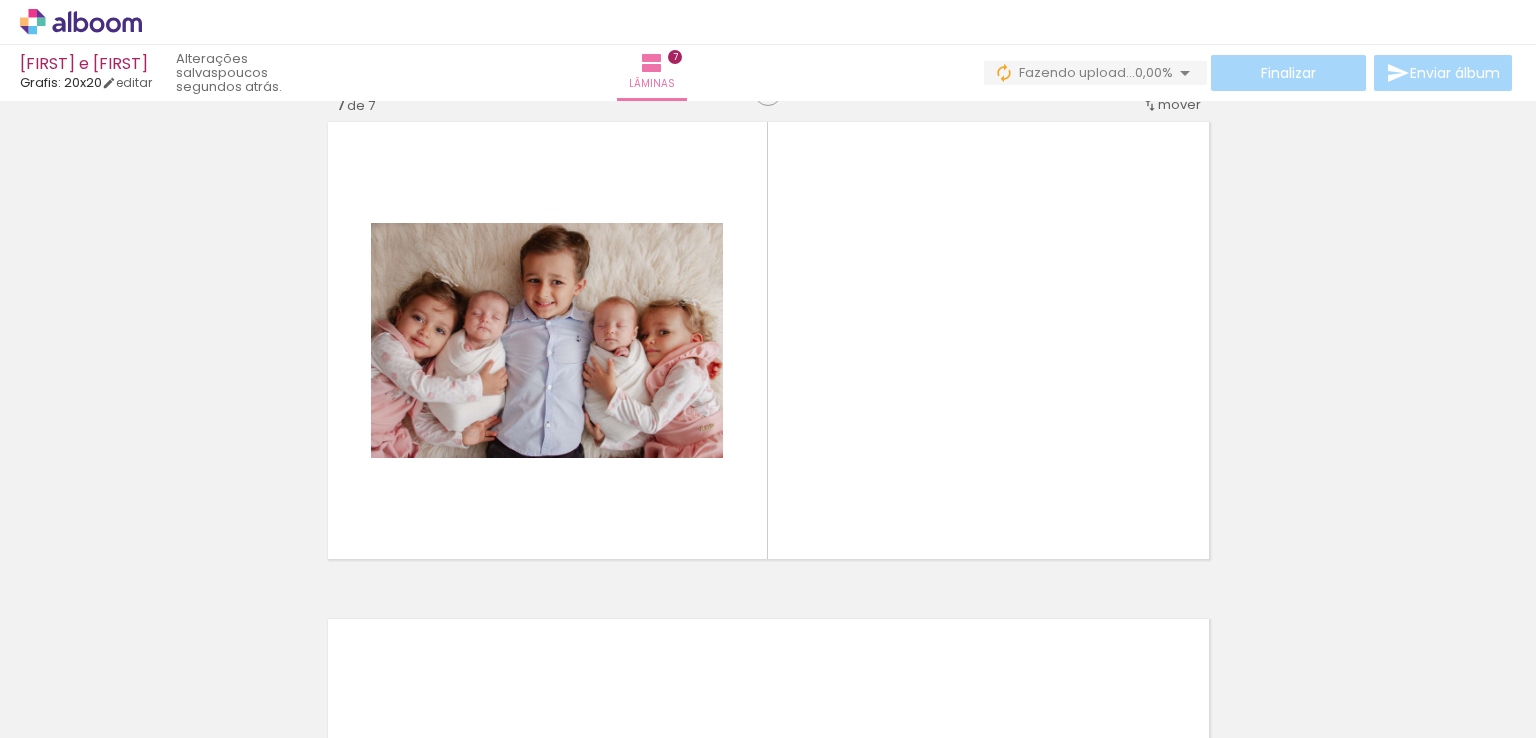 scroll, scrollTop: 3008, scrollLeft: 0, axis: vertical 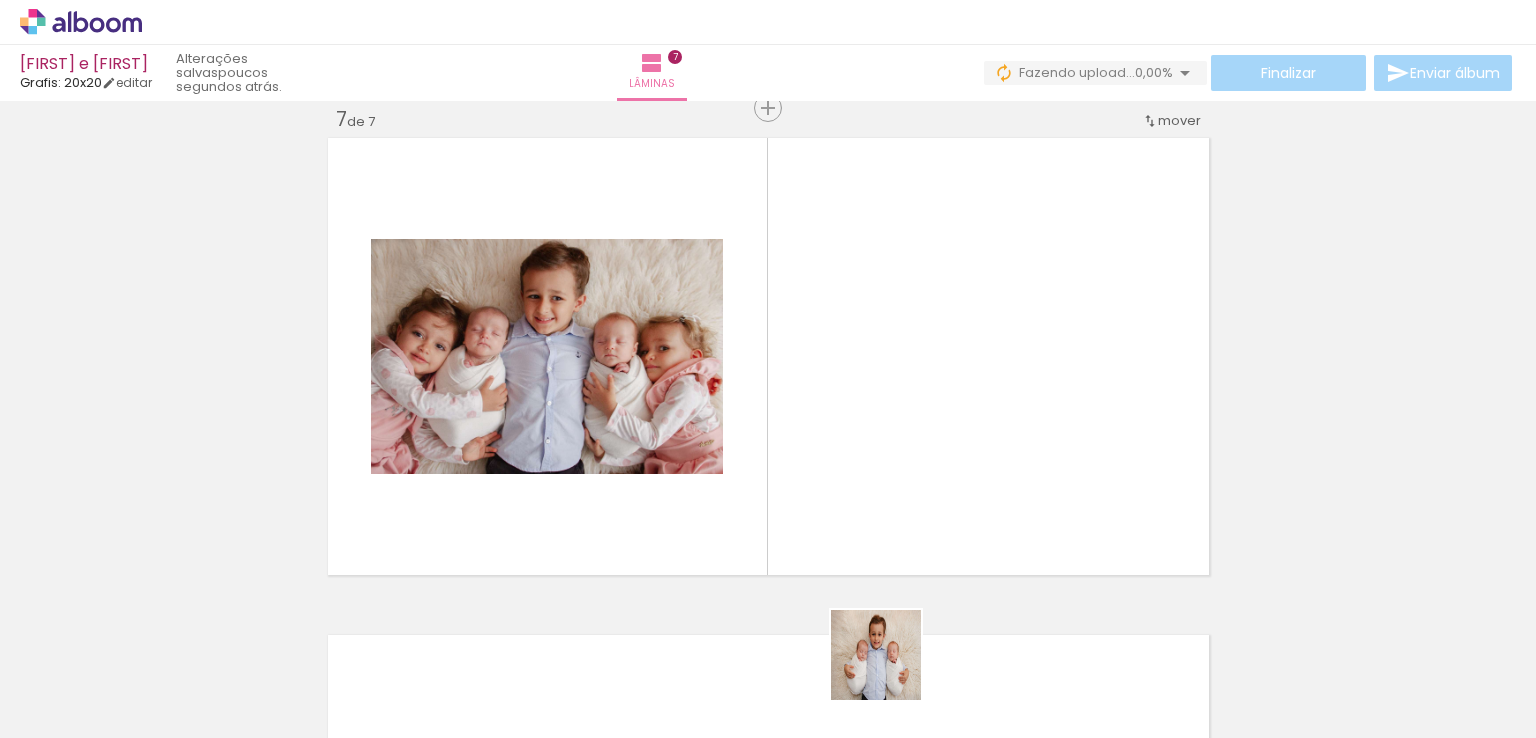 drag, startPoint x: 892, startPoint y: 682, endPoint x: 876, endPoint y: 445, distance: 237.53947 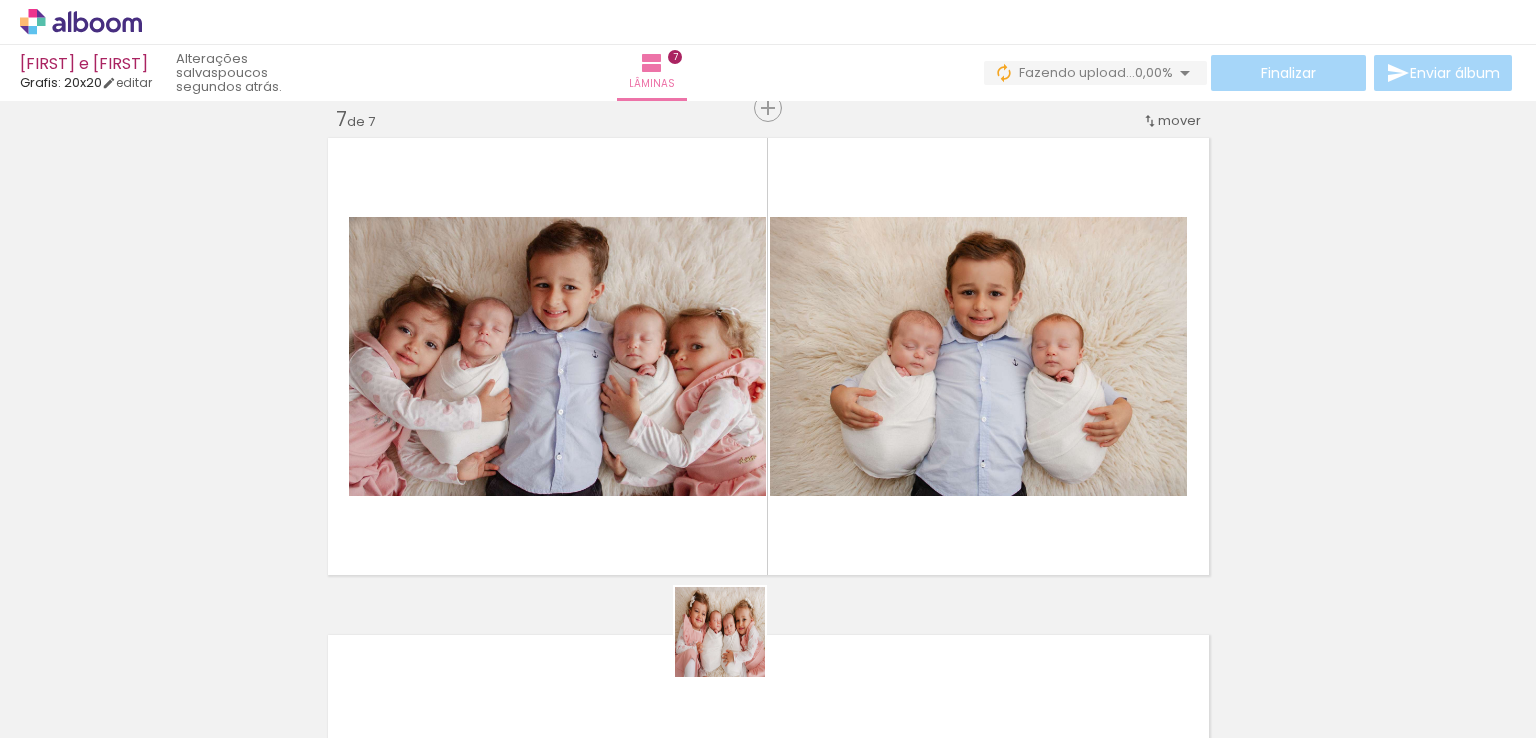 drag, startPoint x: 692, startPoint y: 685, endPoint x: 816, endPoint y: 595, distance: 153.2188 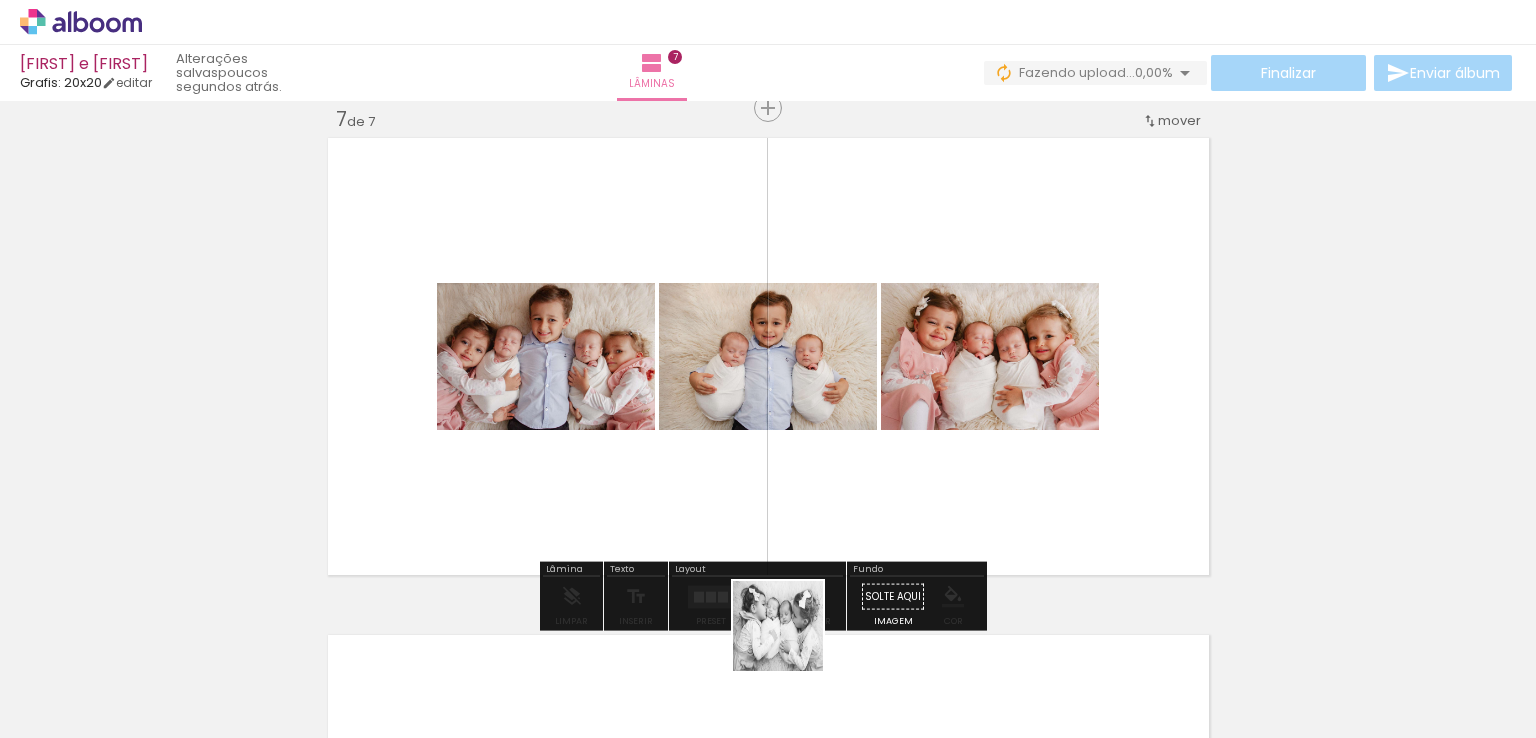 drag, startPoint x: 759, startPoint y: 689, endPoint x: 813, endPoint y: 601, distance: 103.24728 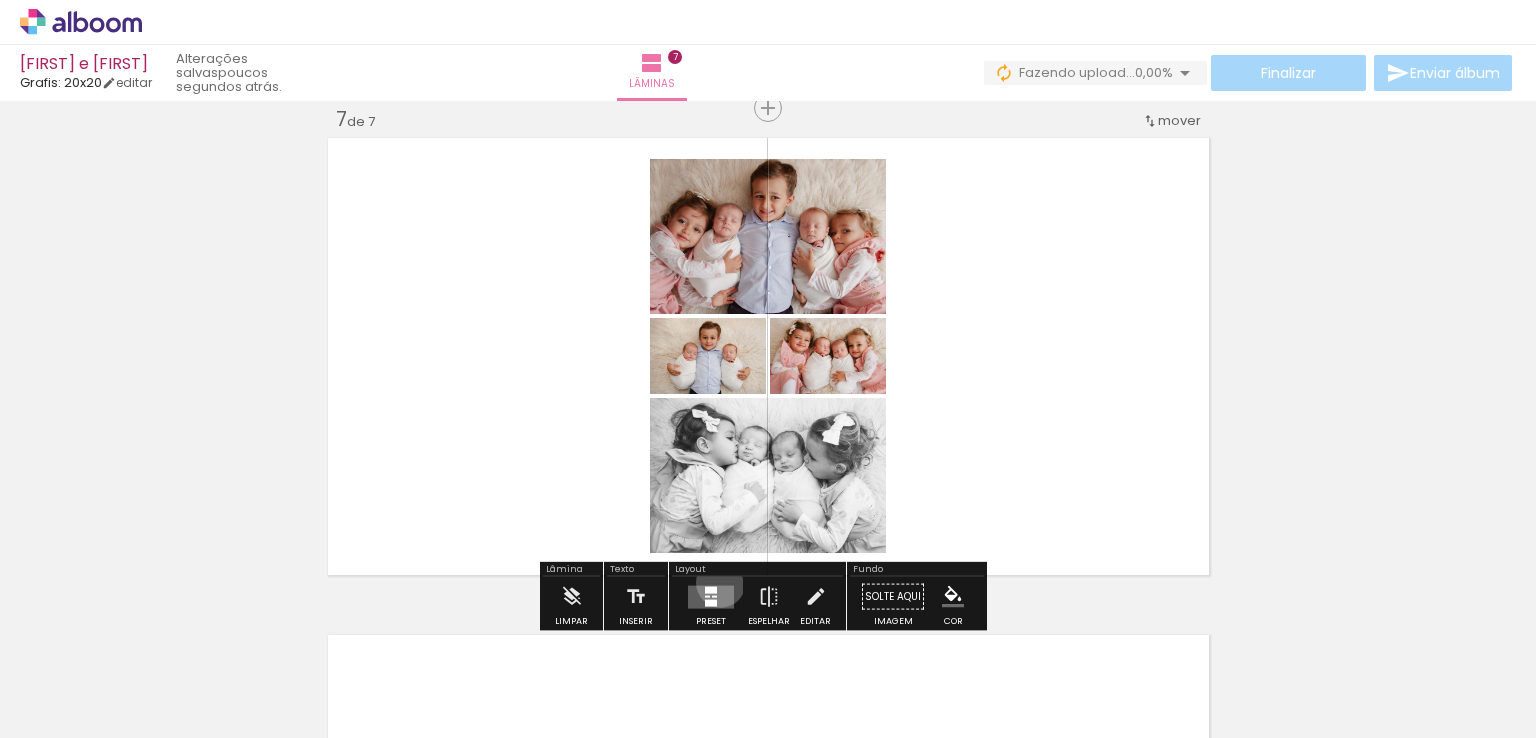 click at bounding box center [711, 597] 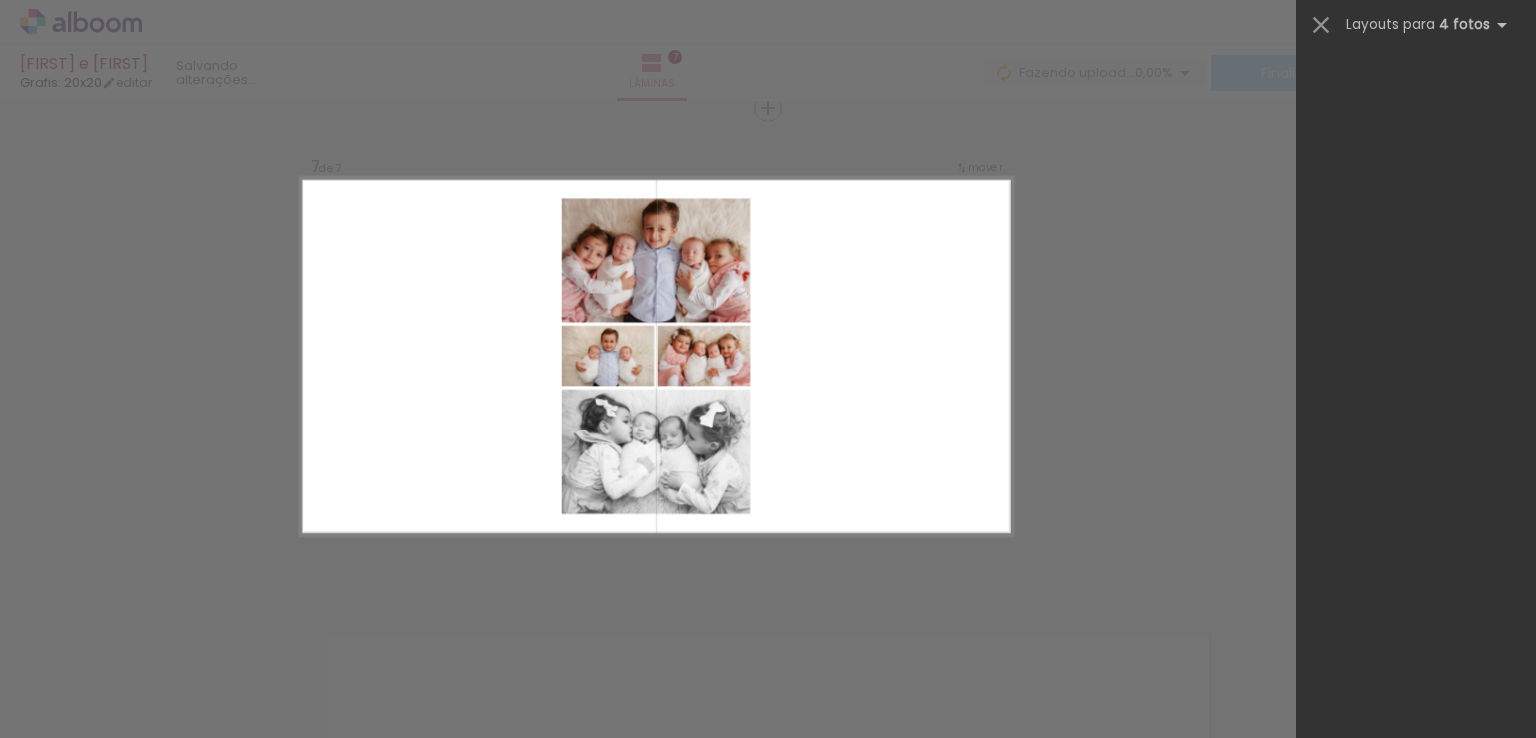 scroll, scrollTop: 0, scrollLeft: 0, axis: both 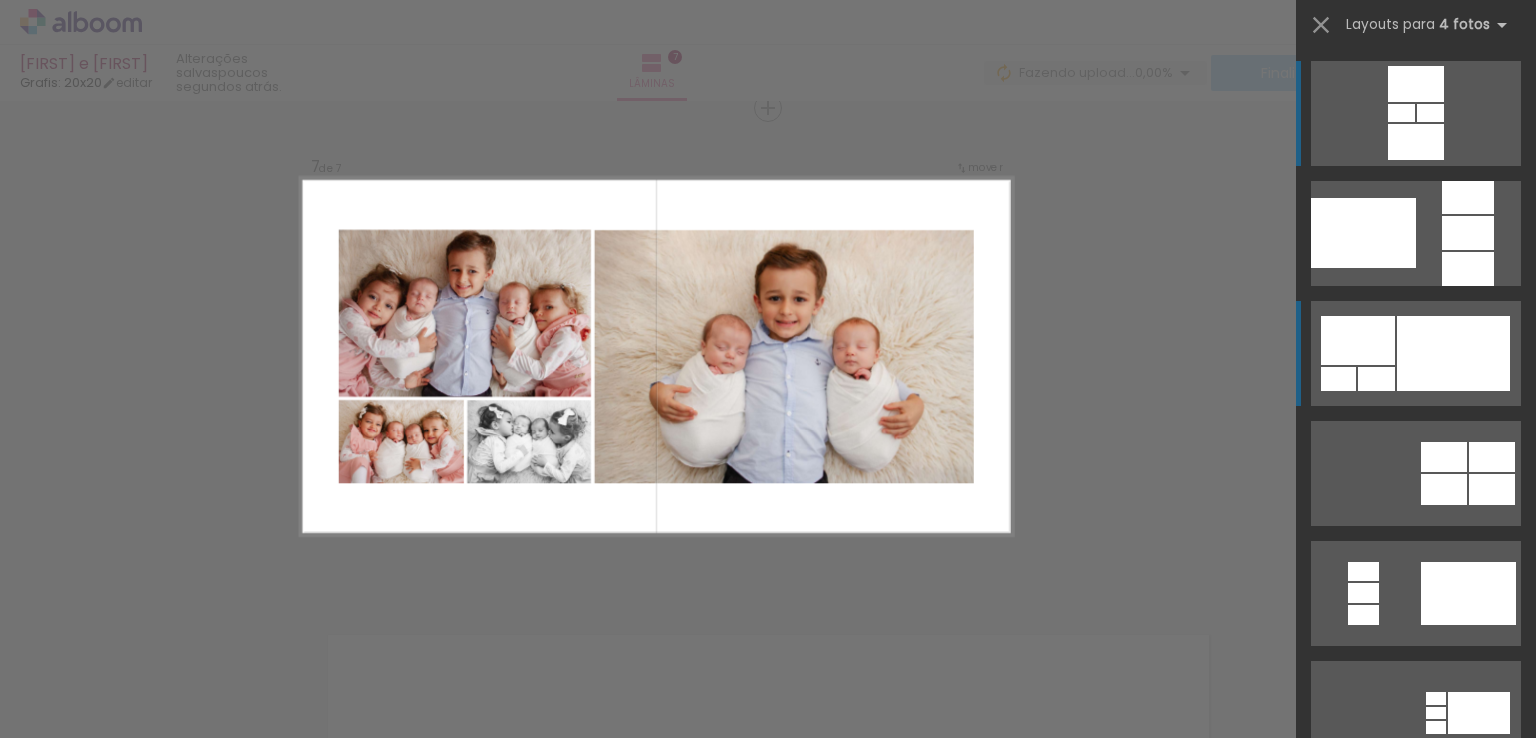 click at bounding box center (1468, 269) 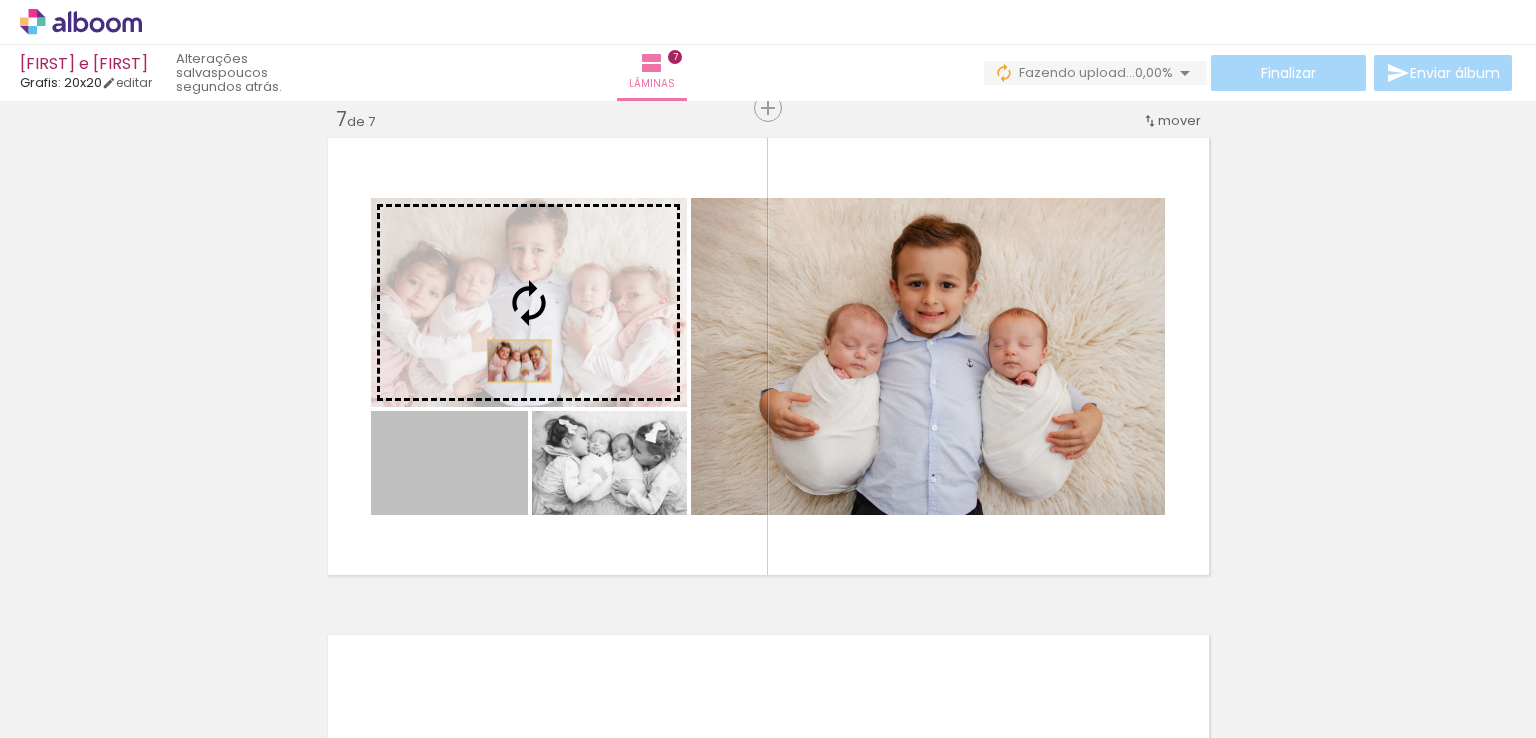 drag, startPoint x: 473, startPoint y: 491, endPoint x: 517, endPoint y: 338, distance: 159.20113 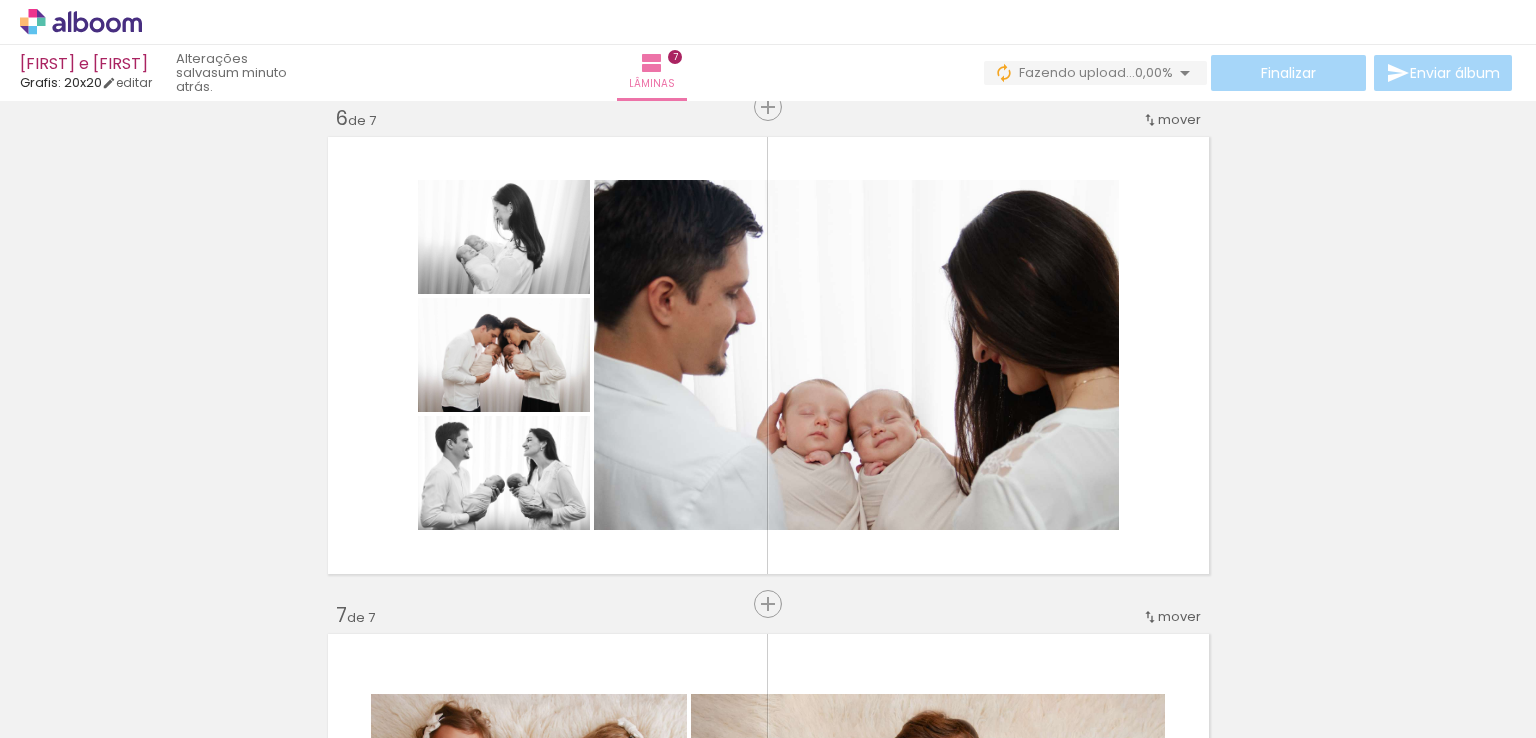 scroll, scrollTop: 2508, scrollLeft: 0, axis: vertical 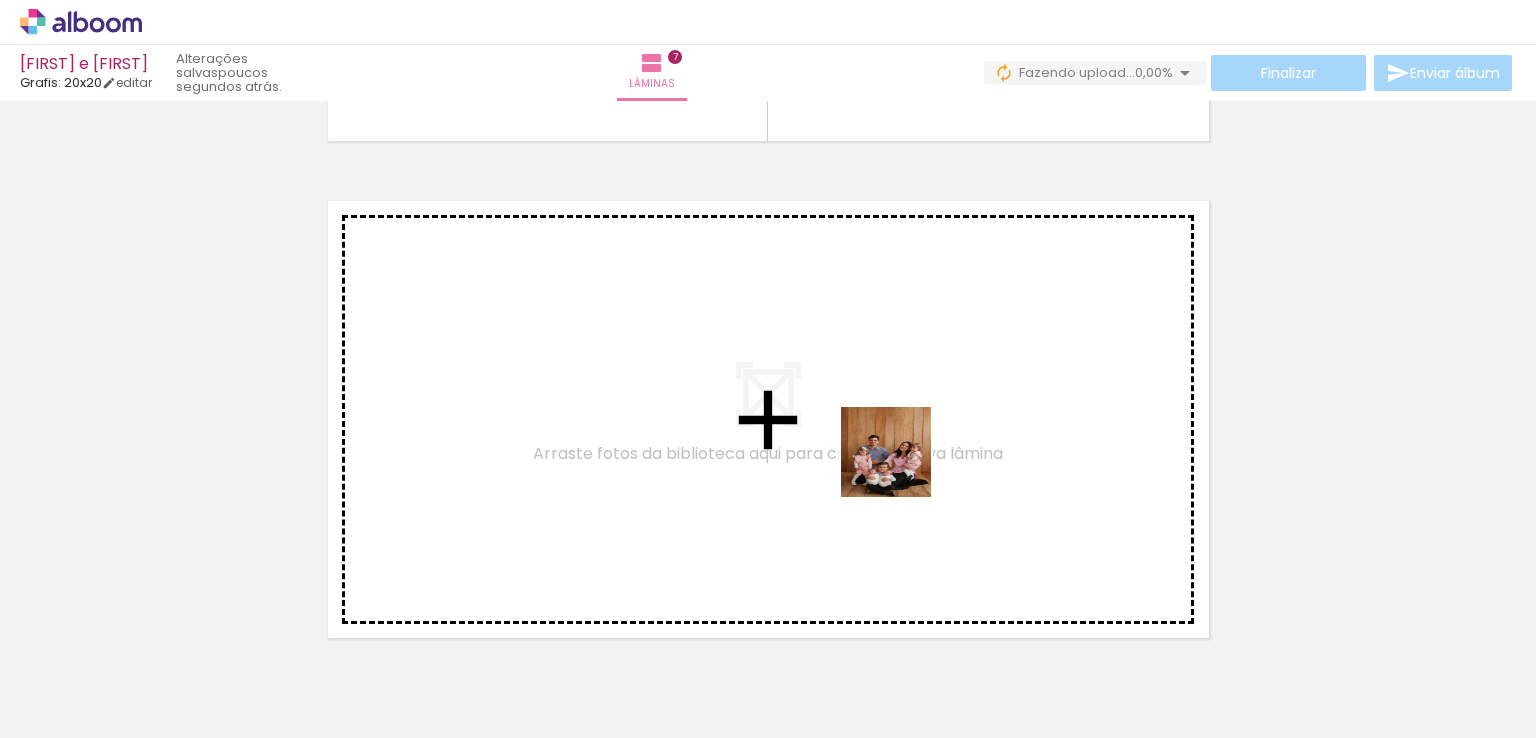 drag, startPoint x: 1018, startPoint y: 686, endPoint x: 888, endPoint y: 447, distance: 272.068 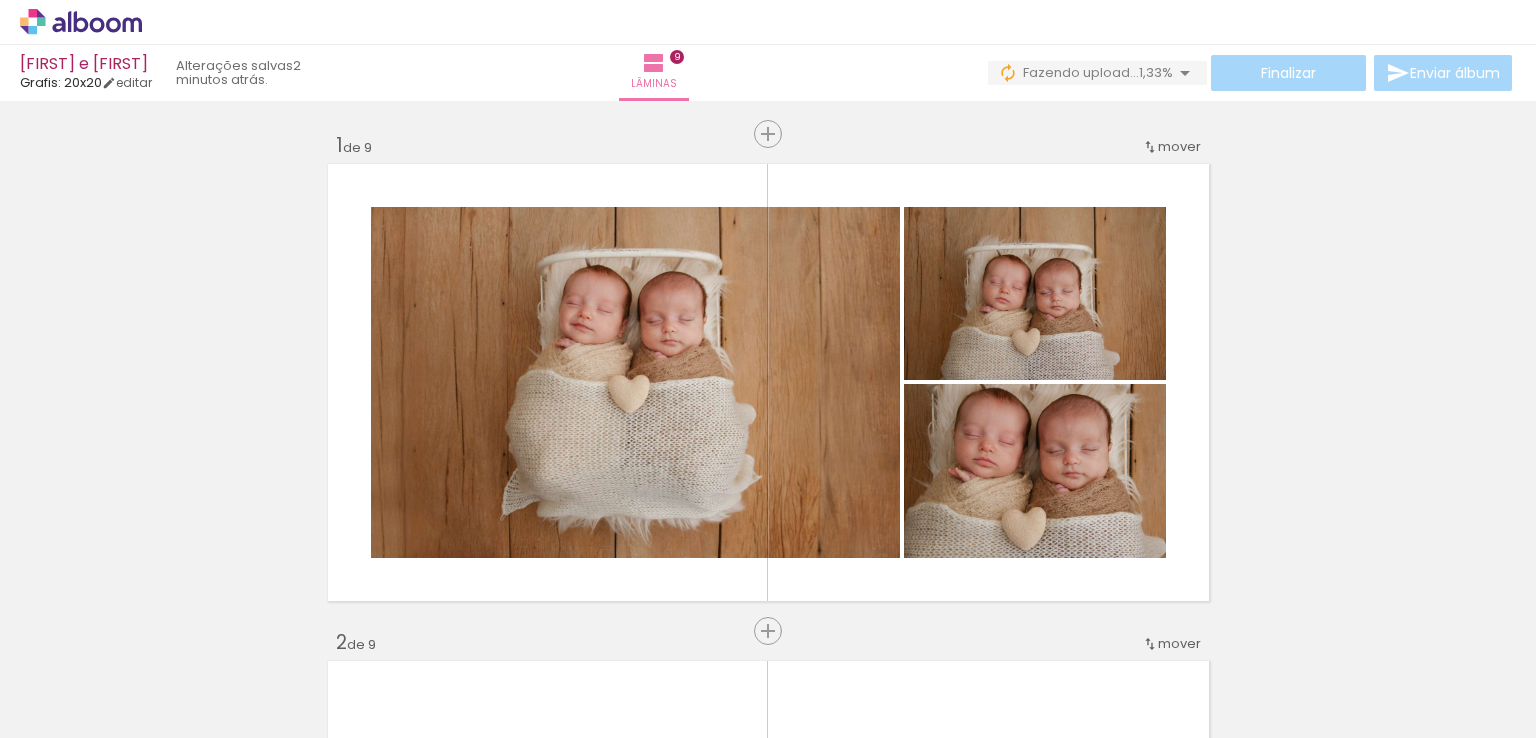 scroll, scrollTop: 0, scrollLeft: 0, axis: both 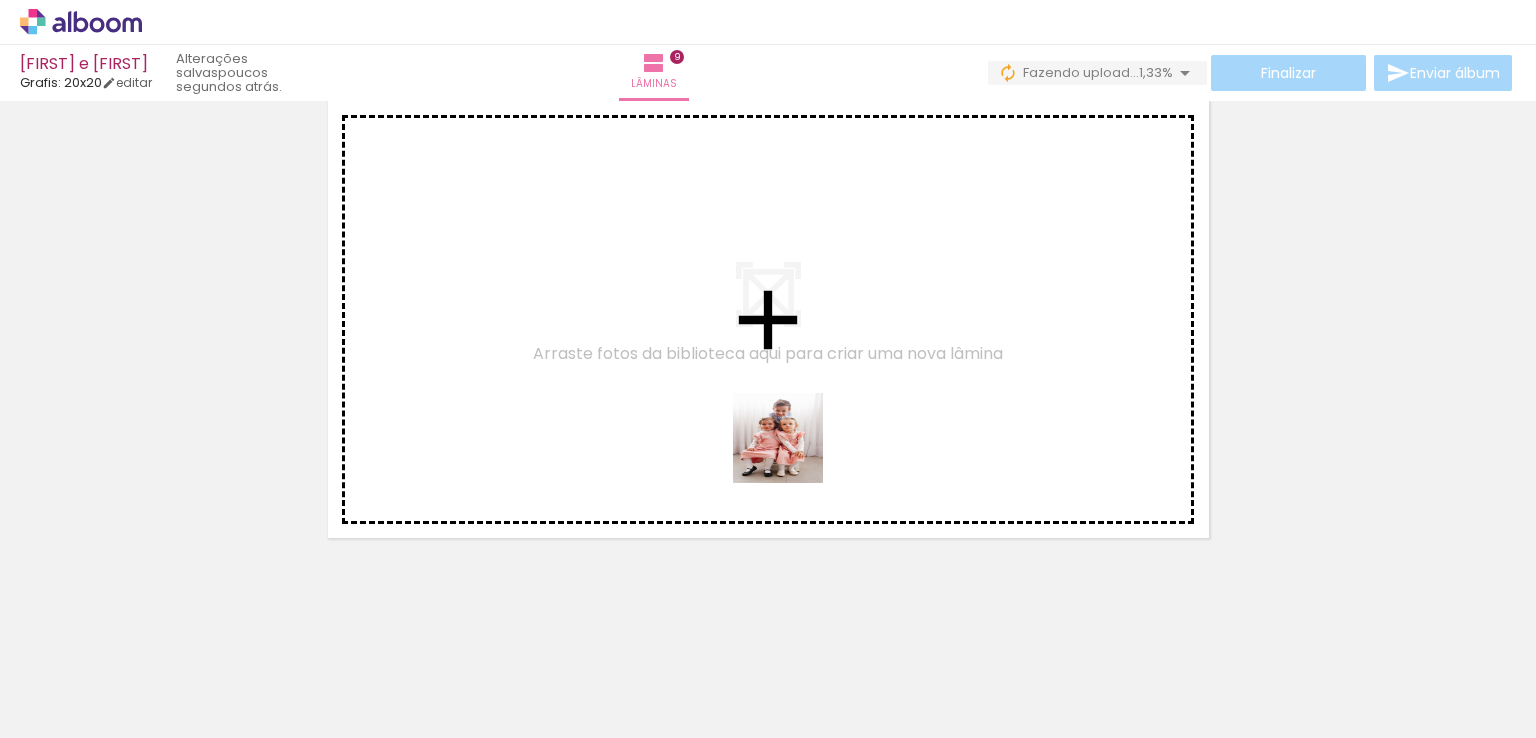 drag, startPoint x: 1013, startPoint y: 669, endPoint x: 522, endPoint y: 259, distance: 639.67255 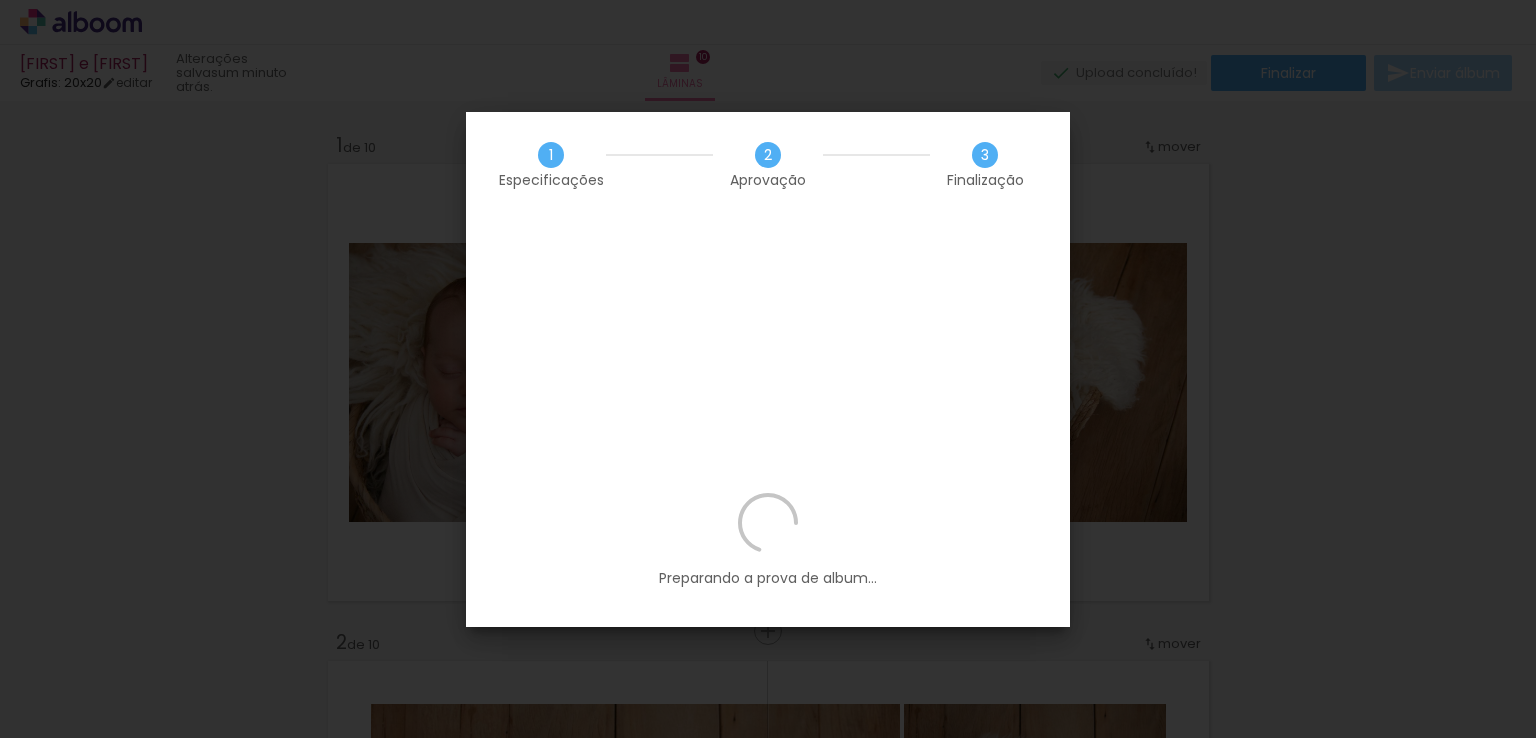 scroll, scrollTop: 0, scrollLeft: 0, axis: both 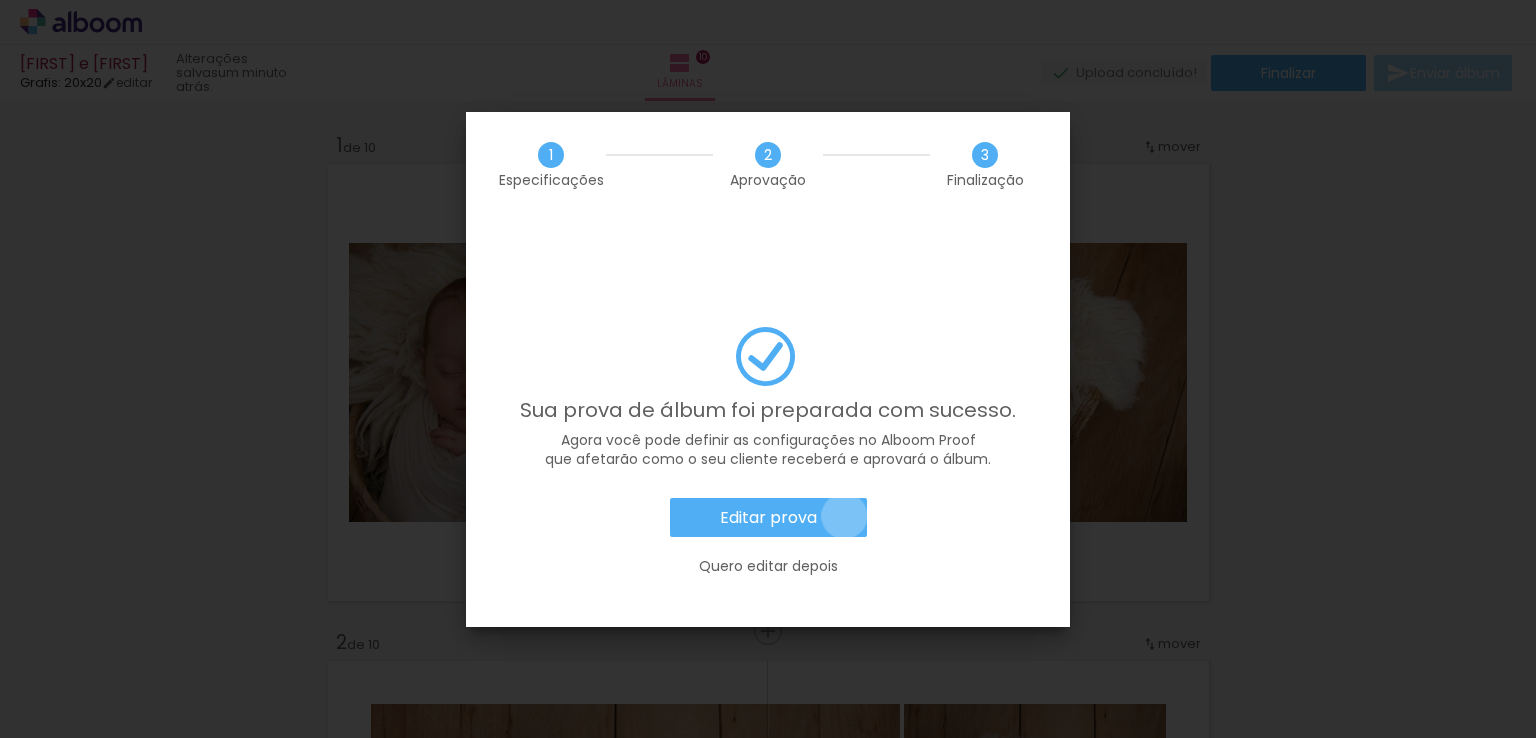 click on "Editar prova" at bounding box center (768, 518) 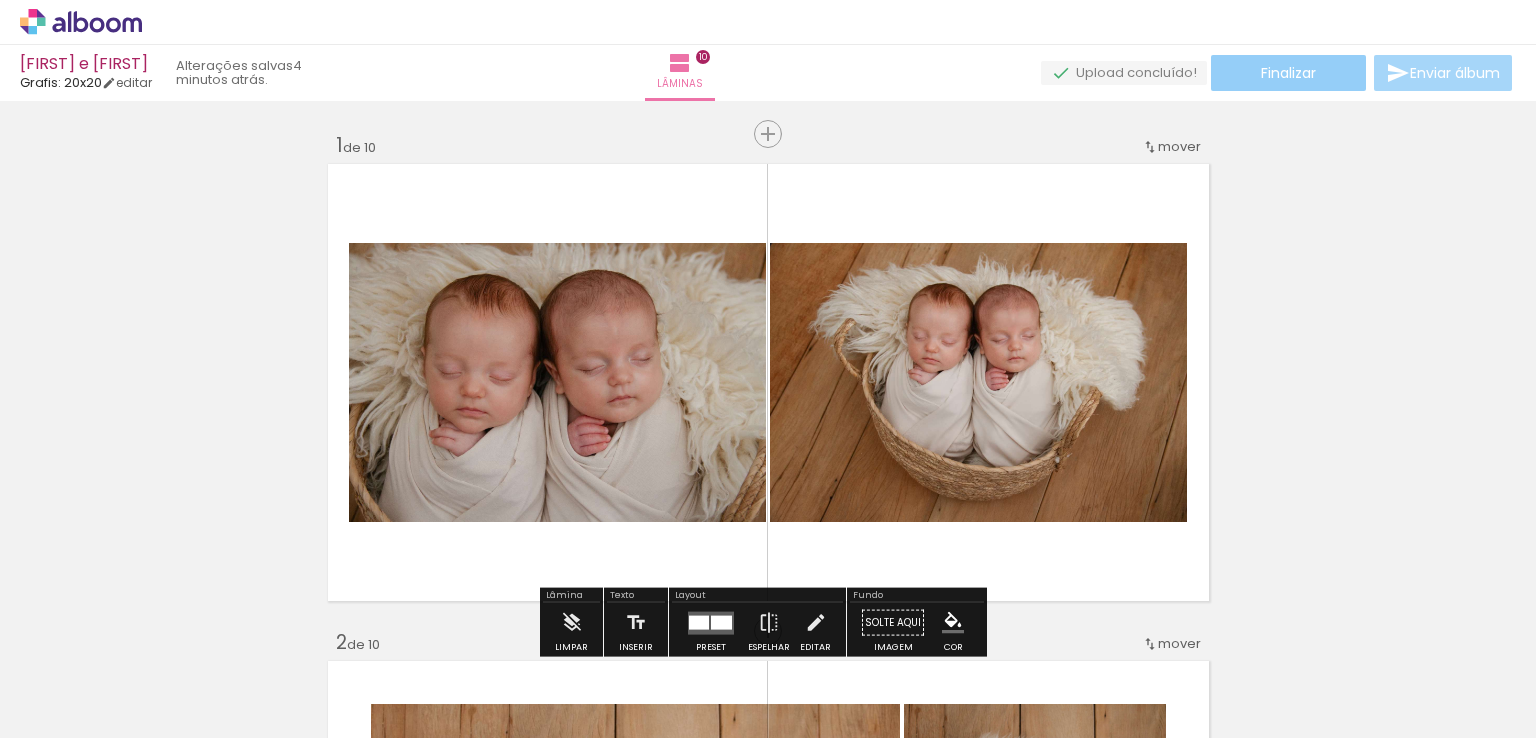 click on "Finalizar" 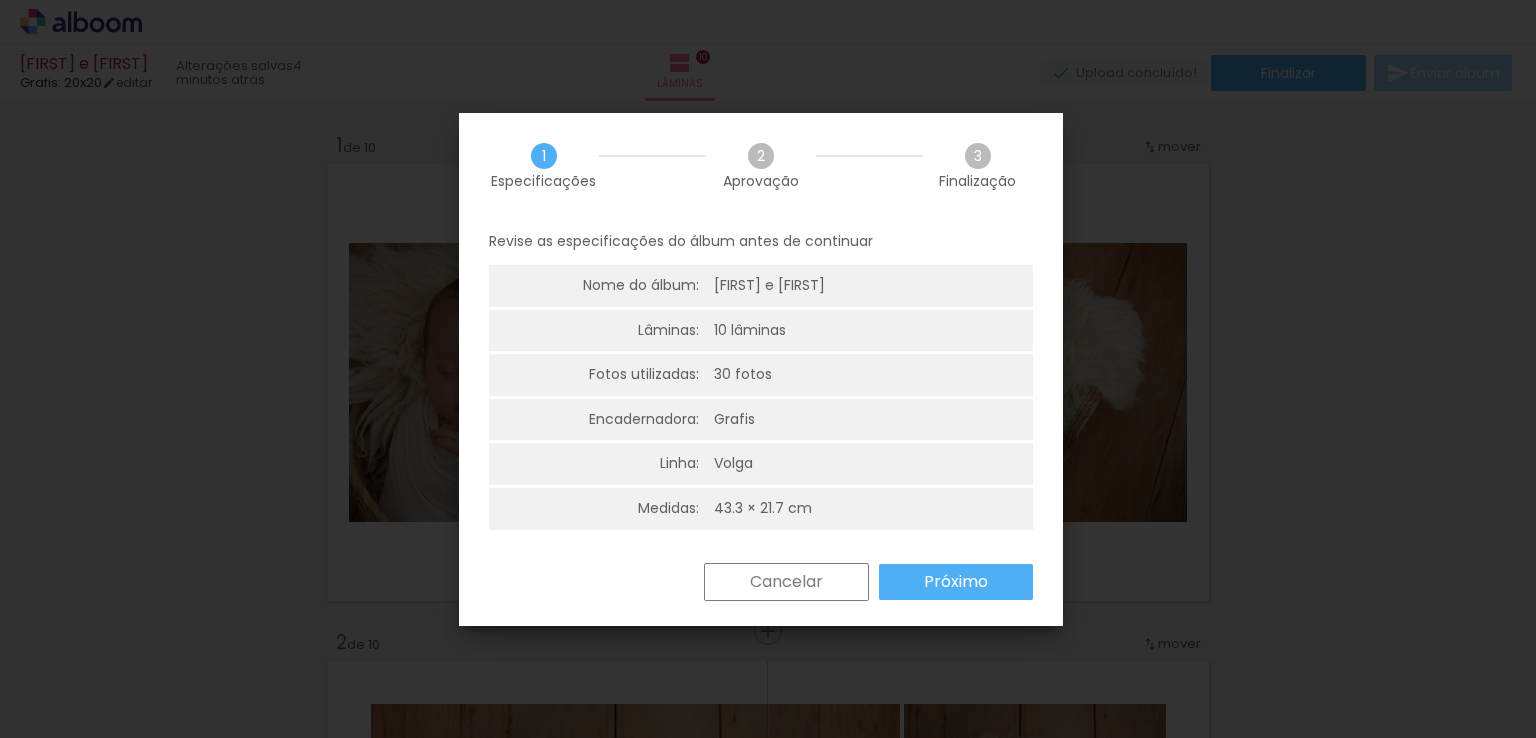 click 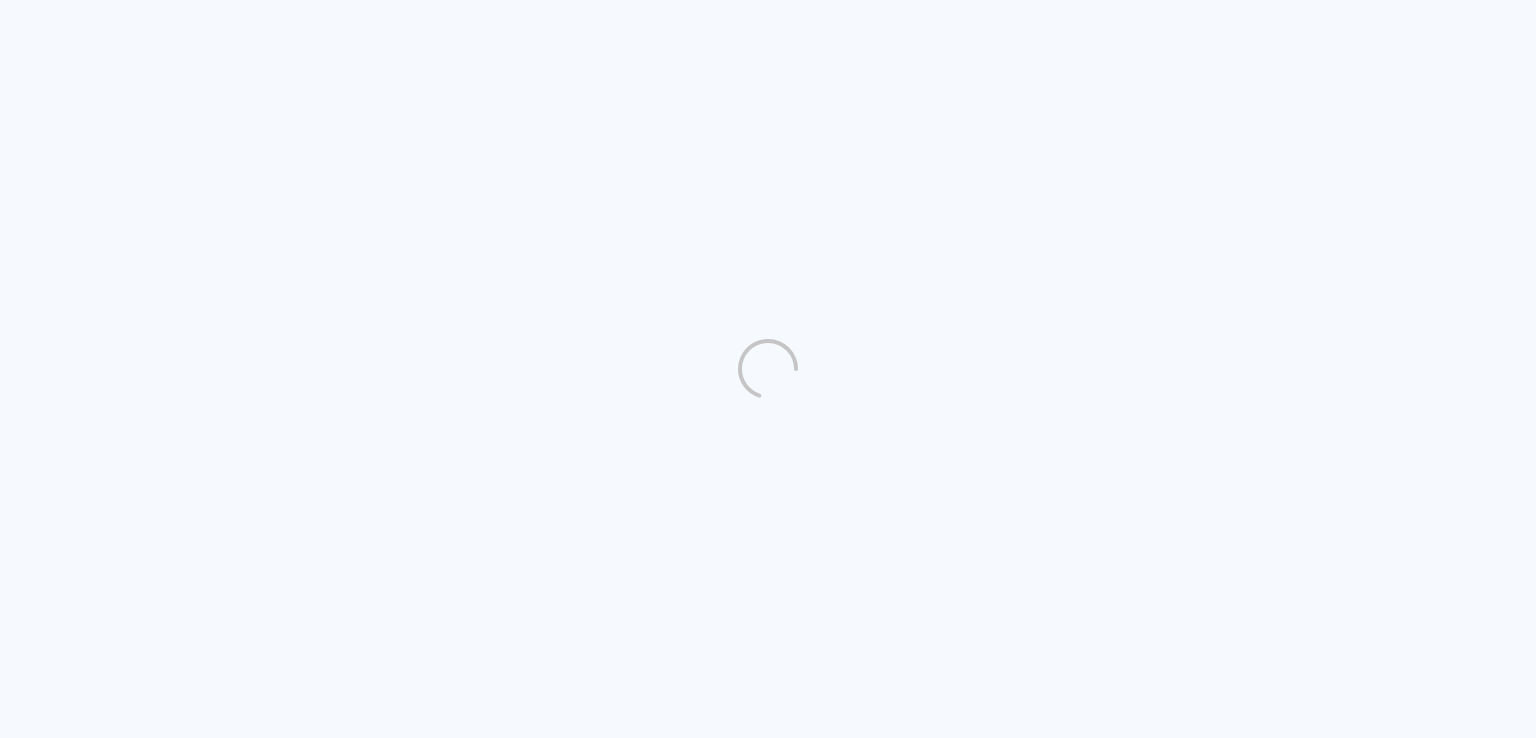 scroll, scrollTop: 0, scrollLeft: 0, axis: both 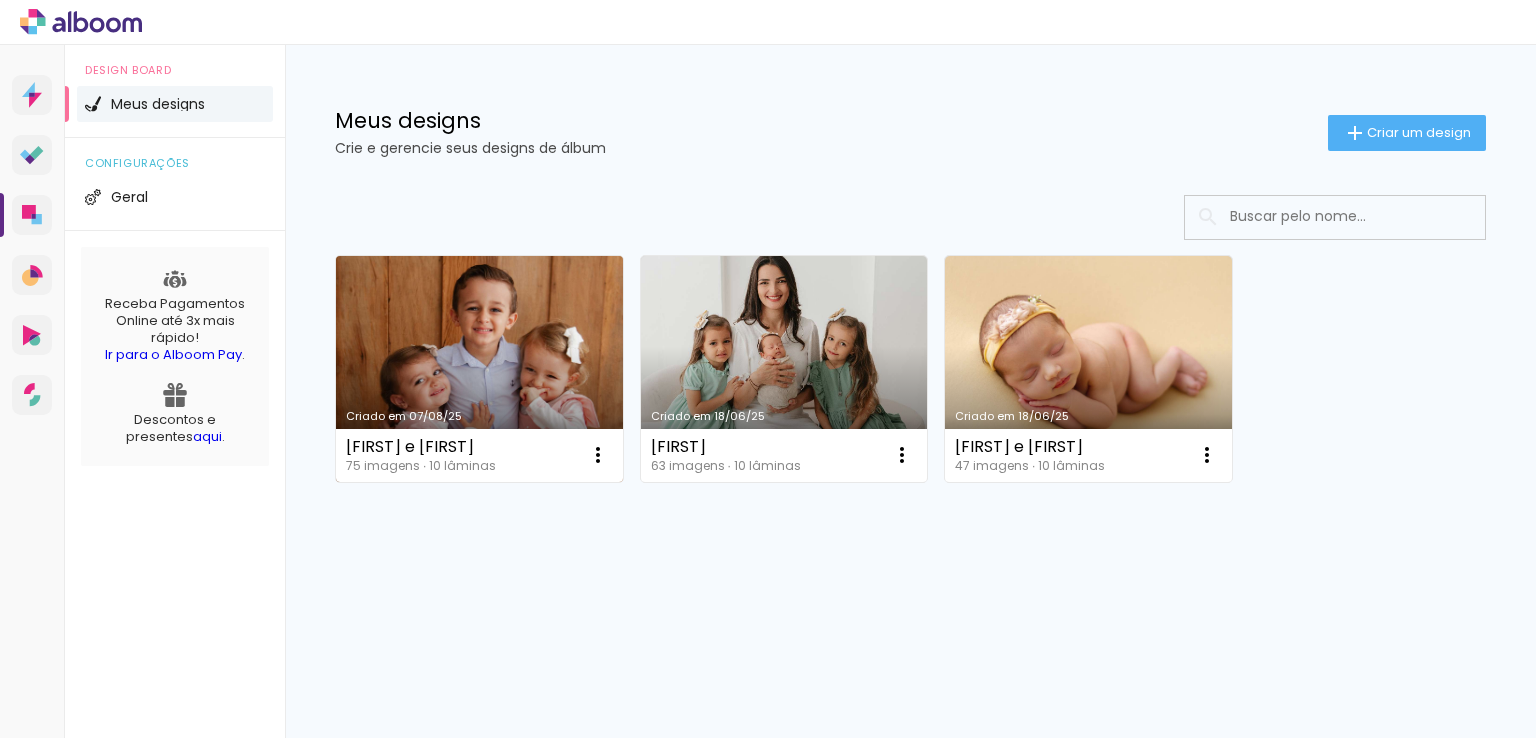 click on "Criado em 07/08/25" at bounding box center (479, 369) 